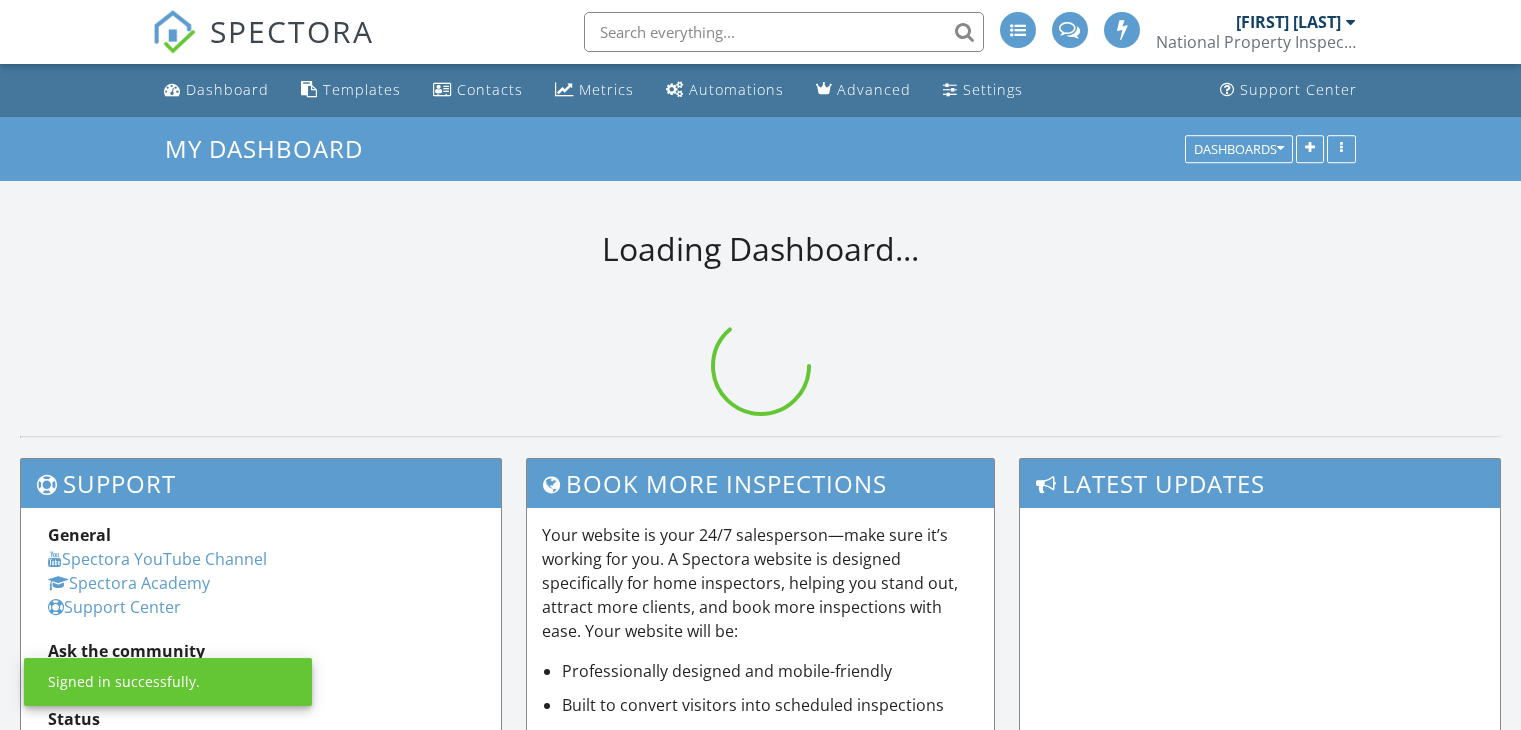 scroll, scrollTop: 0, scrollLeft: 0, axis: both 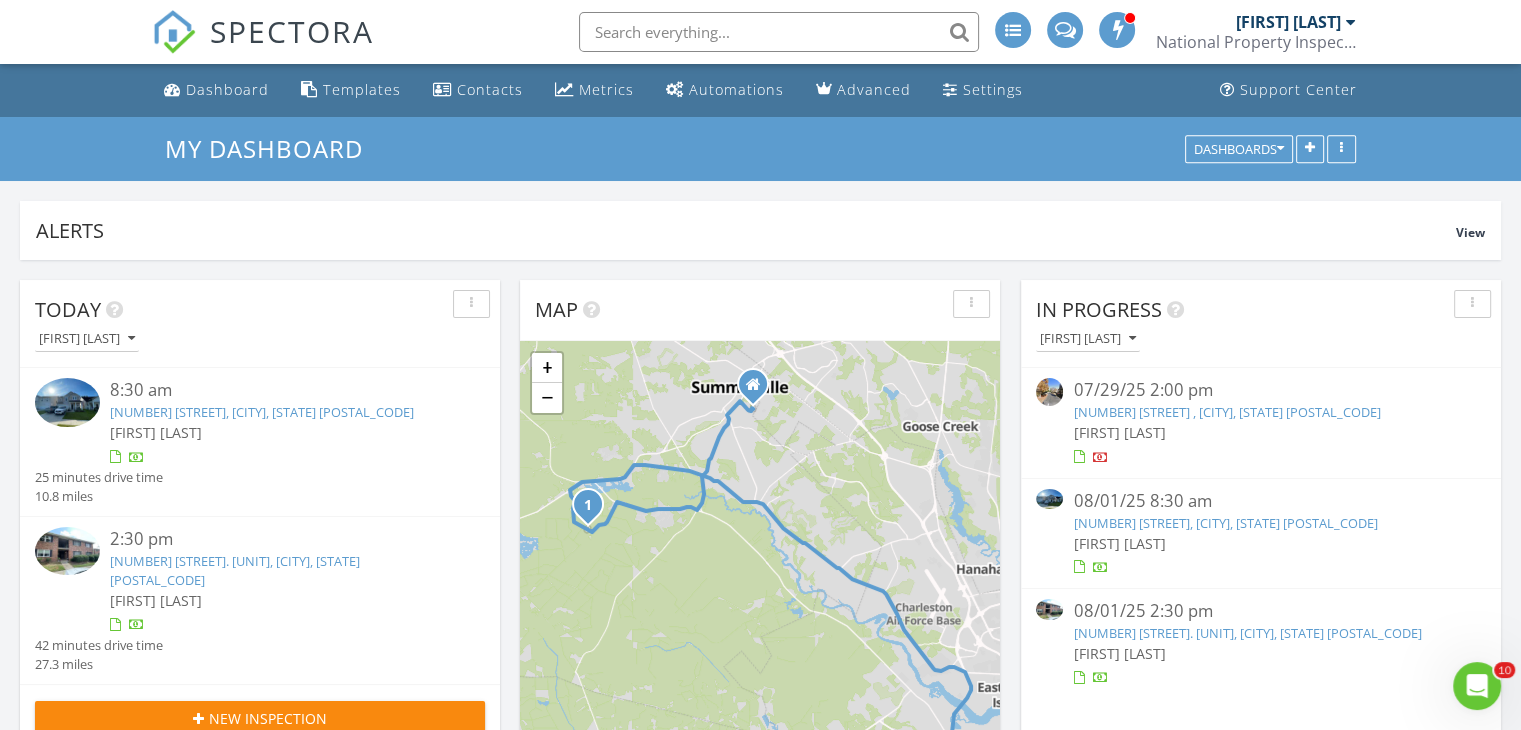 click on "[NUMBER] [STREET], [CITY], [STATE] [POSTAL_CODE]" at bounding box center [262, 412] 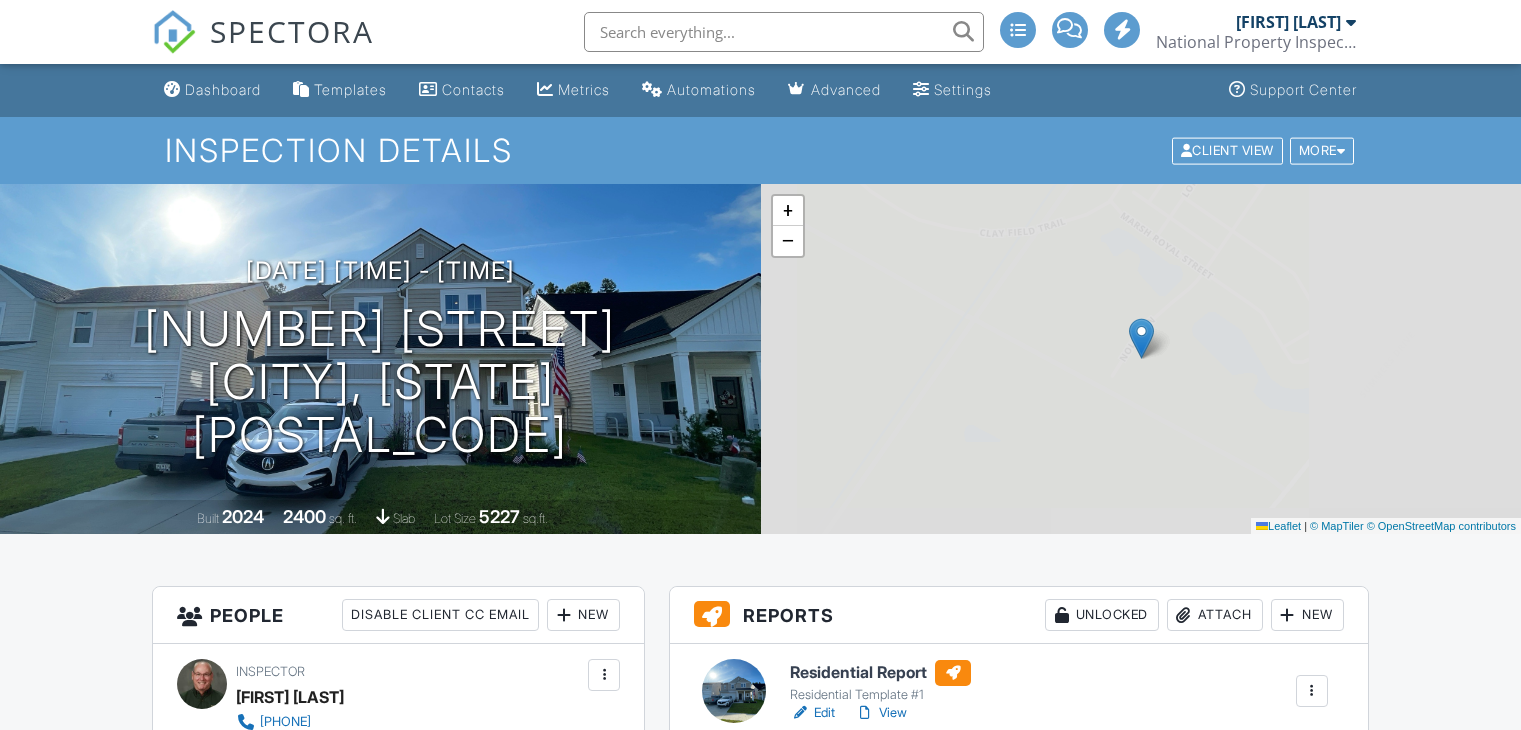 scroll, scrollTop: 0, scrollLeft: 0, axis: both 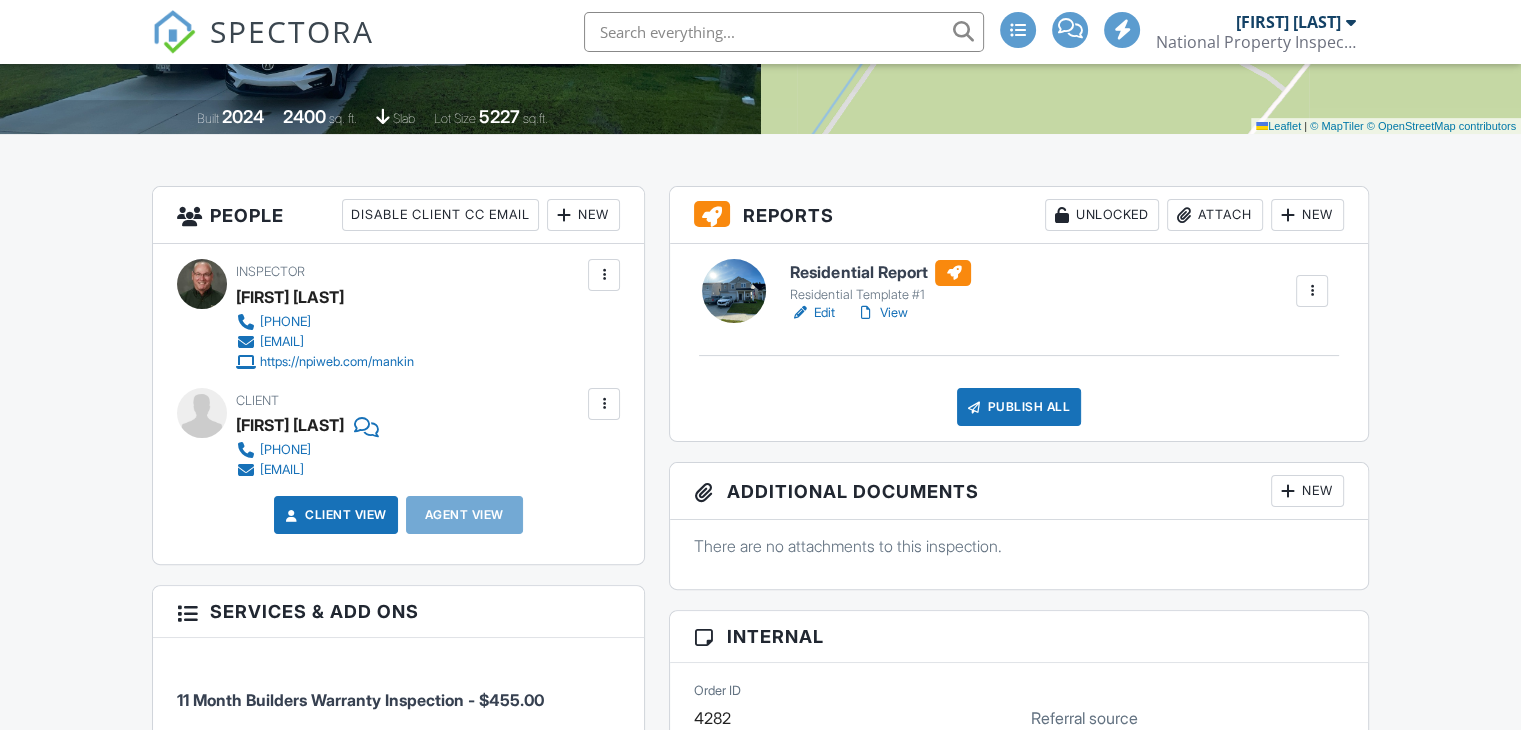 click on "View" at bounding box center [881, 313] 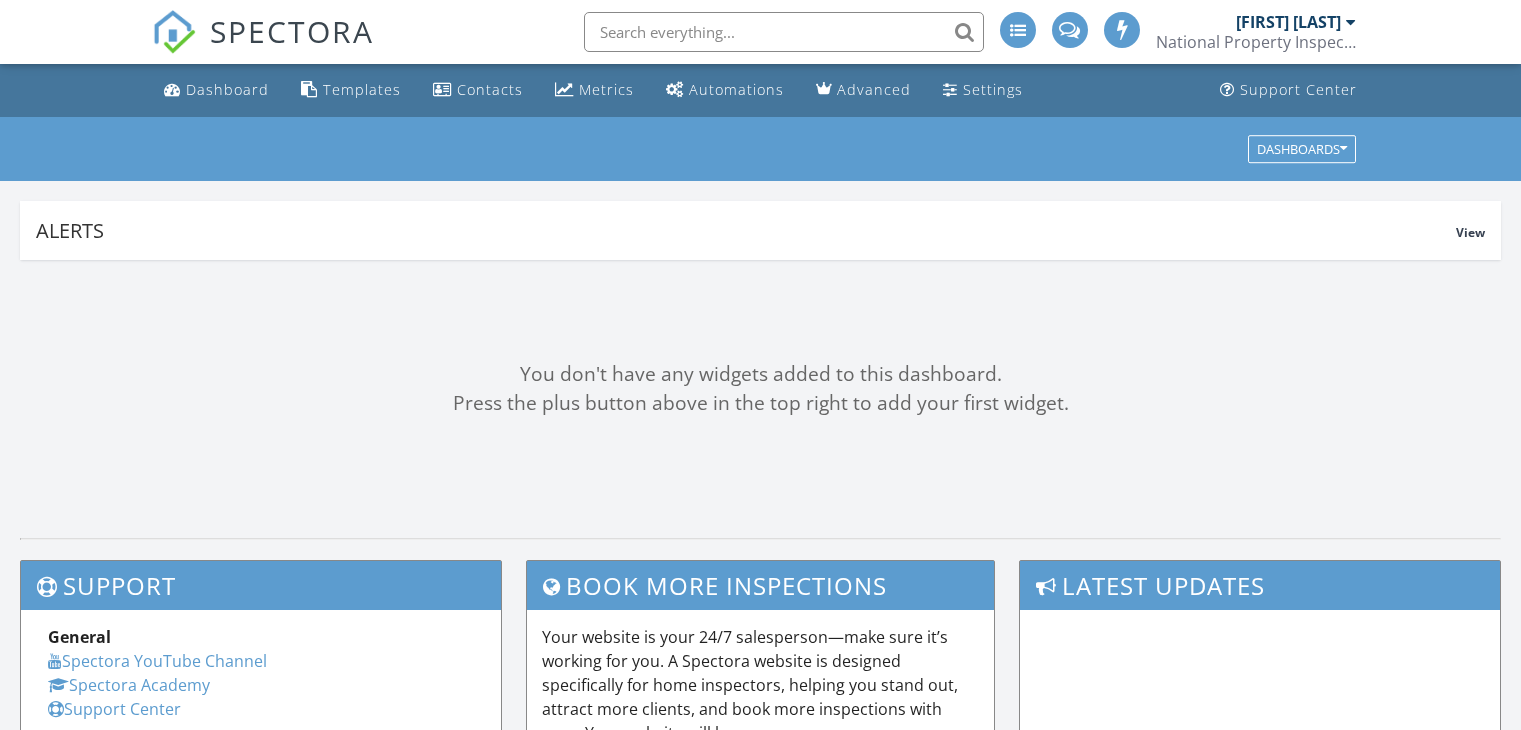 scroll, scrollTop: 0, scrollLeft: 0, axis: both 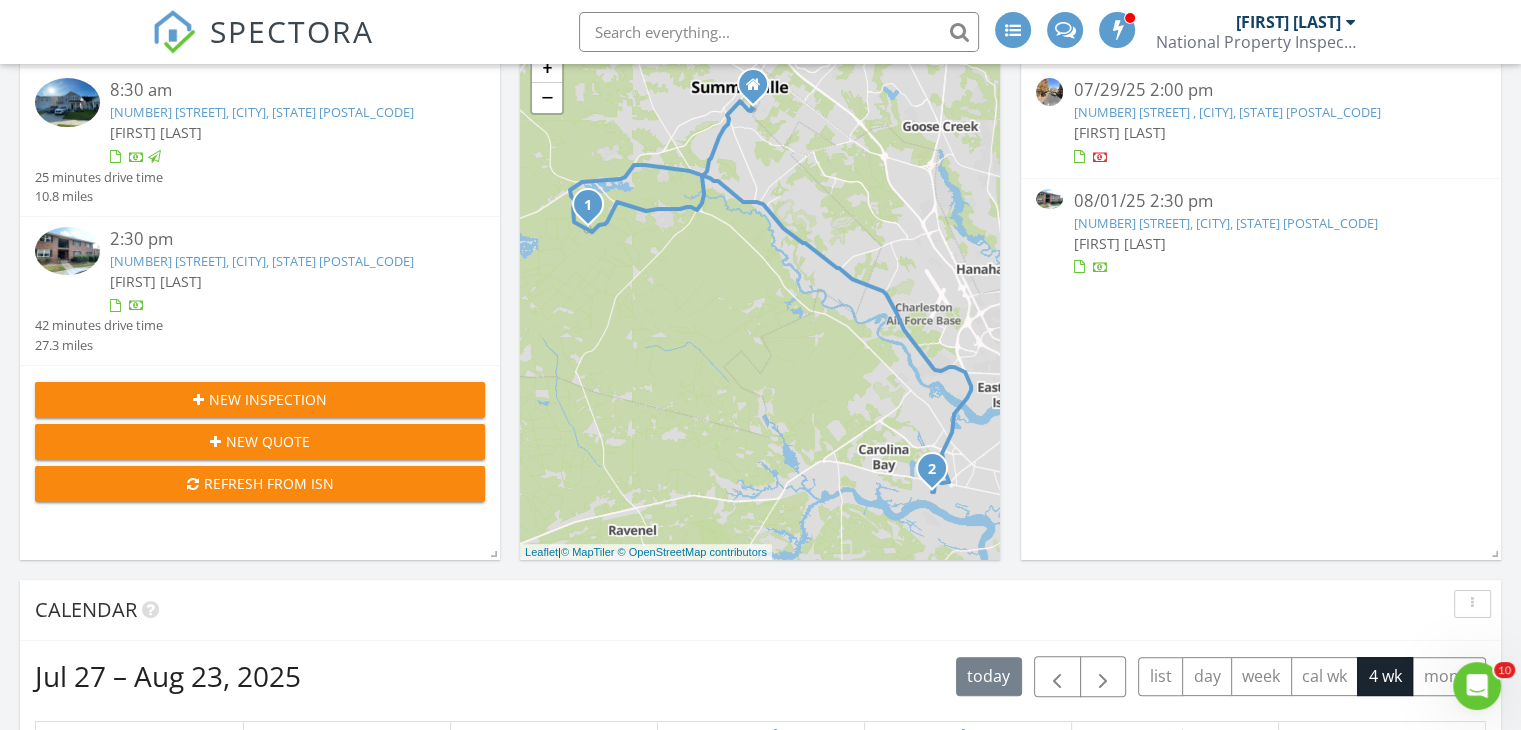 click on "[NUMBER] [STREET], [CITY], [STATE] [POSTAL_CODE]" at bounding box center [262, 261] 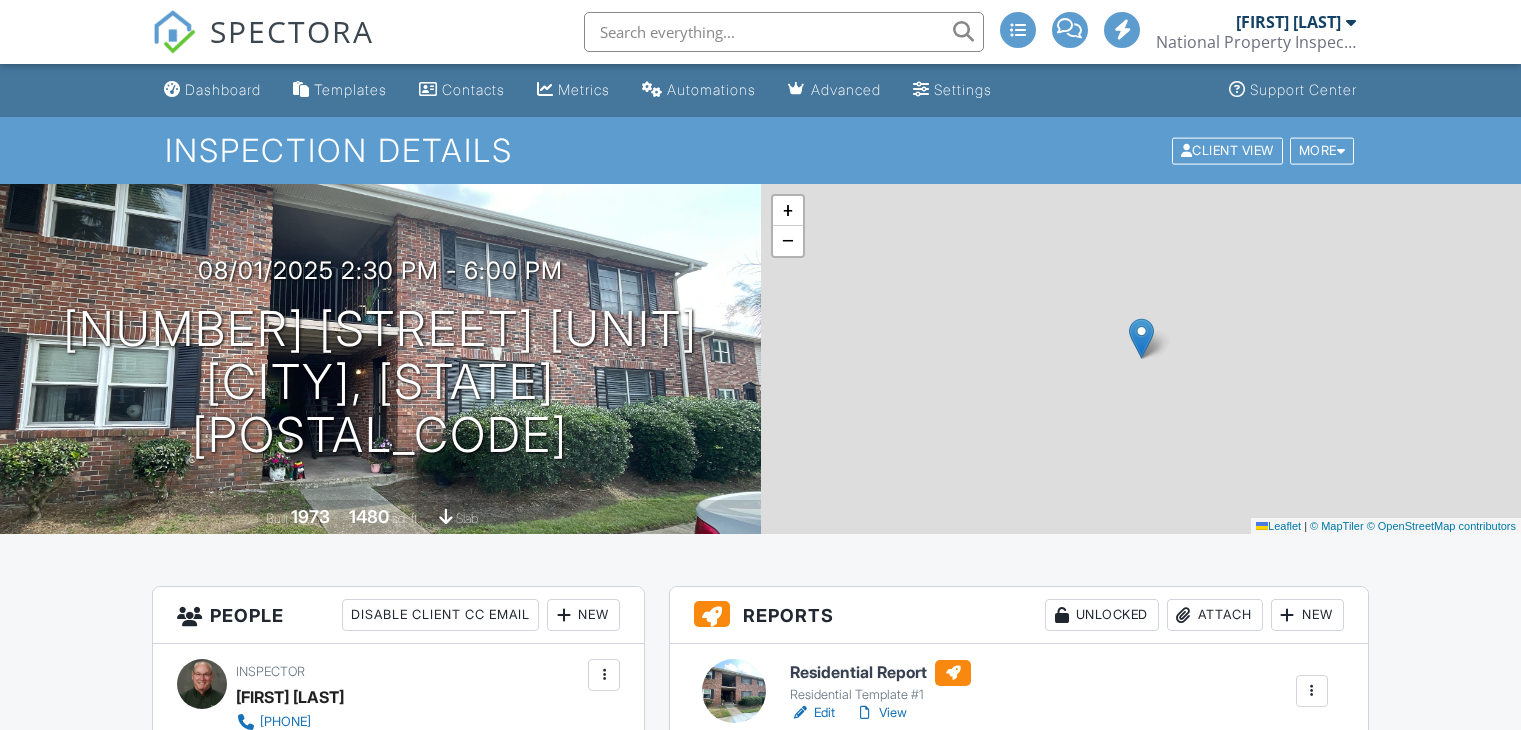 scroll, scrollTop: 0, scrollLeft: 0, axis: both 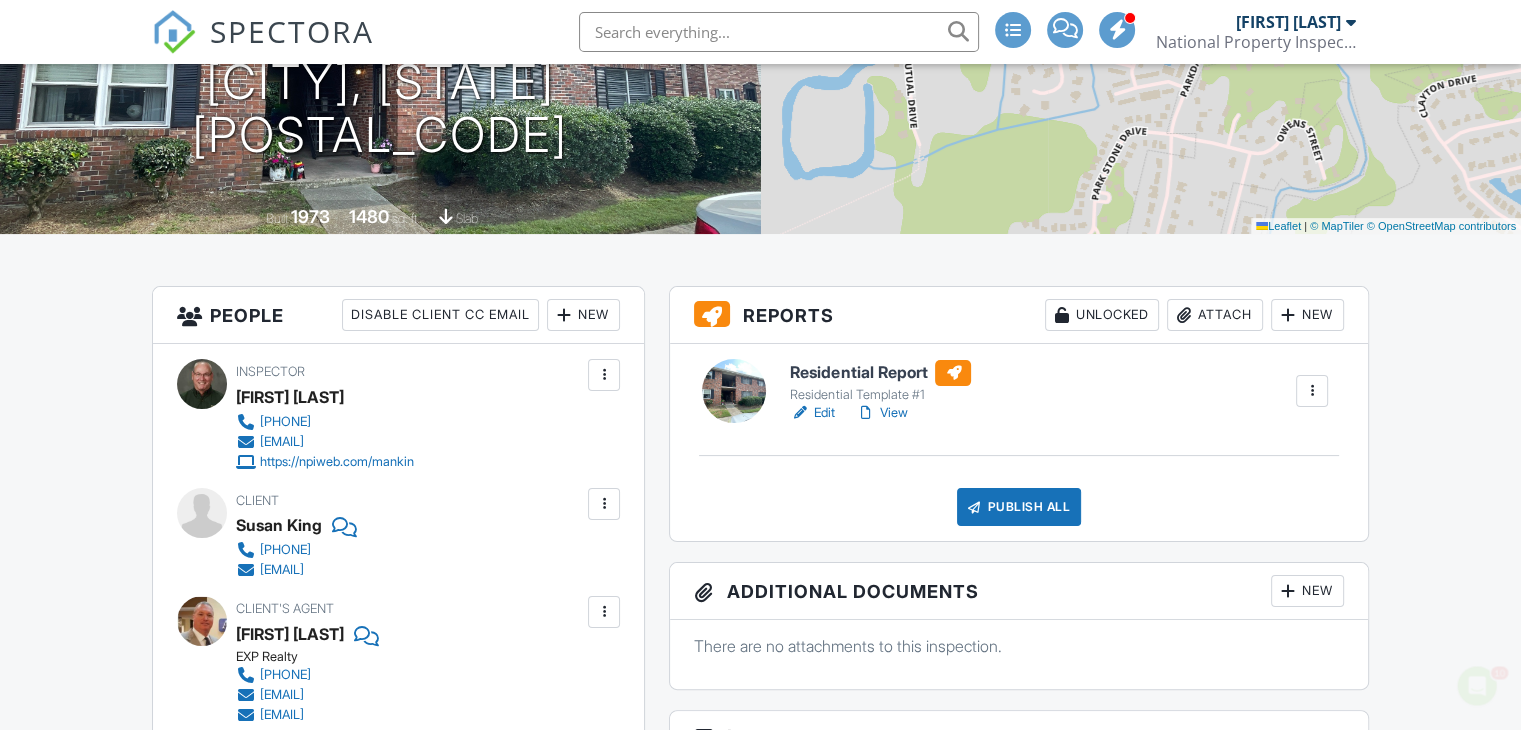 click on "View" at bounding box center [881, 413] 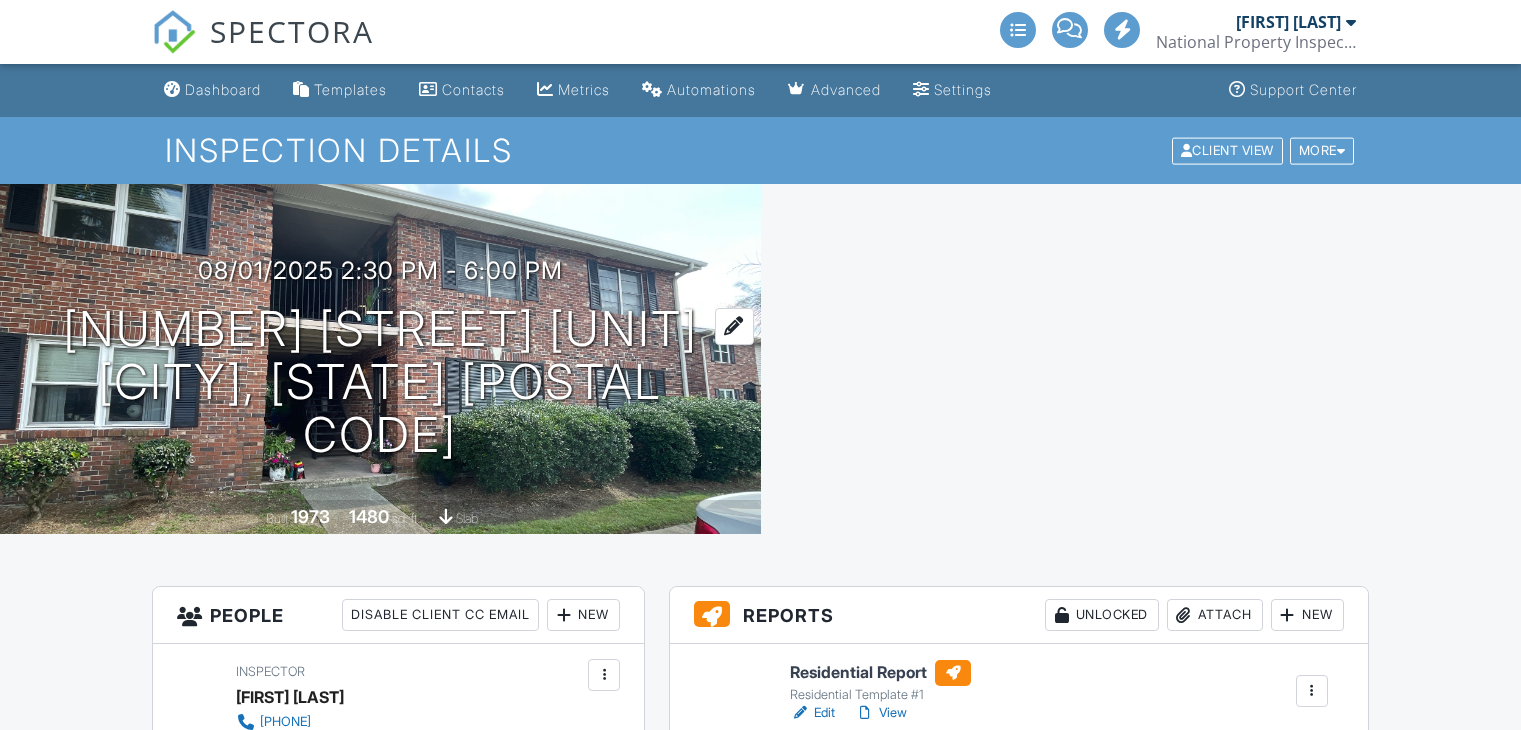 scroll, scrollTop: 0, scrollLeft: 0, axis: both 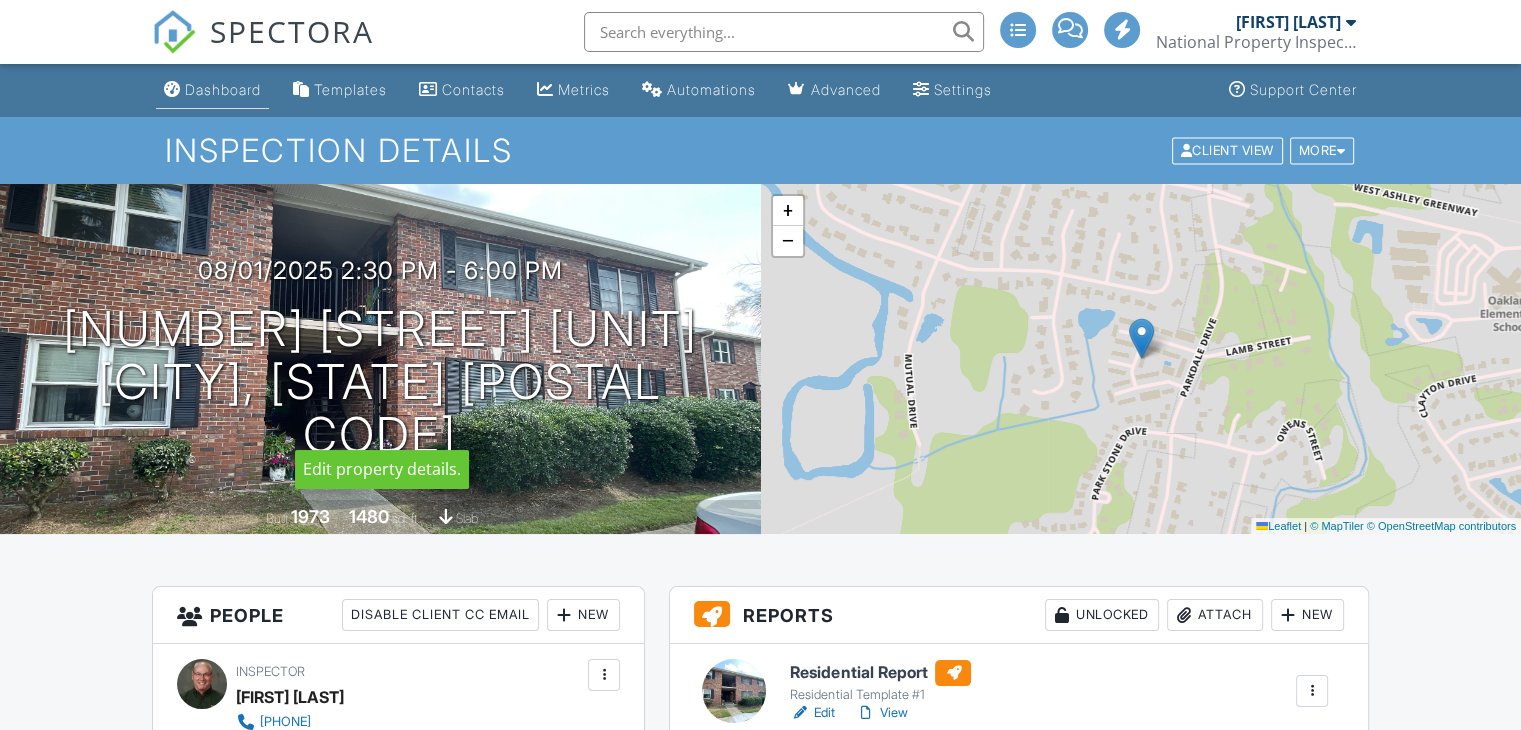 click on "Dashboard" at bounding box center [223, 89] 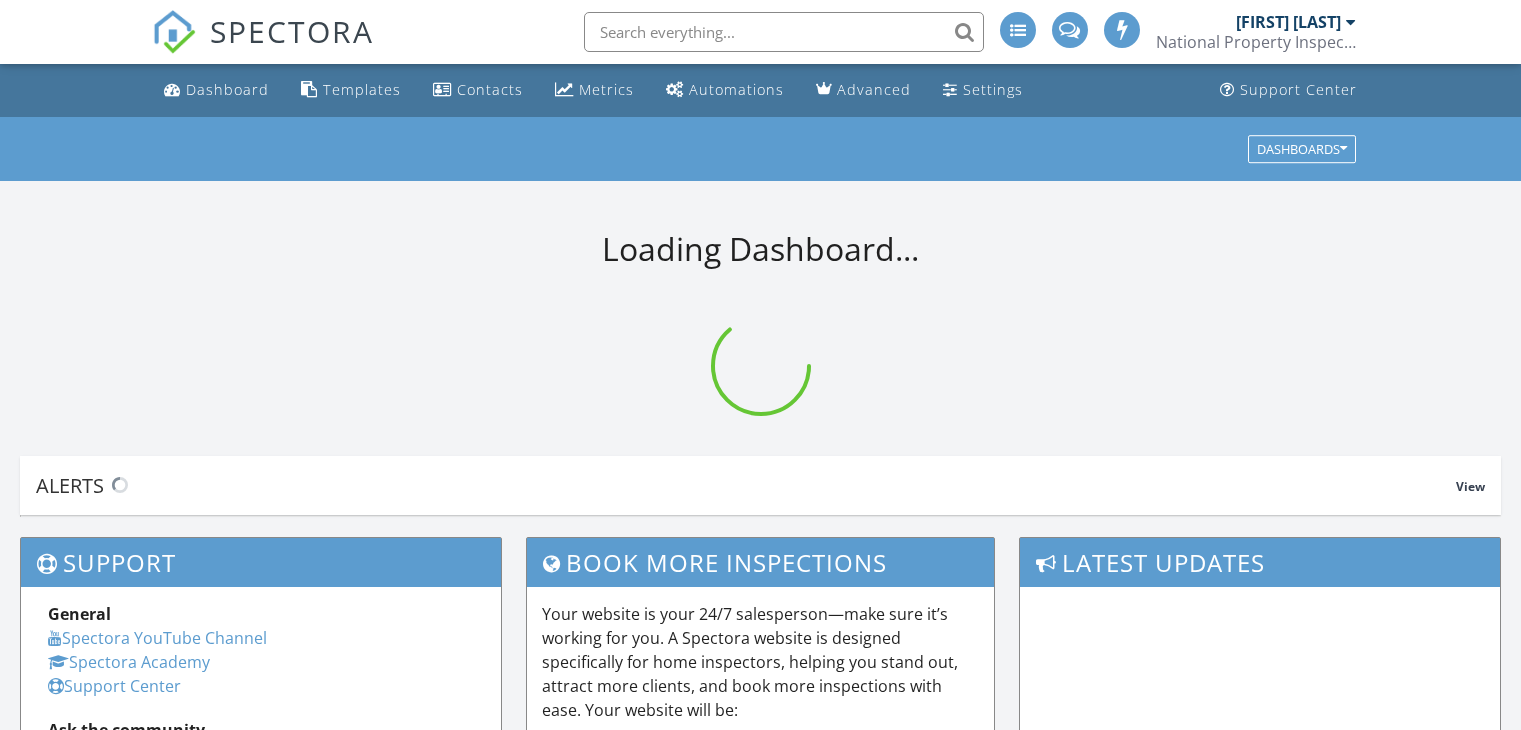 scroll, scrollTop: 0, scrollLeft: 0, axis: both 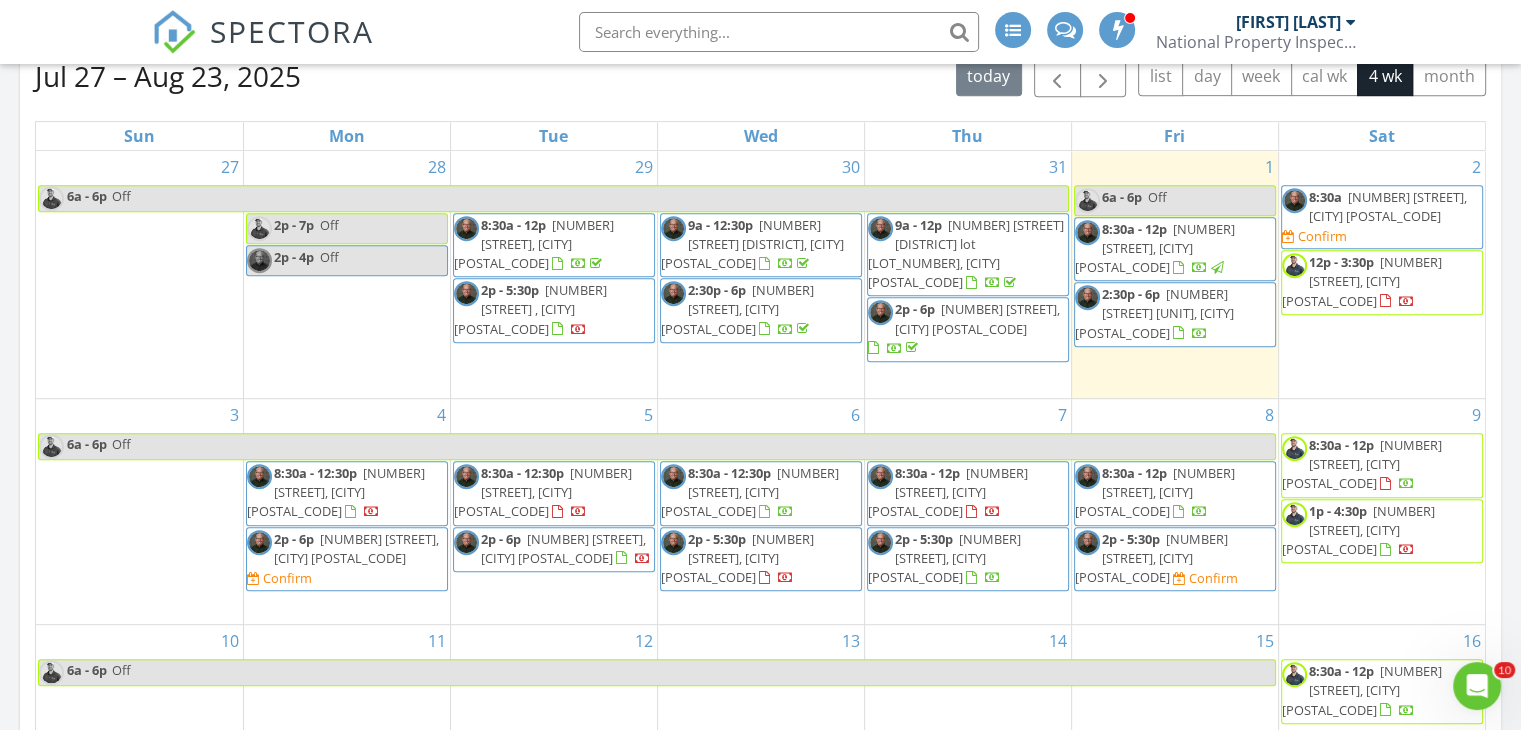 click on "[NUMBER] [STREET], [CITY] [POSTAL_CODE]" at bounding box center [1388, 206] 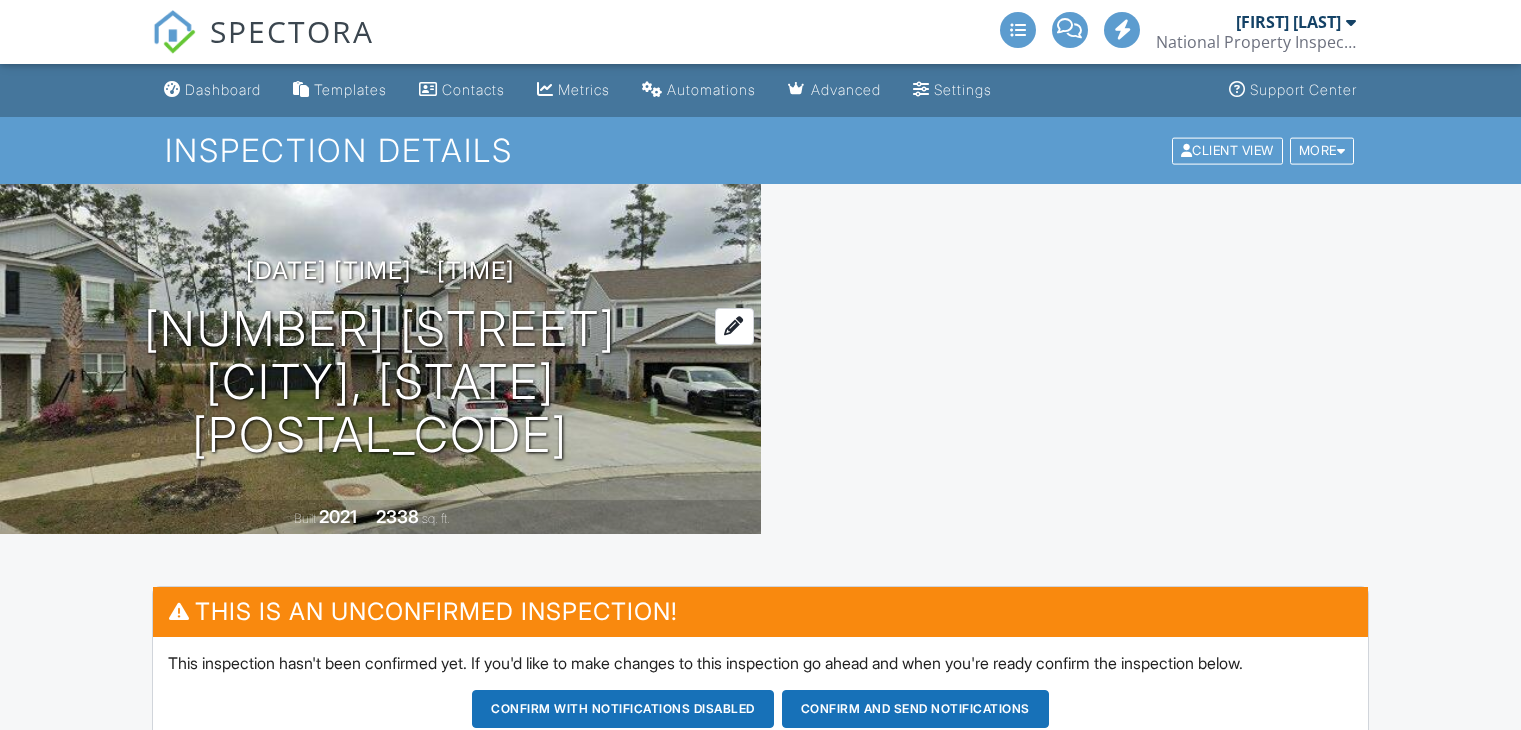 scroll, scrollTop: 0, scrollLeft: 0, axis: both 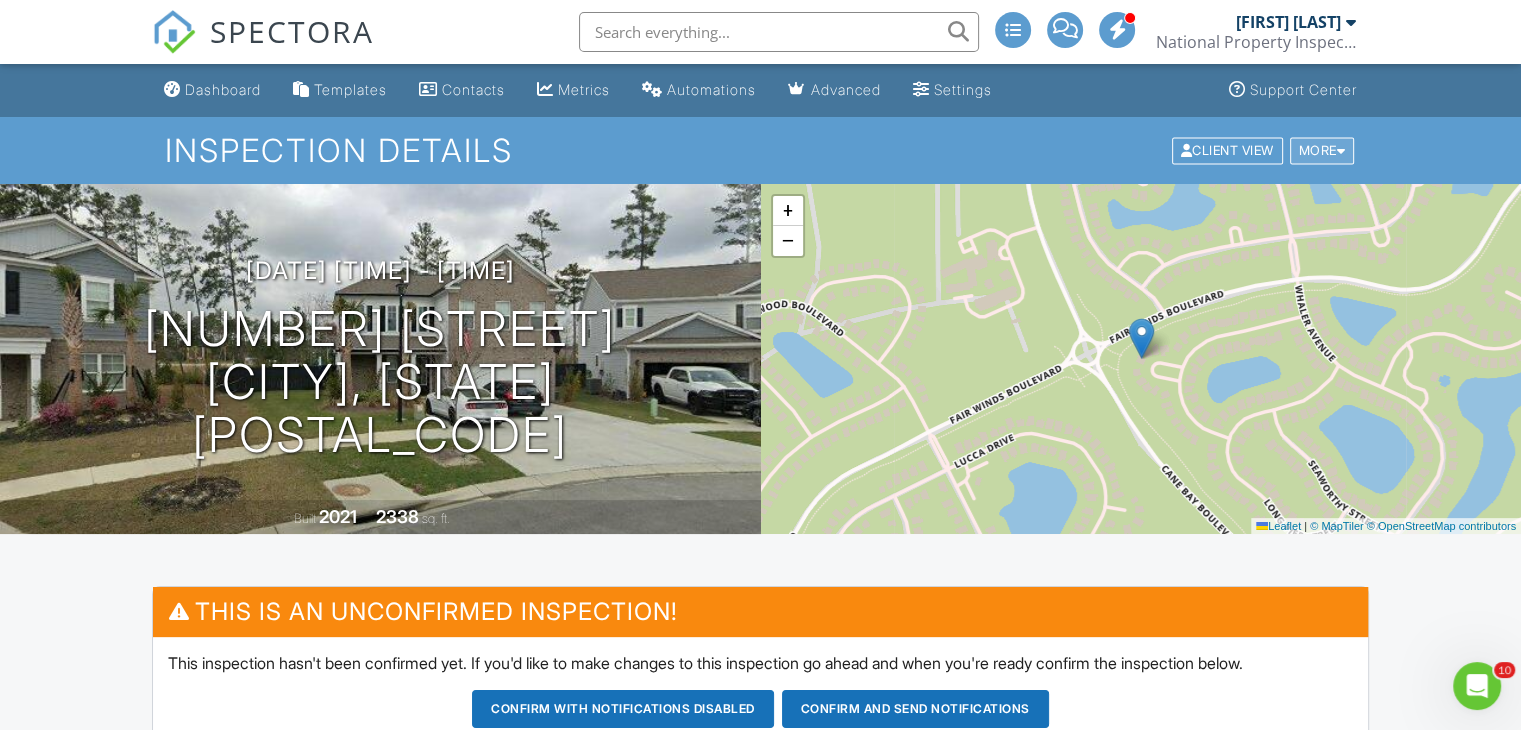 click at bounding box center [1341, 150] 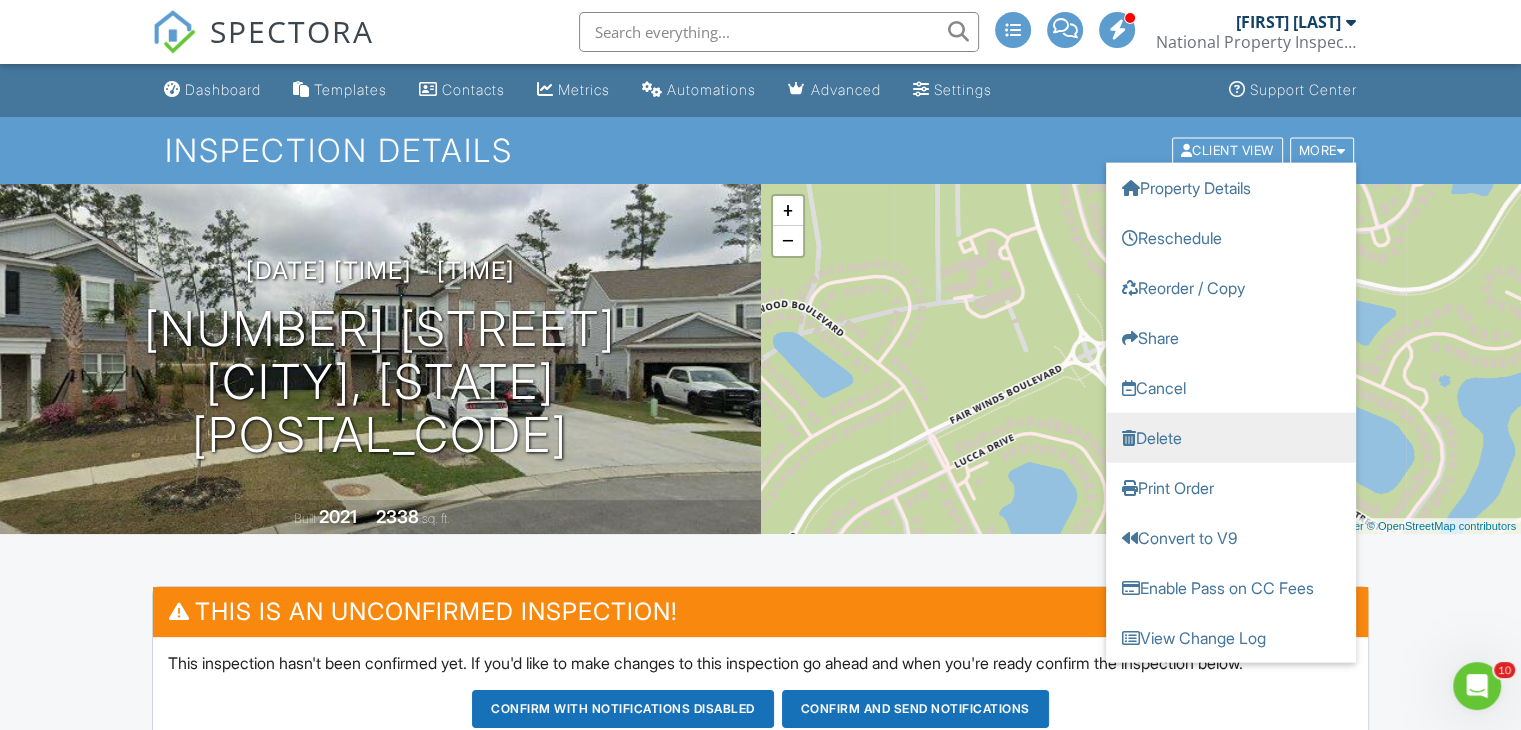 click on "Delete" at bounding box center [1231, 437] 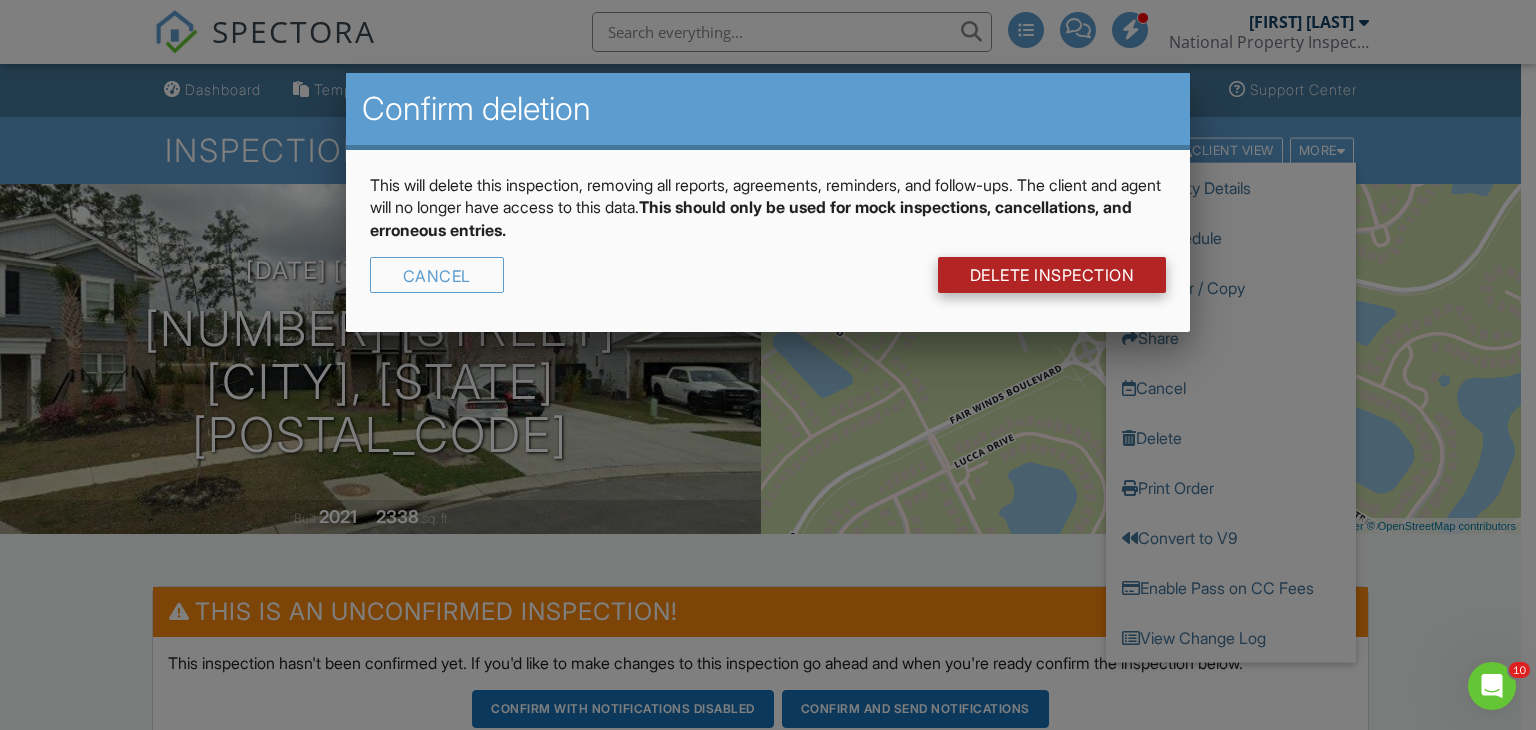 click on "DELETE Inspection" at bounding box center [1052, 275] 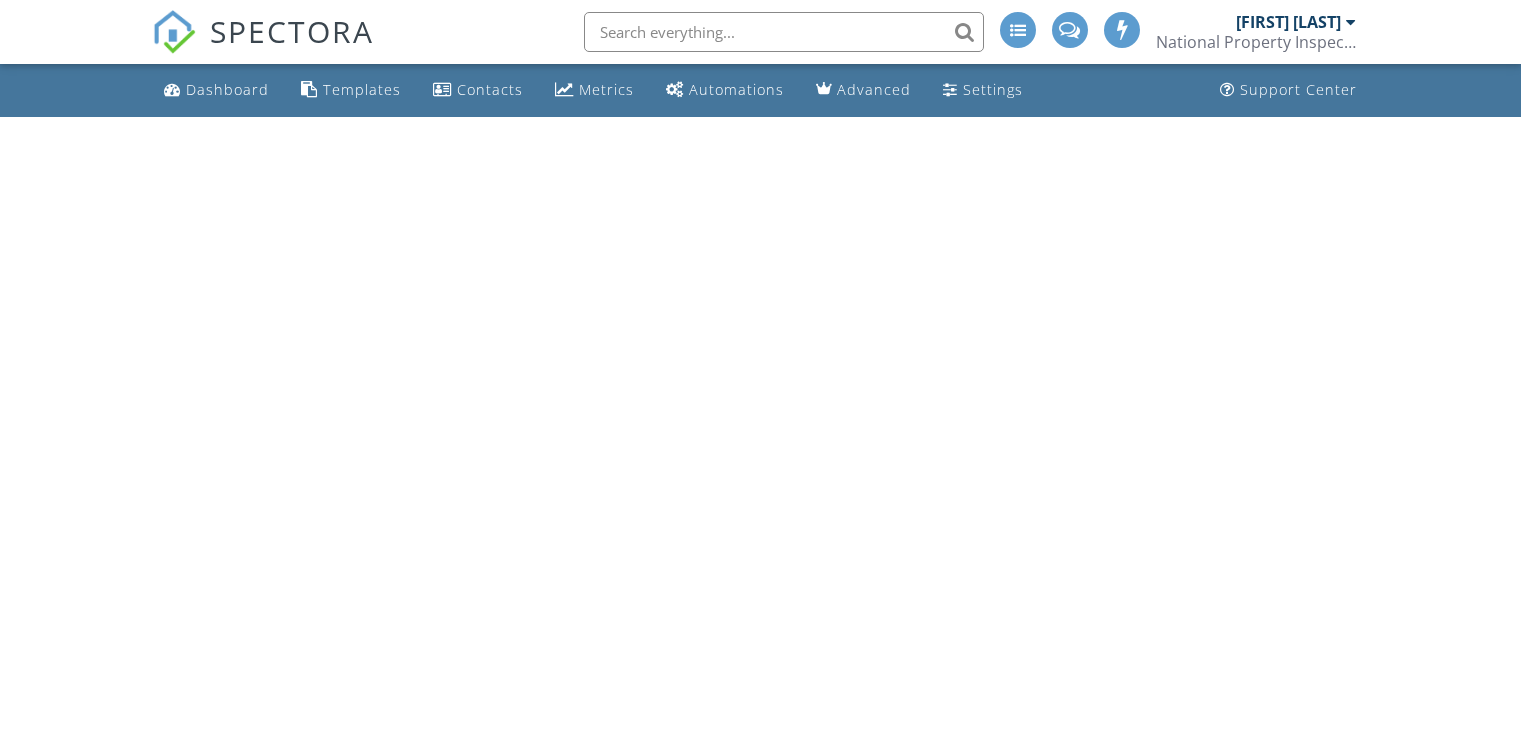 scroll, scrollTop: 0, scrollLeft: 0, axis: both 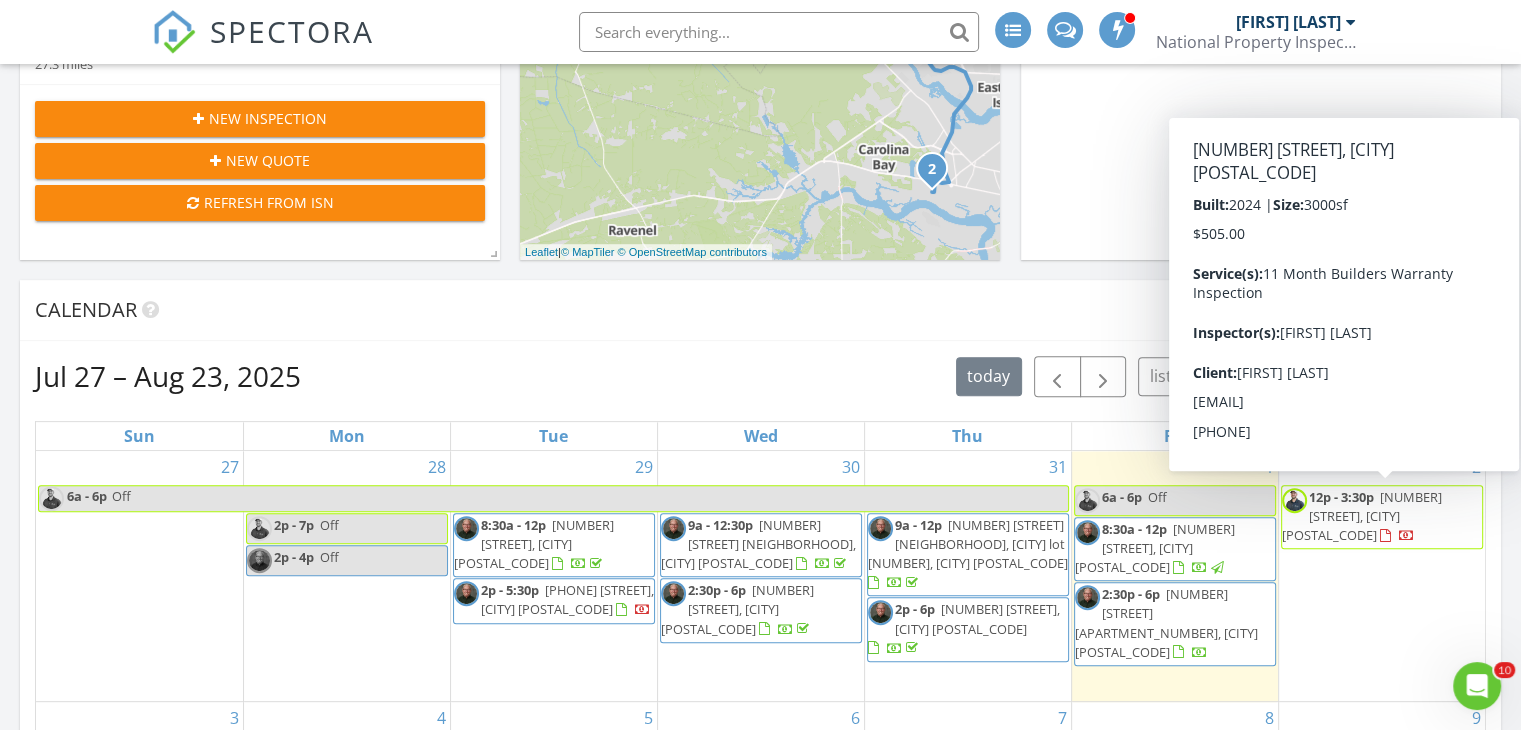 click on "12p - 3:30p" at bounding box center [1341, 497] 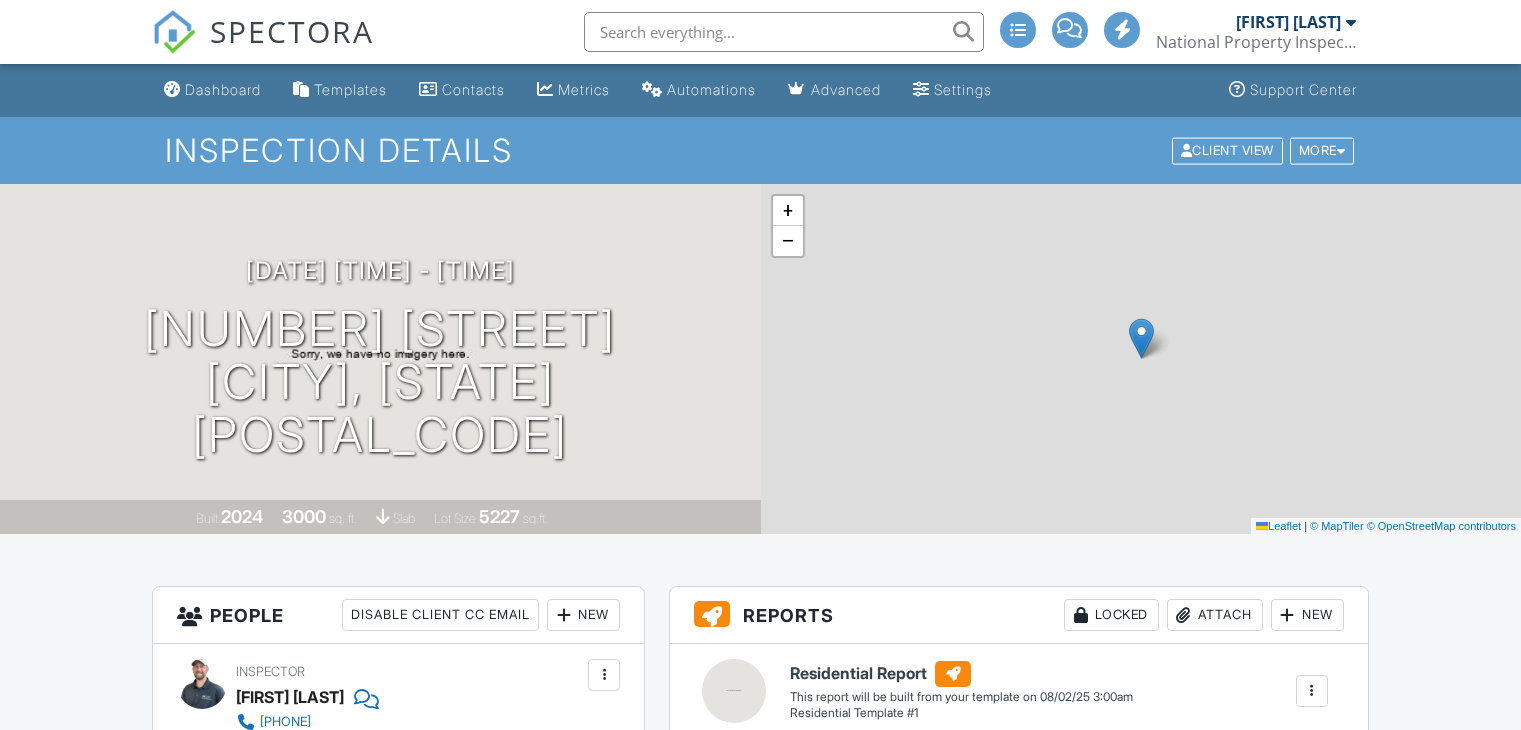 scroll, scrollTop: 0, scrollLeft: 0, axis: both 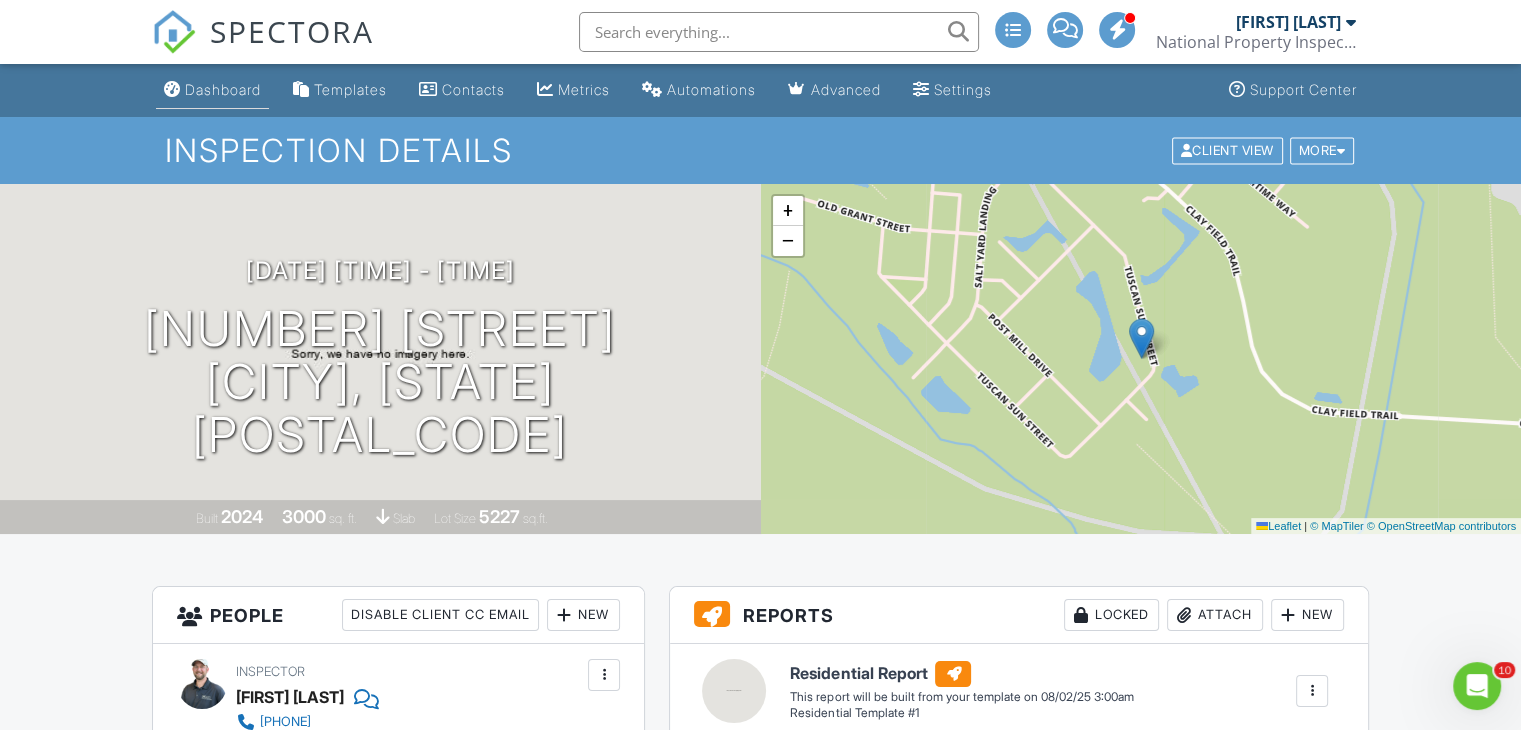 click on "Dashboard" at bounding box center (223, 89) 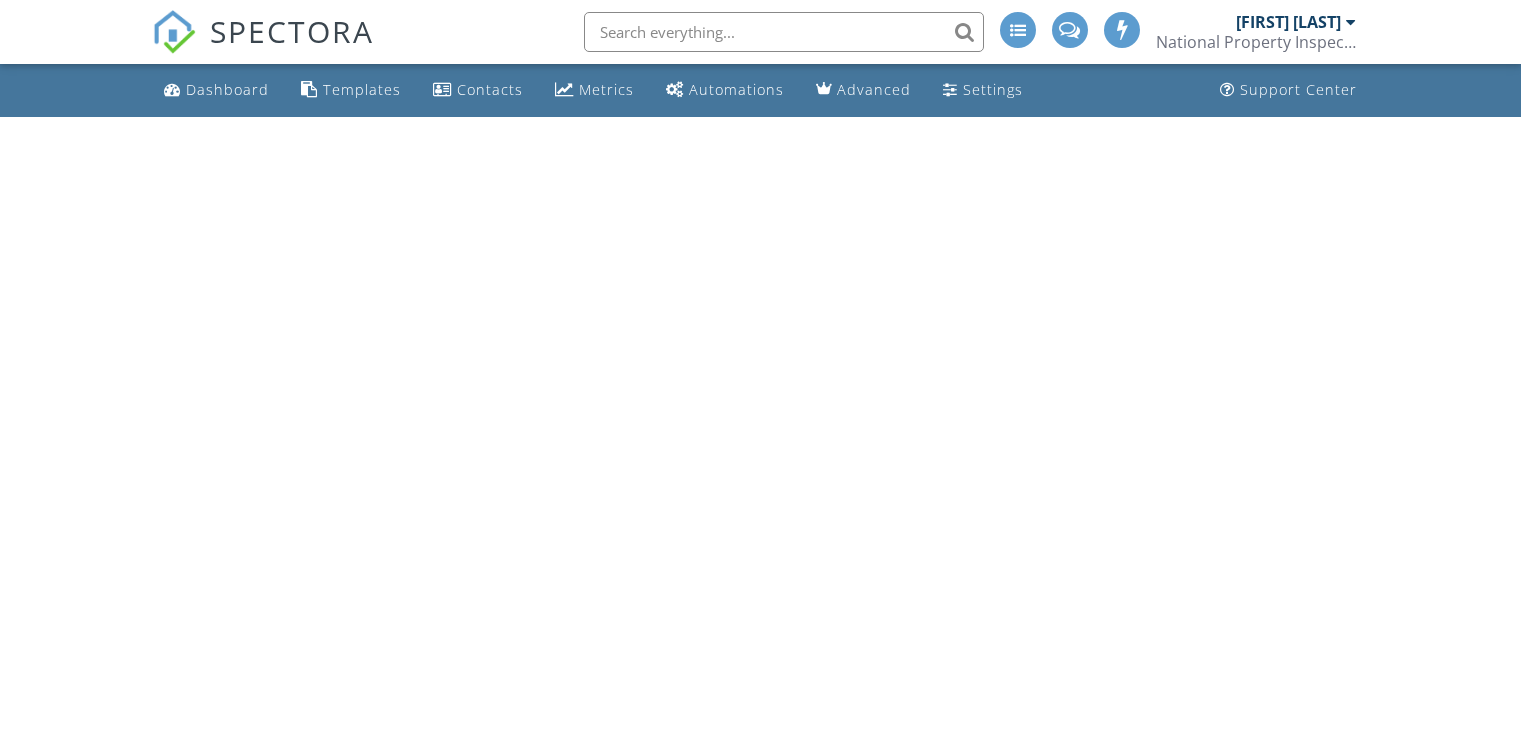 scroll, scrollTop: 0, scrollLeft: 0, axis: both 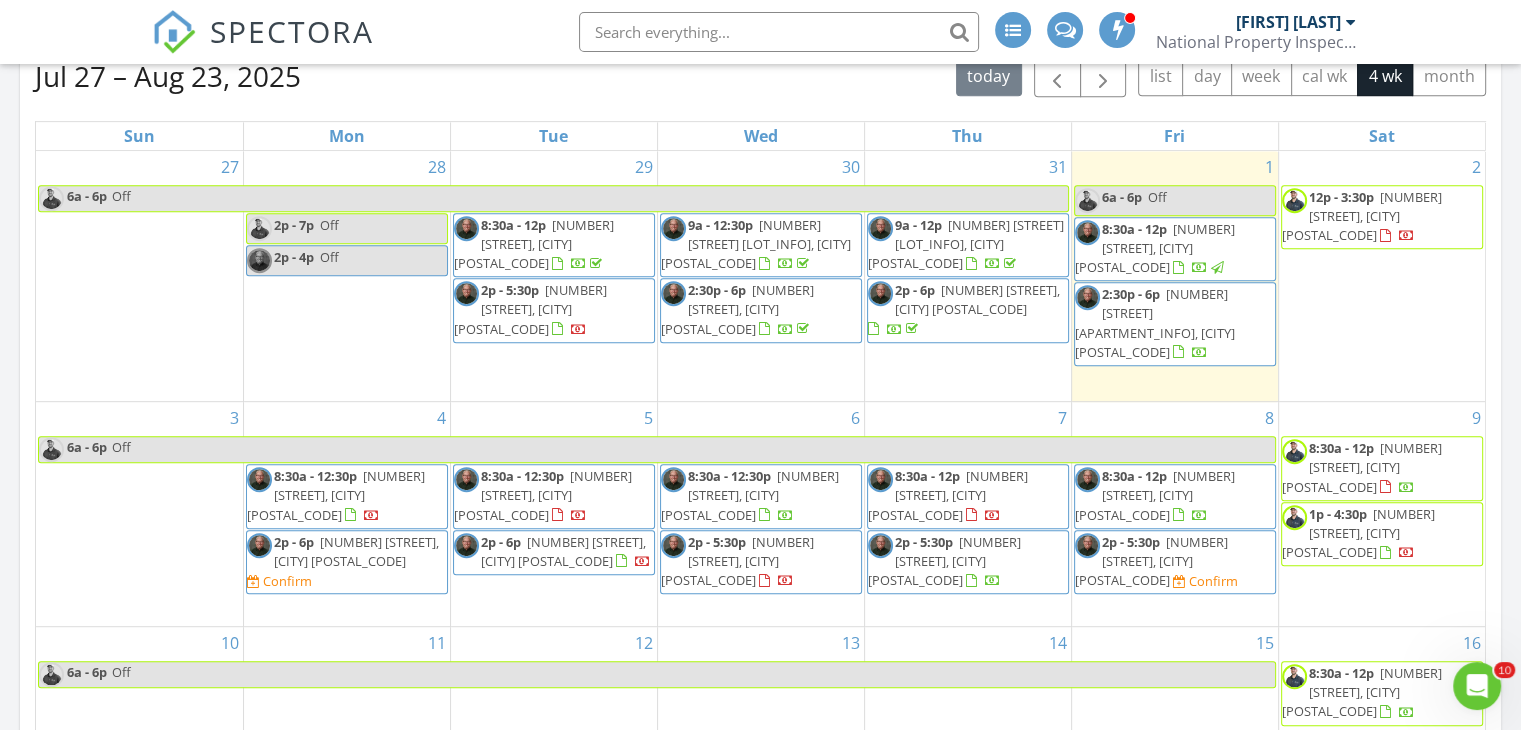 click on "1694 Jedburg Rd, Summerville 29483" at bounding box center [356, 551] 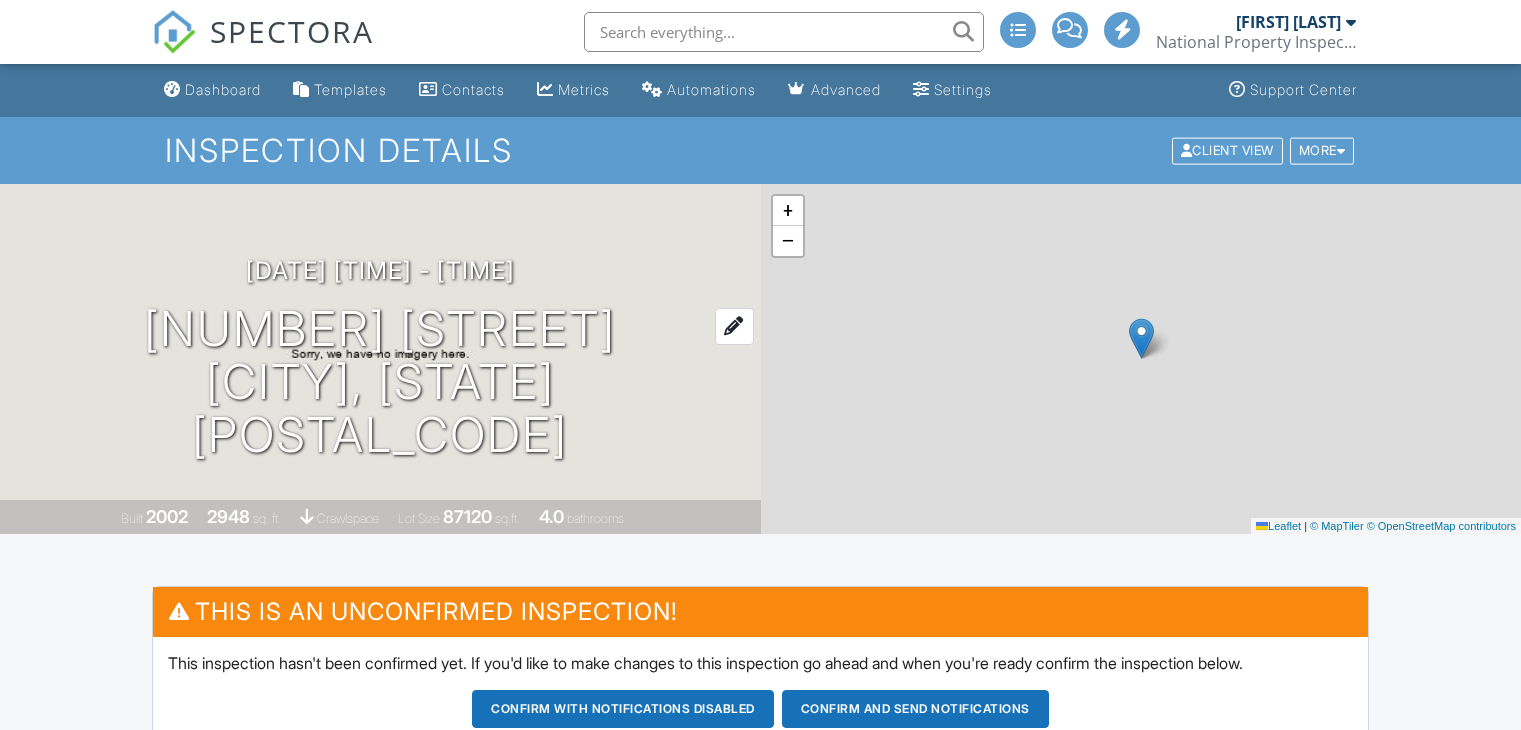 scroll, scrollTop: 0, scrollLeft: 0, axis: both 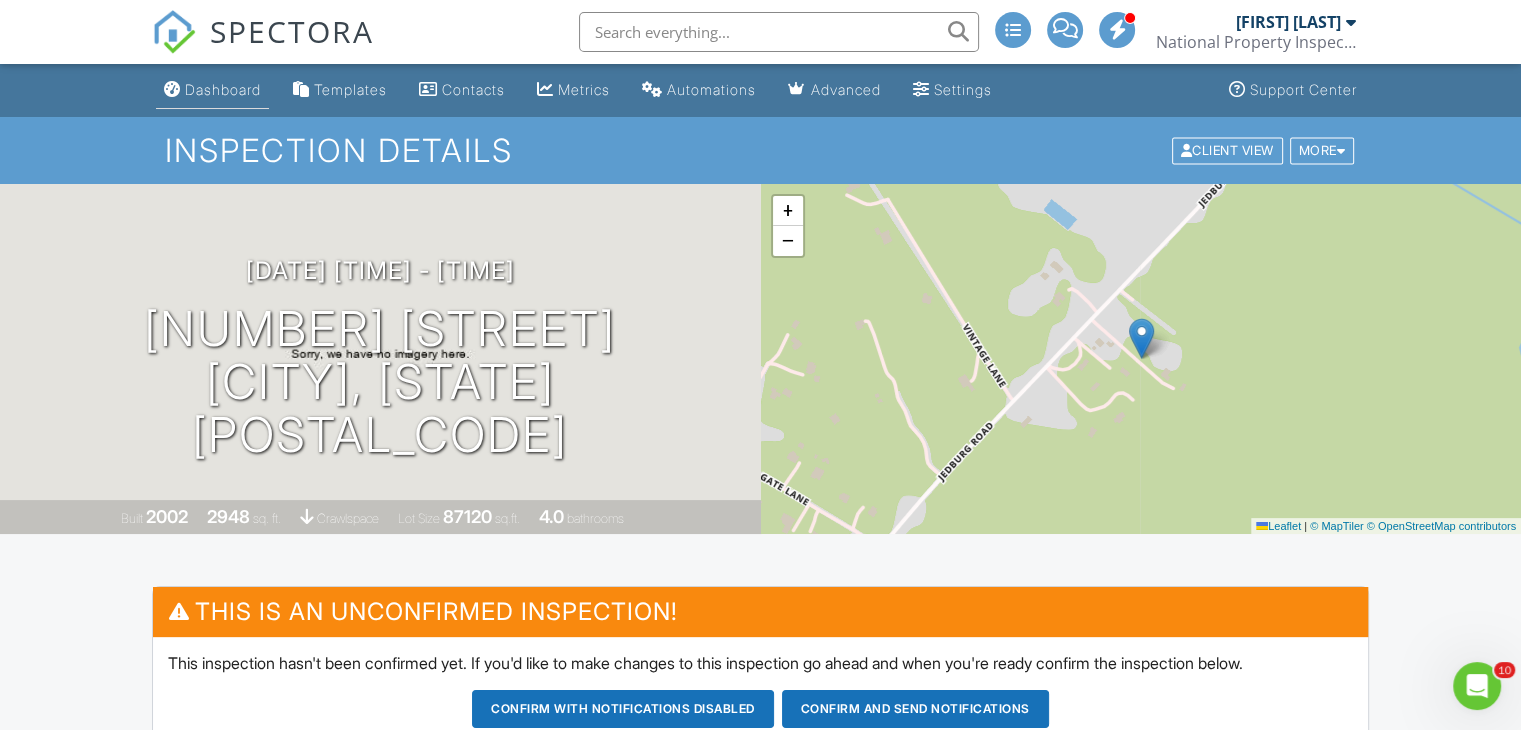 click on "Dashboard" at bounding box center (223, 89) 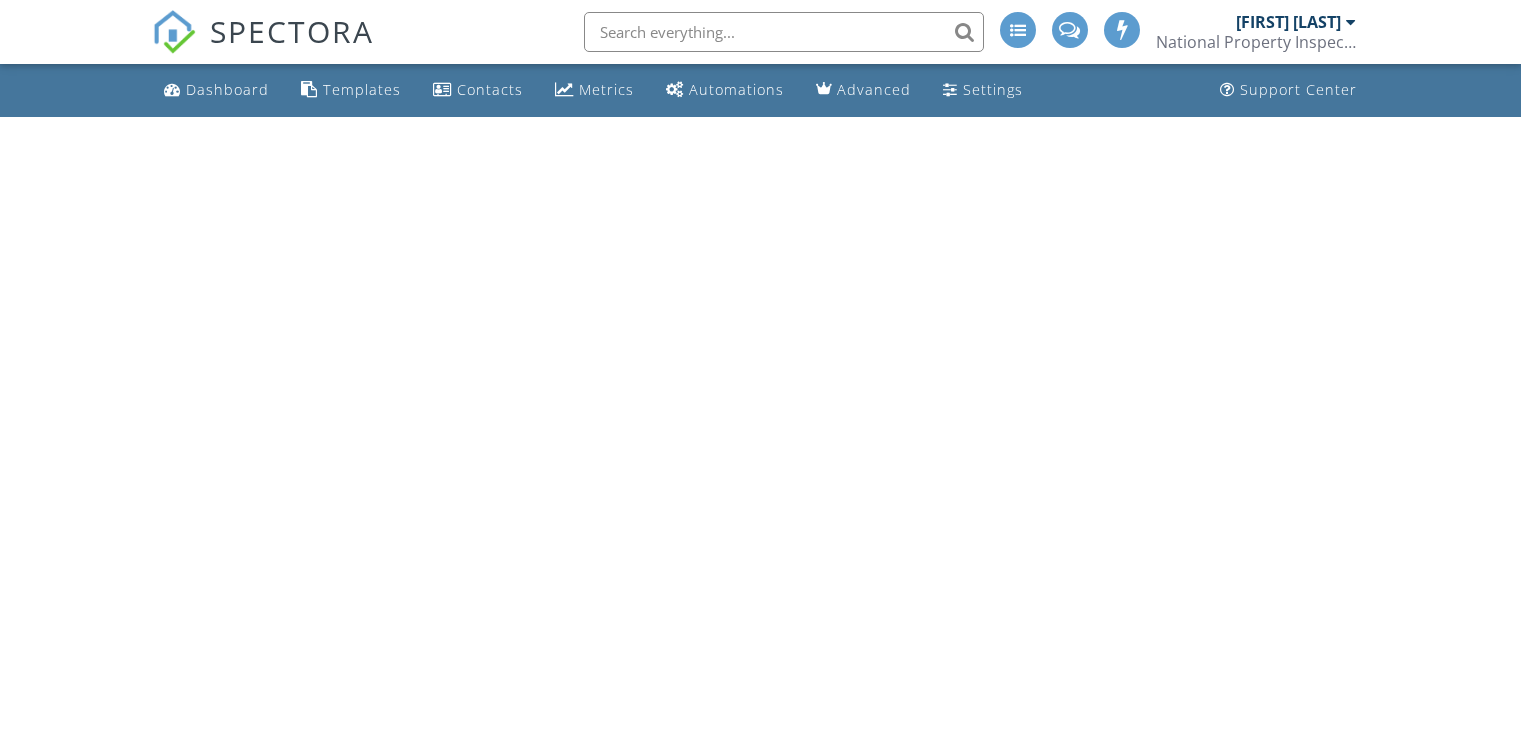 scroll, scrollTop: 0, scrollLeft: 0, axis: both 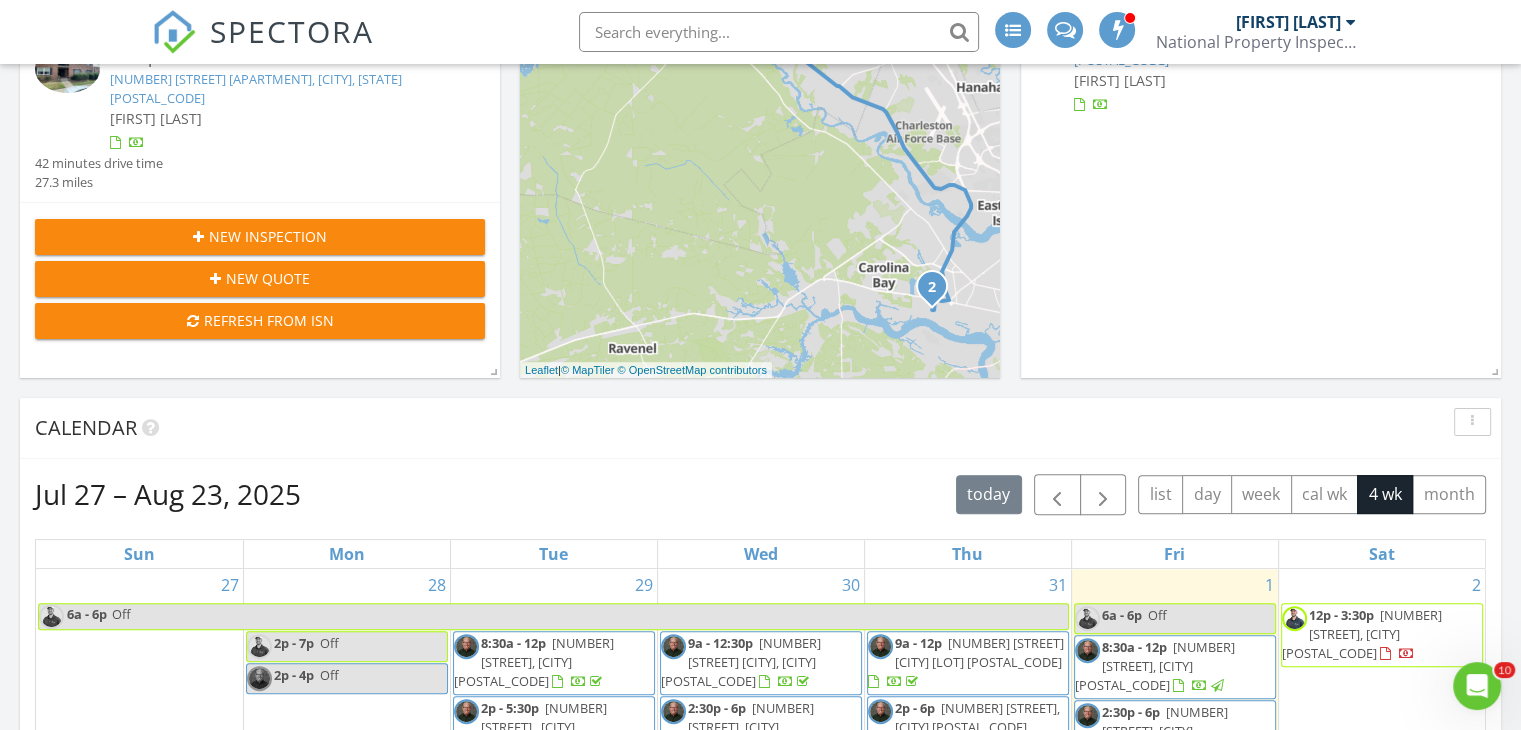 click on "Calendar" at bounding box center (745, 428) 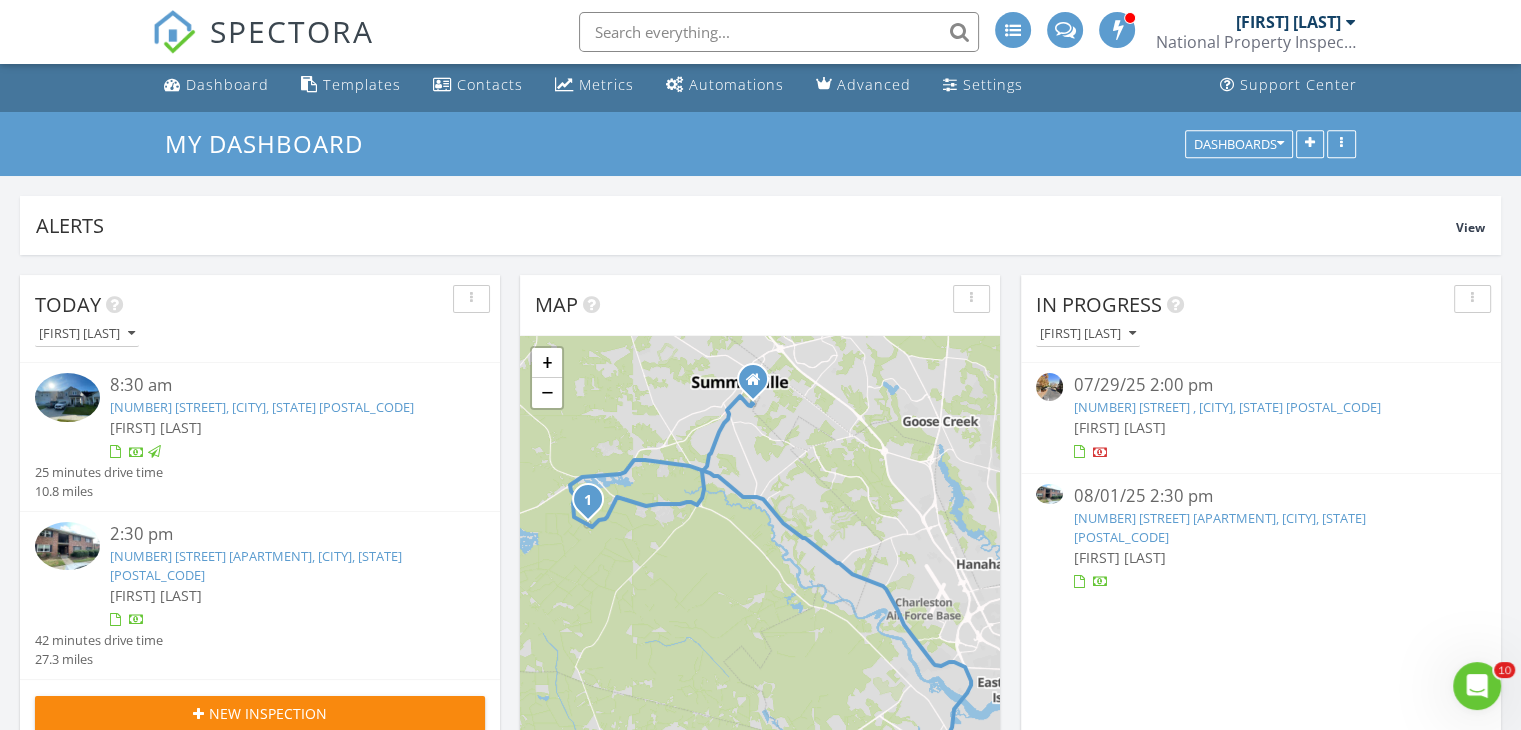 scroll, scrollTop: 0, scrollLeft: 0, axis: both 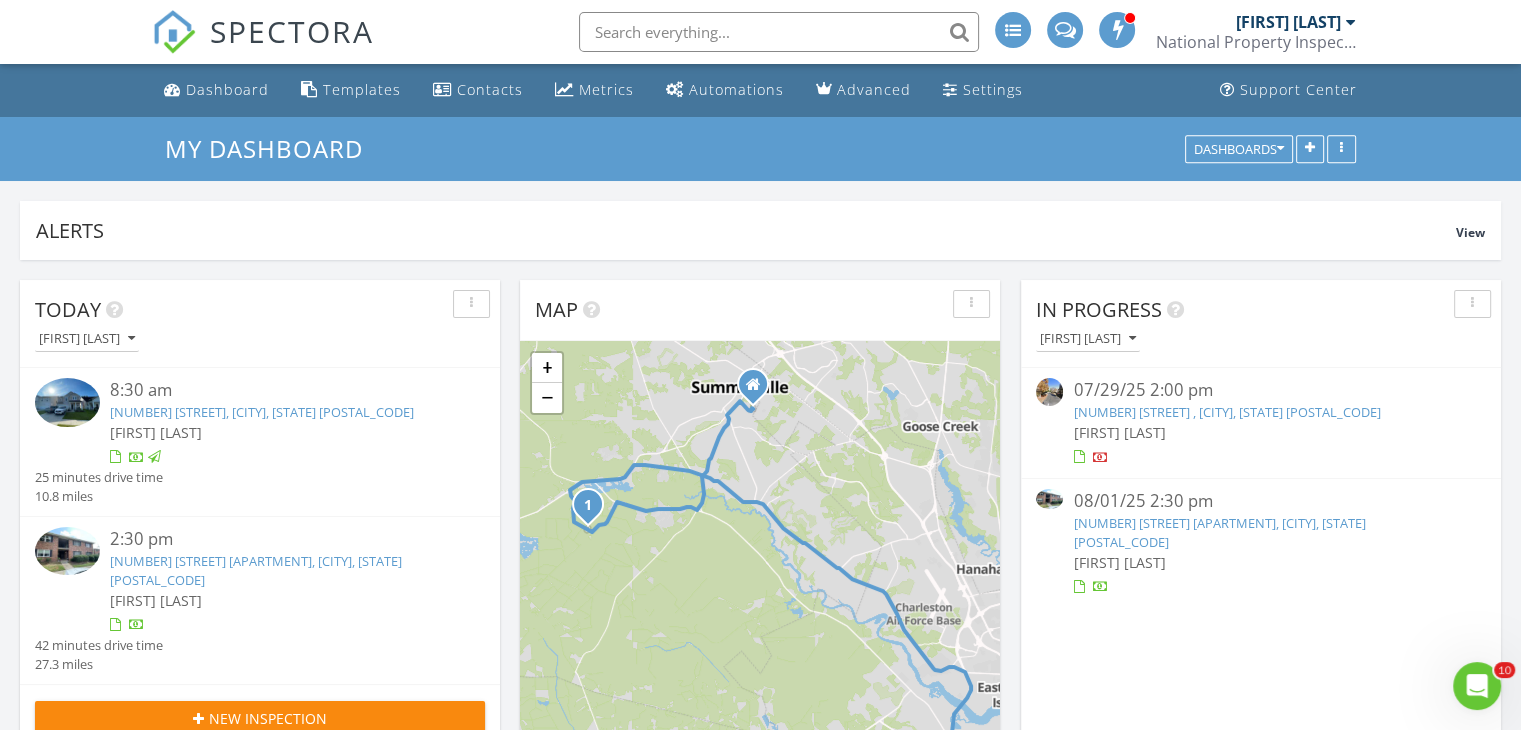 click on "415 Parkdale Dr. 2 F, Charleston, SC 29414" at bounding box center (256, 570) 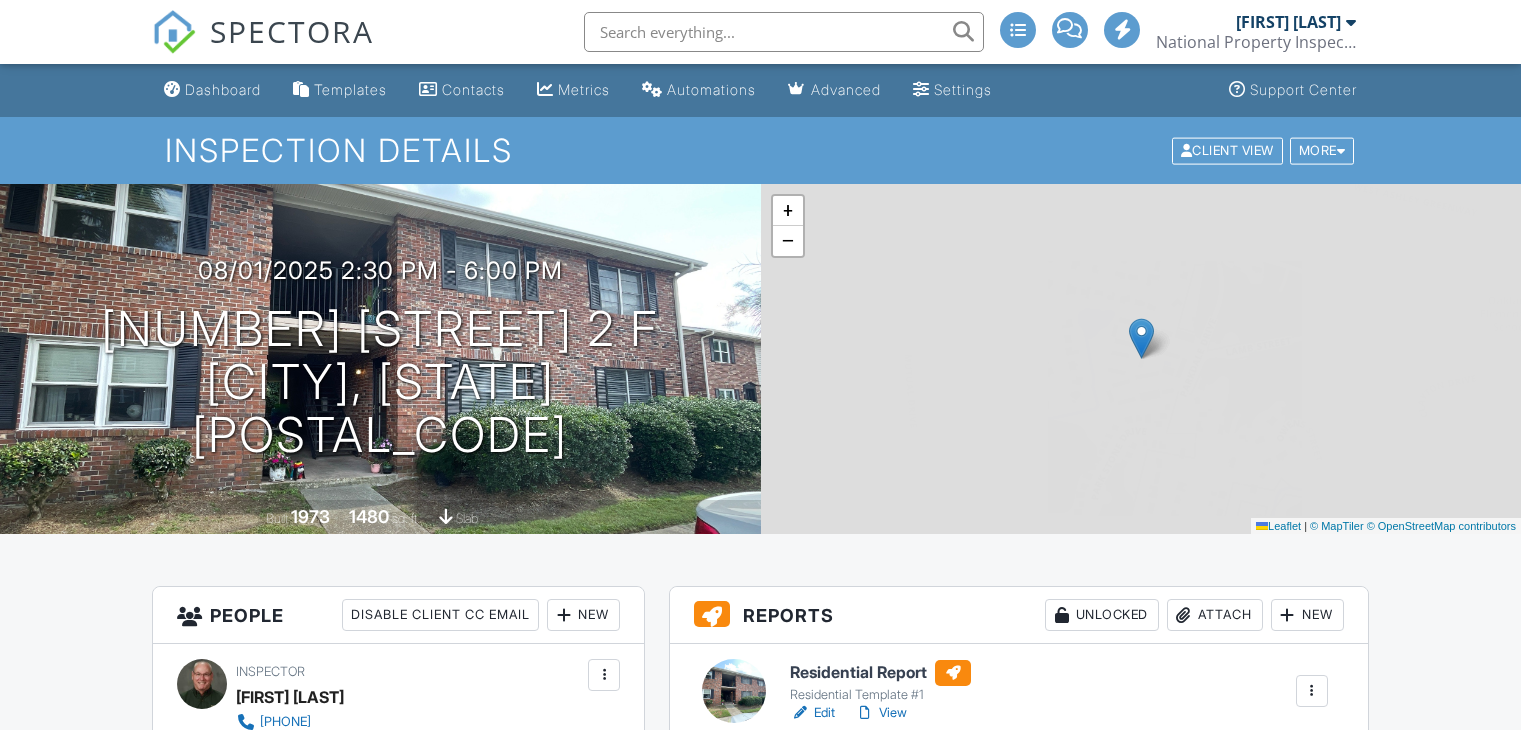 scroll, scrollTop: 0, scrollLeft: 0, axis: both 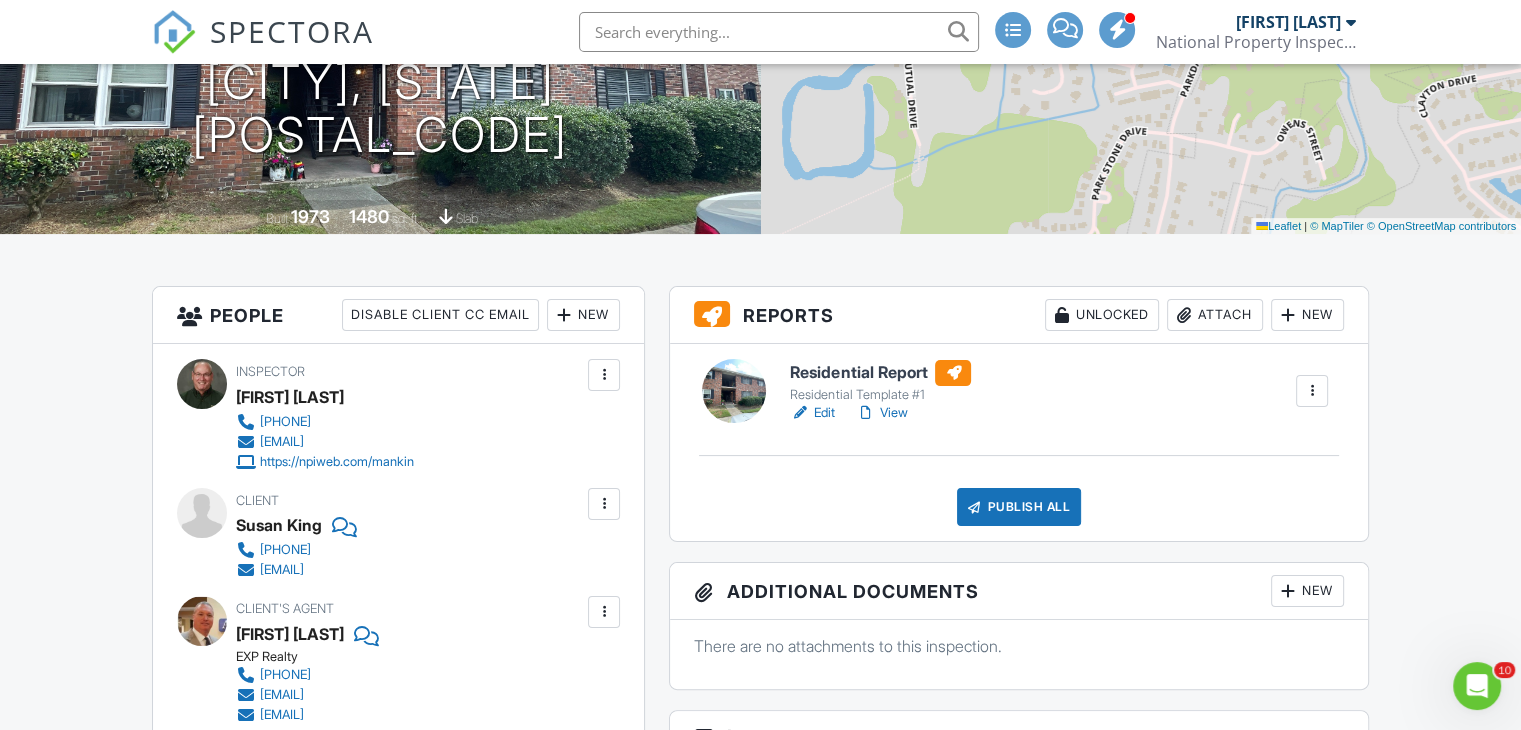 click on "View" at bounding box center (881, 413) 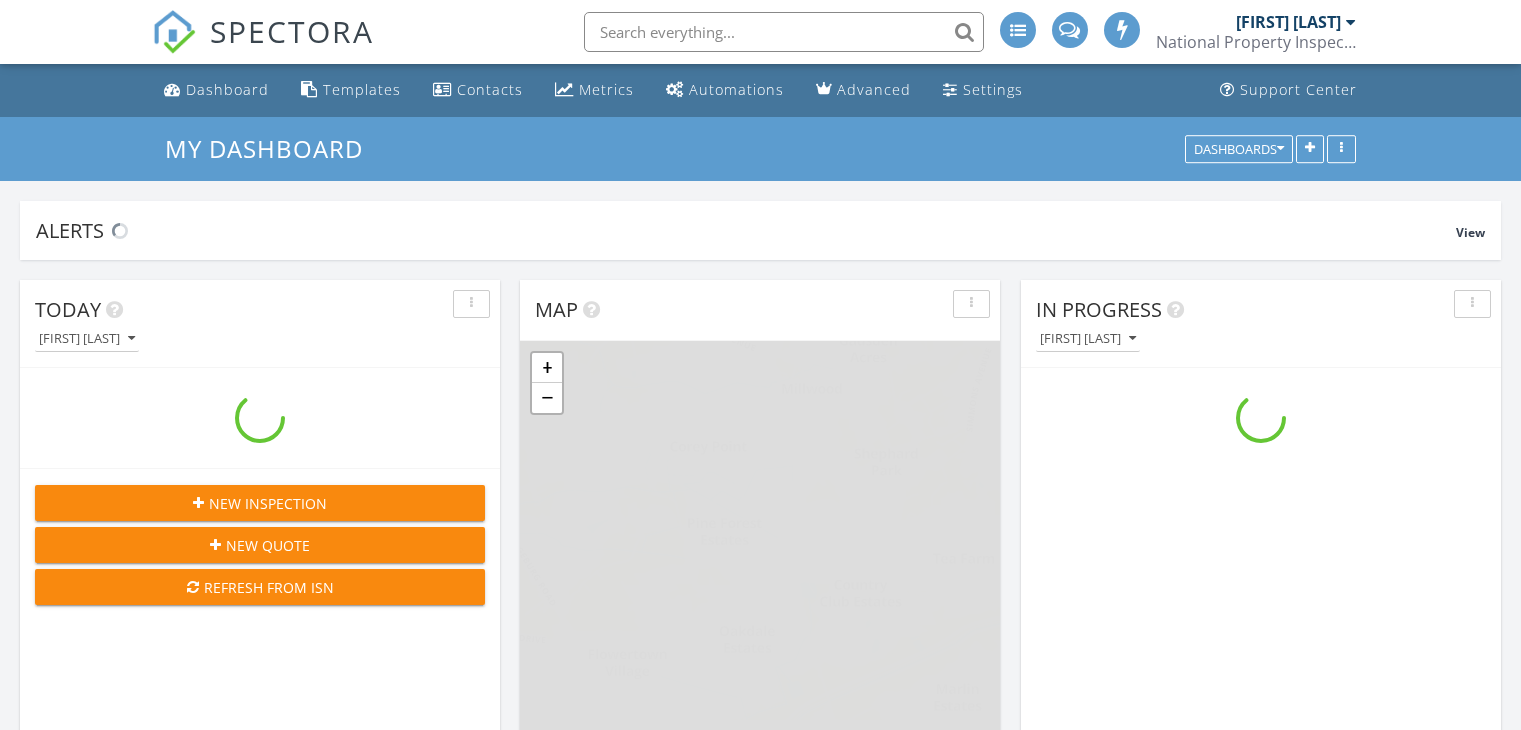 scroll, scrollTop: 0, scrollLeft: 0, axis: both 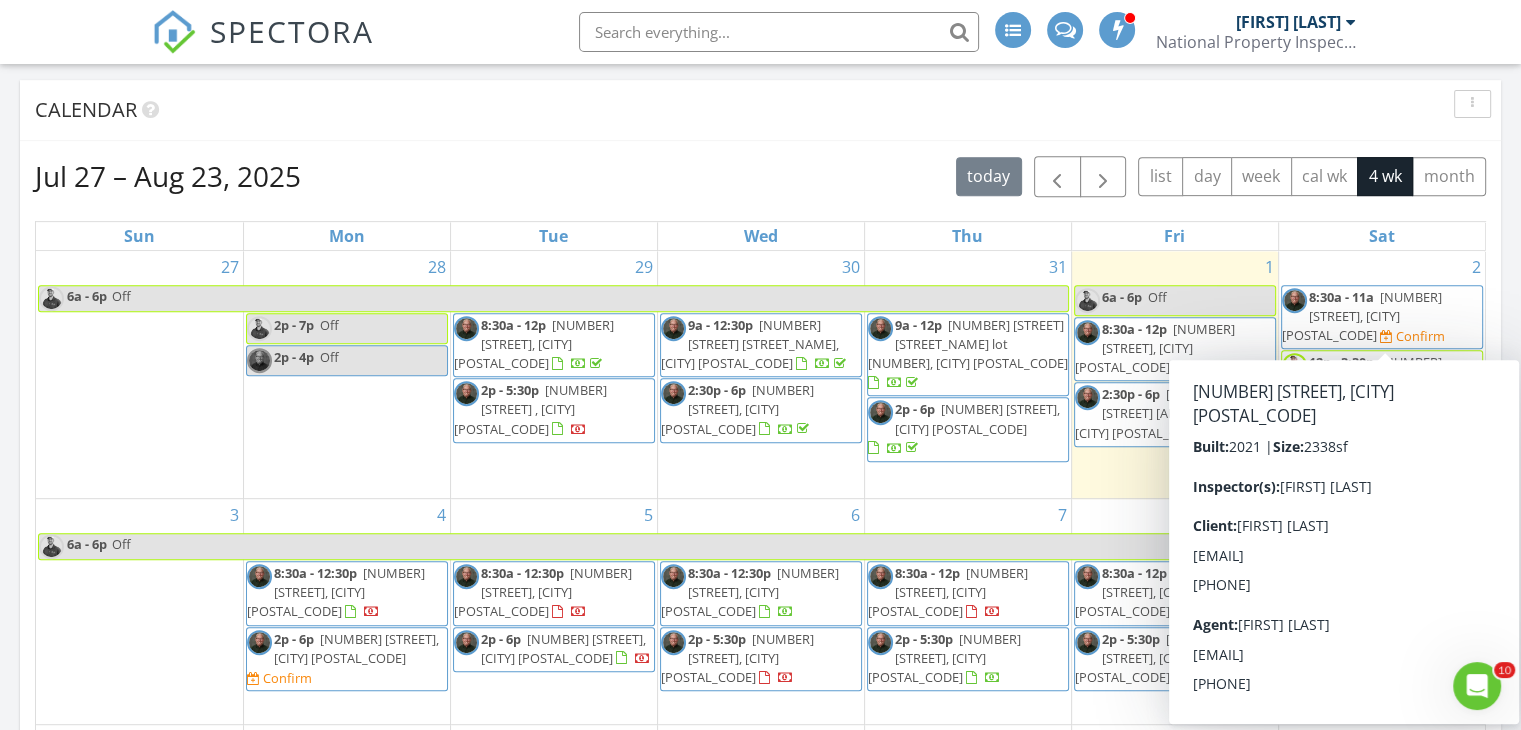 click on "[NUMBER] [STREET], [CITY] [POSTAL_CODE]" at bounding box center (1362, 316) 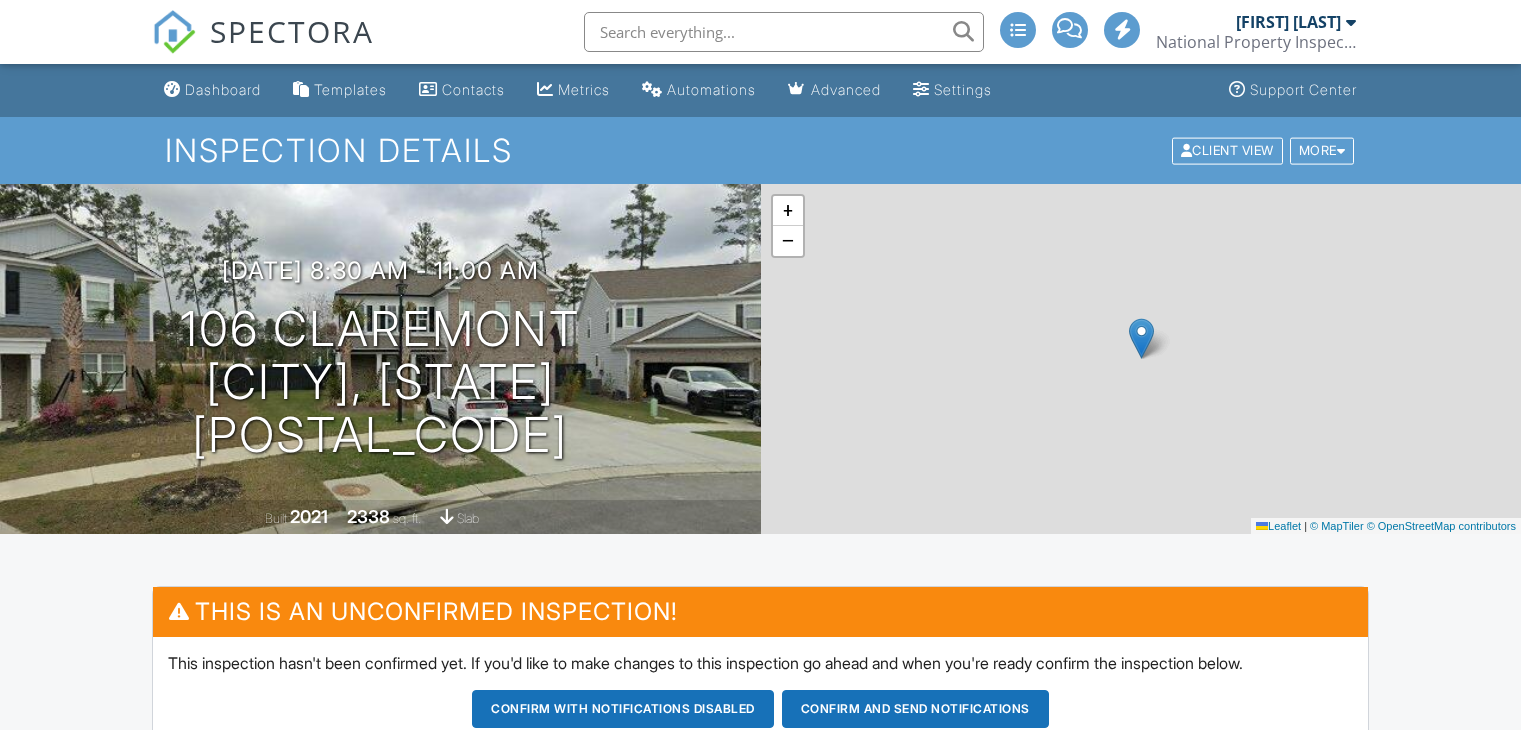 scroll, scrollTop: 0, scrollLeft: 0, axis: both 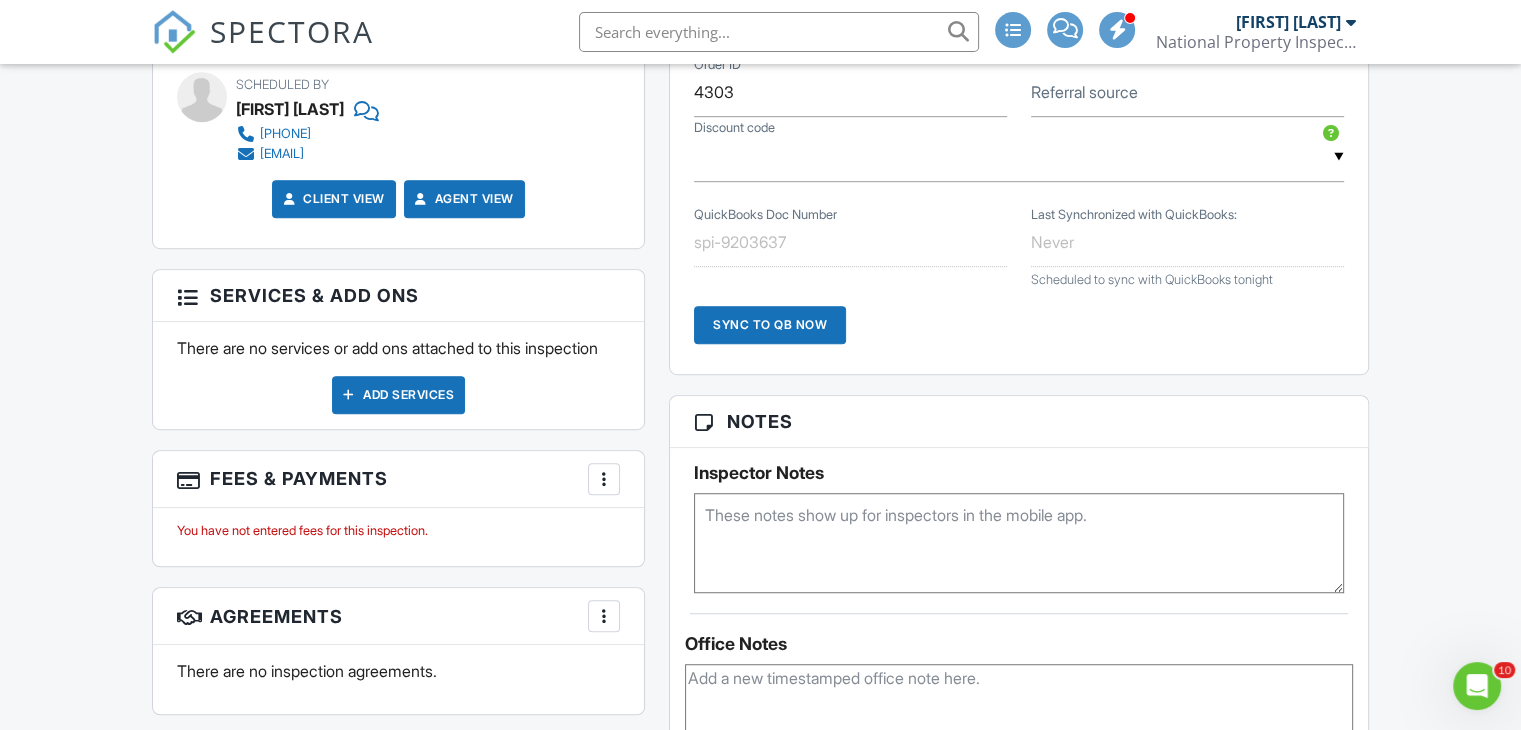 click on "Add Services" at bounding box center (398, 395) 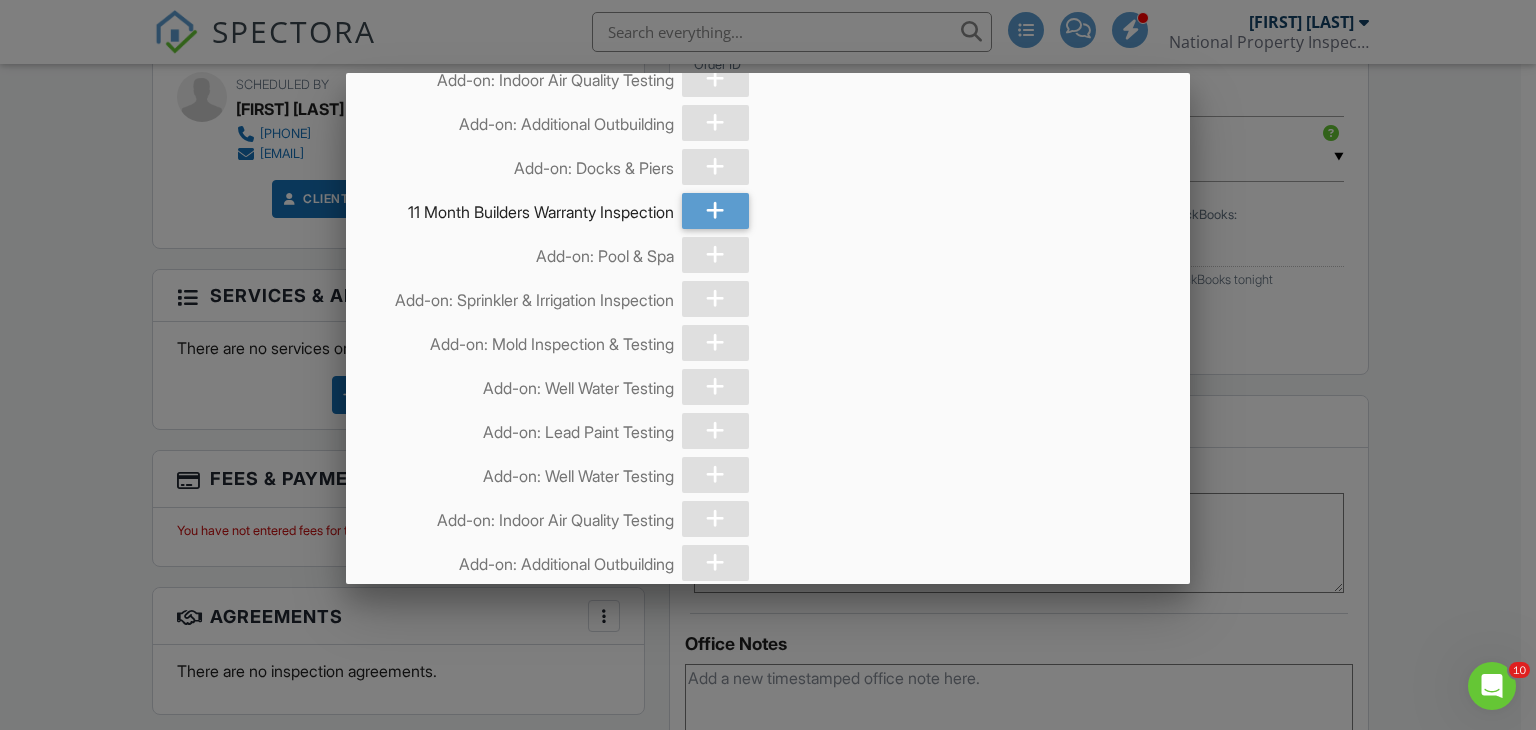 scroll, scrollTop: 400, scrollLeft: 0, axis: vertical 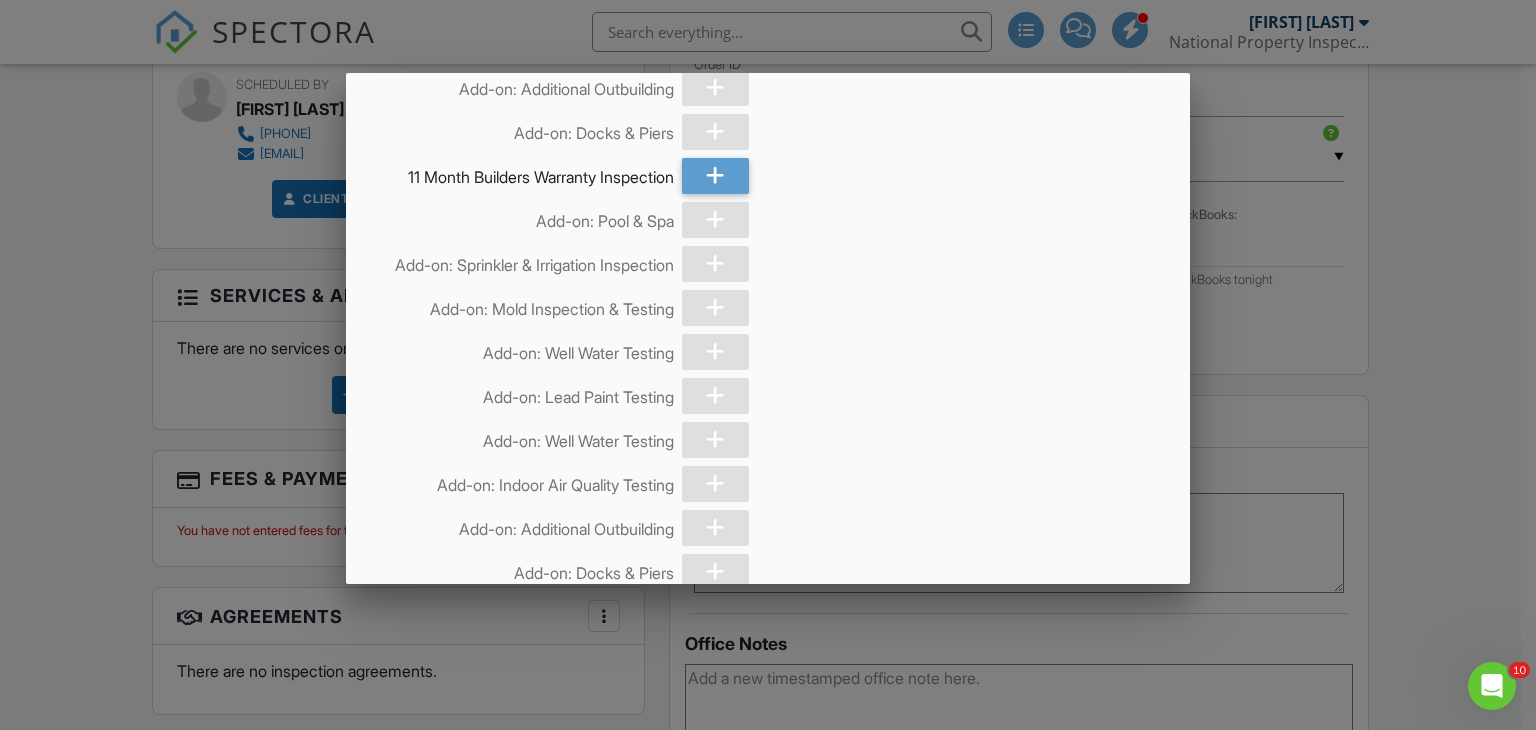 click at bounding box center [715, 220] 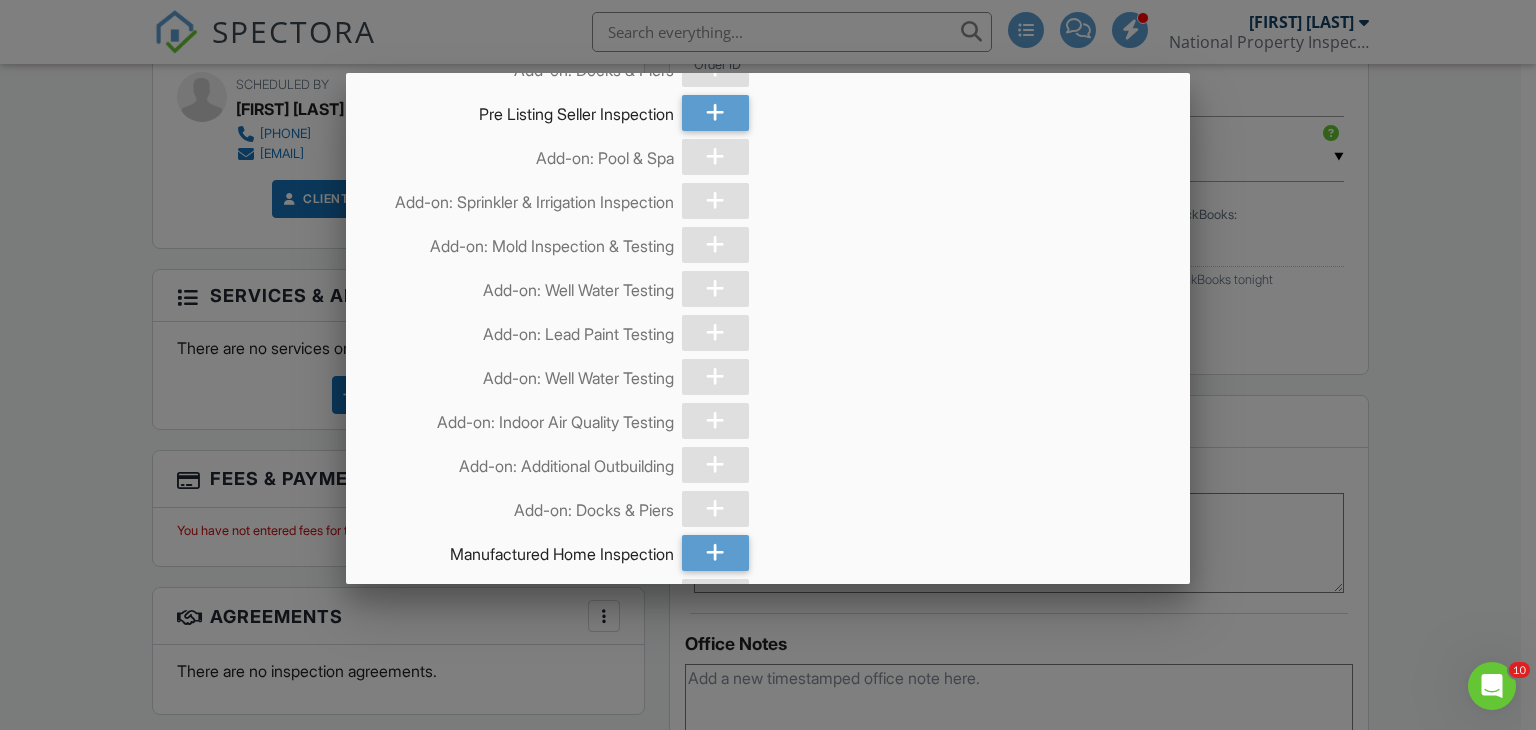 scroll, scrollTop: 900, scrollLeft: 0, axis: vertical 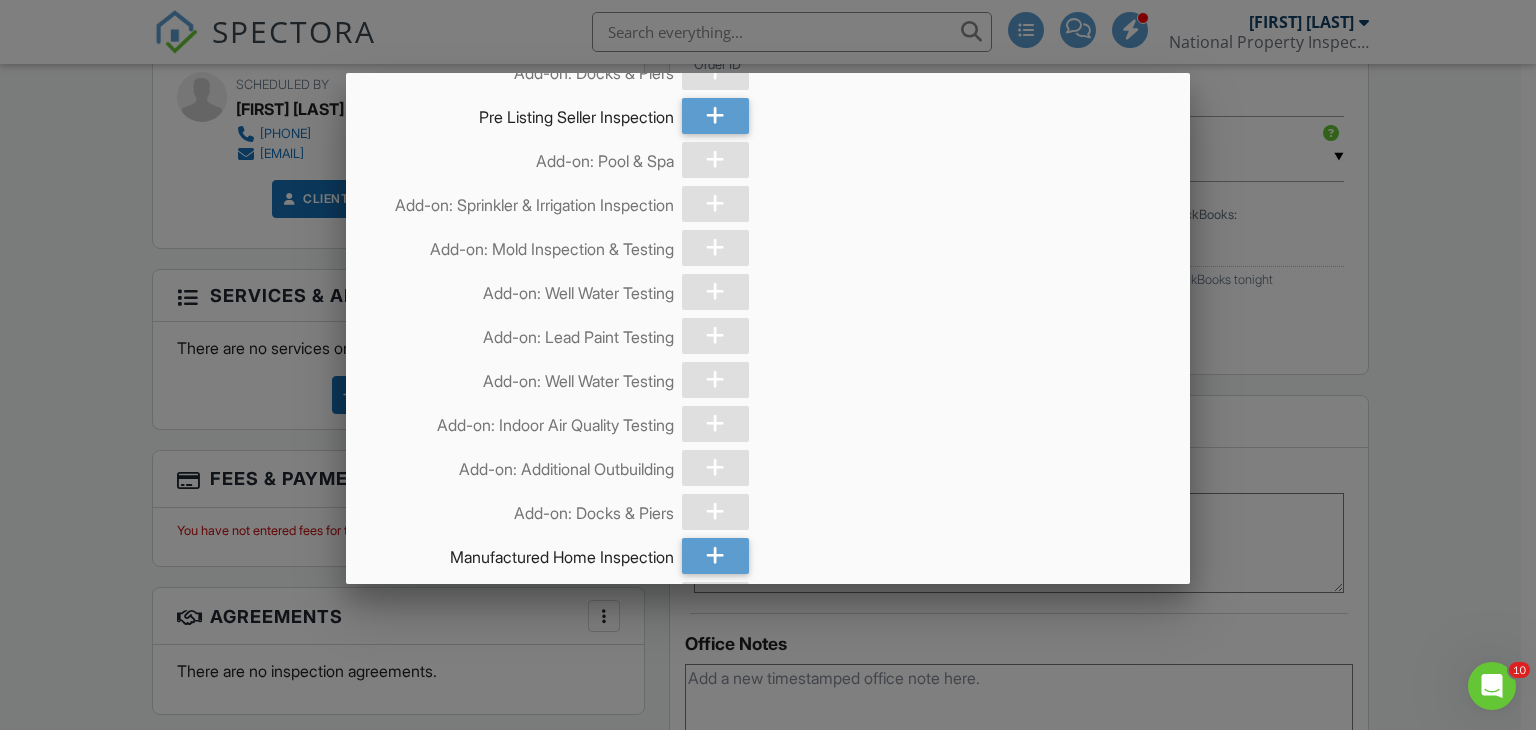 click at bounding box center [715, 160] 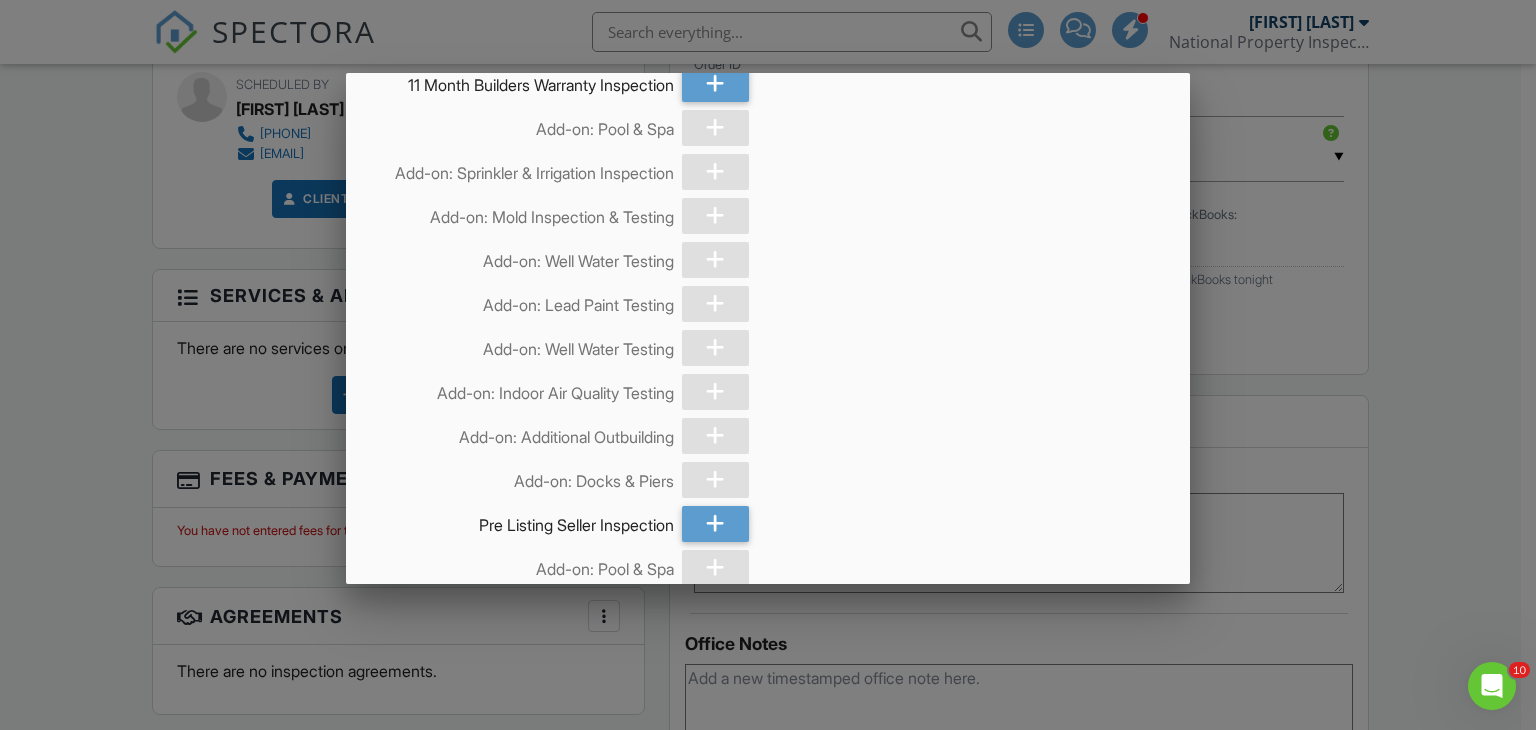 scroll, scrollTop: 0, scrollLeft: 0, axis: both 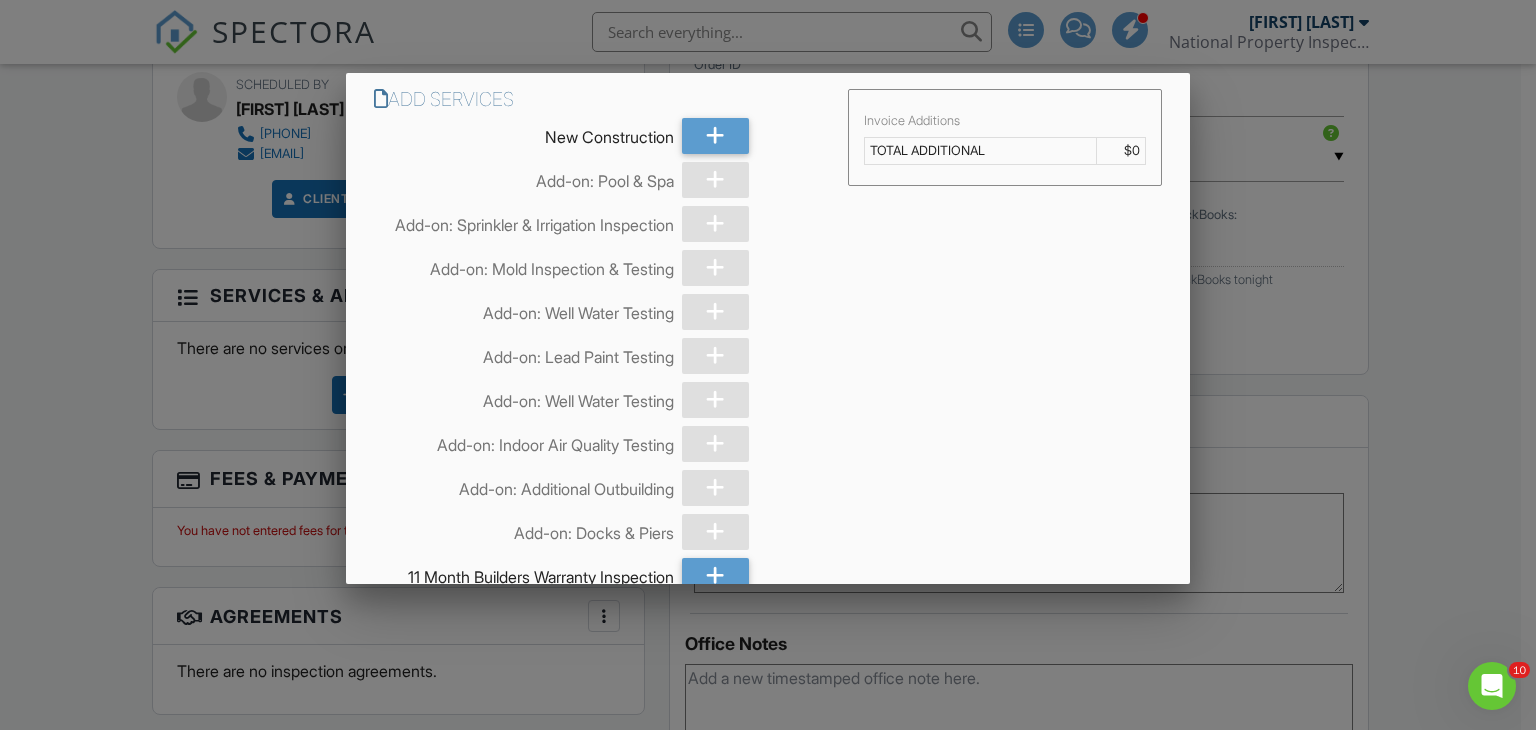 click on "Add Services
New Construction
Add-on: Pool & Spa
Add-on: Sprinkler & Irrigation Inspection
Add-on: Mold Inspection & Testing
Add-on: Well Water Testing
Add-on: Lead Paint Testing
Add-on: Well Water Testing
Add-on: Indoor Air Quality Testing
Add-on: Additional Outbuilding
Add-on: Docks & Piers
11 Month Builders Warranty Inspection
Add-on: Pool & Spa
Add-on: Sprinkler & Irrigation Inspection
Add-on: Mold Inspection & Testing
Add-on: Well Water Testing
Add-on: Lead Paint Testing" at bounding box center (768, 1687) 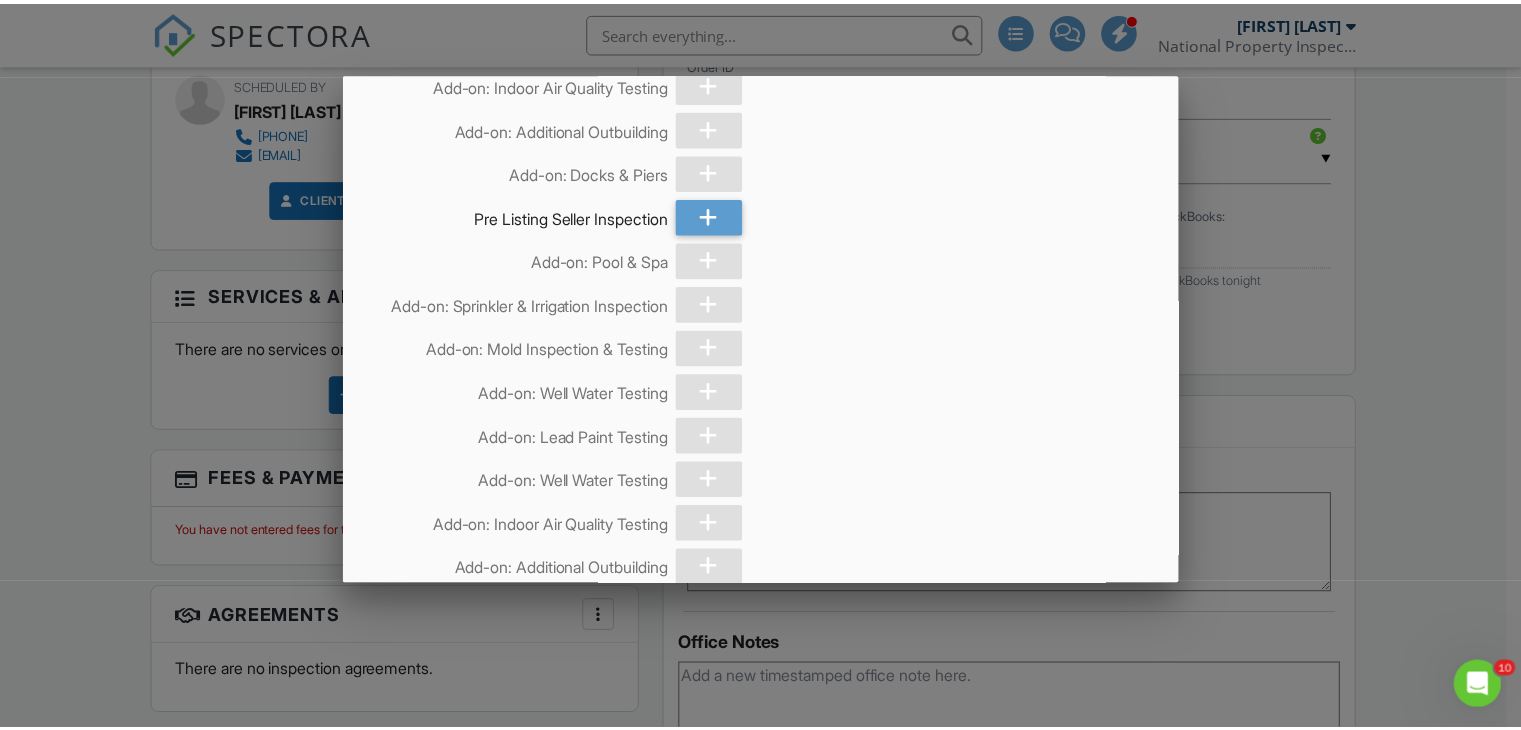 scroll, scrollTop: 0, scrollLeft: 0, axis: both 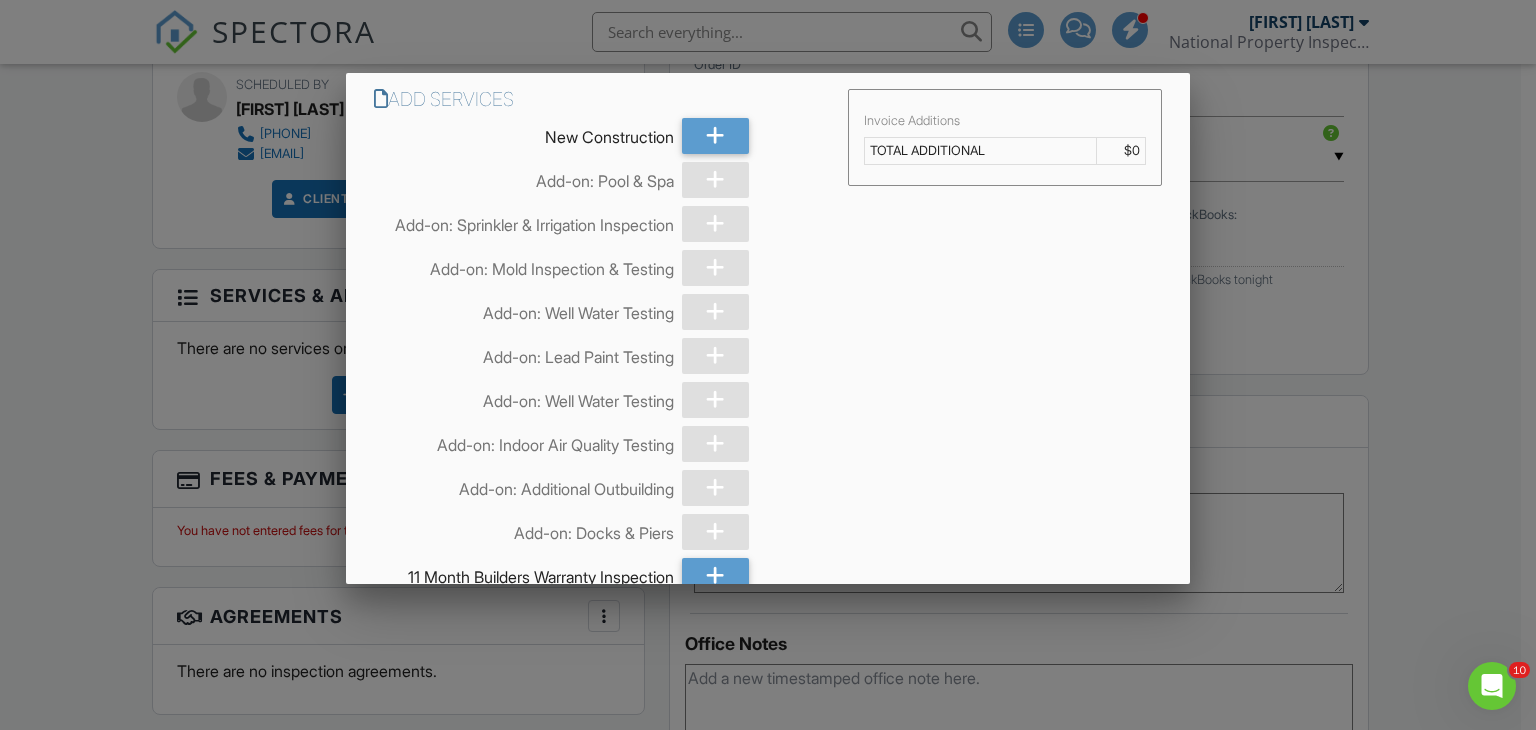 click at bounding box center (768, 356) 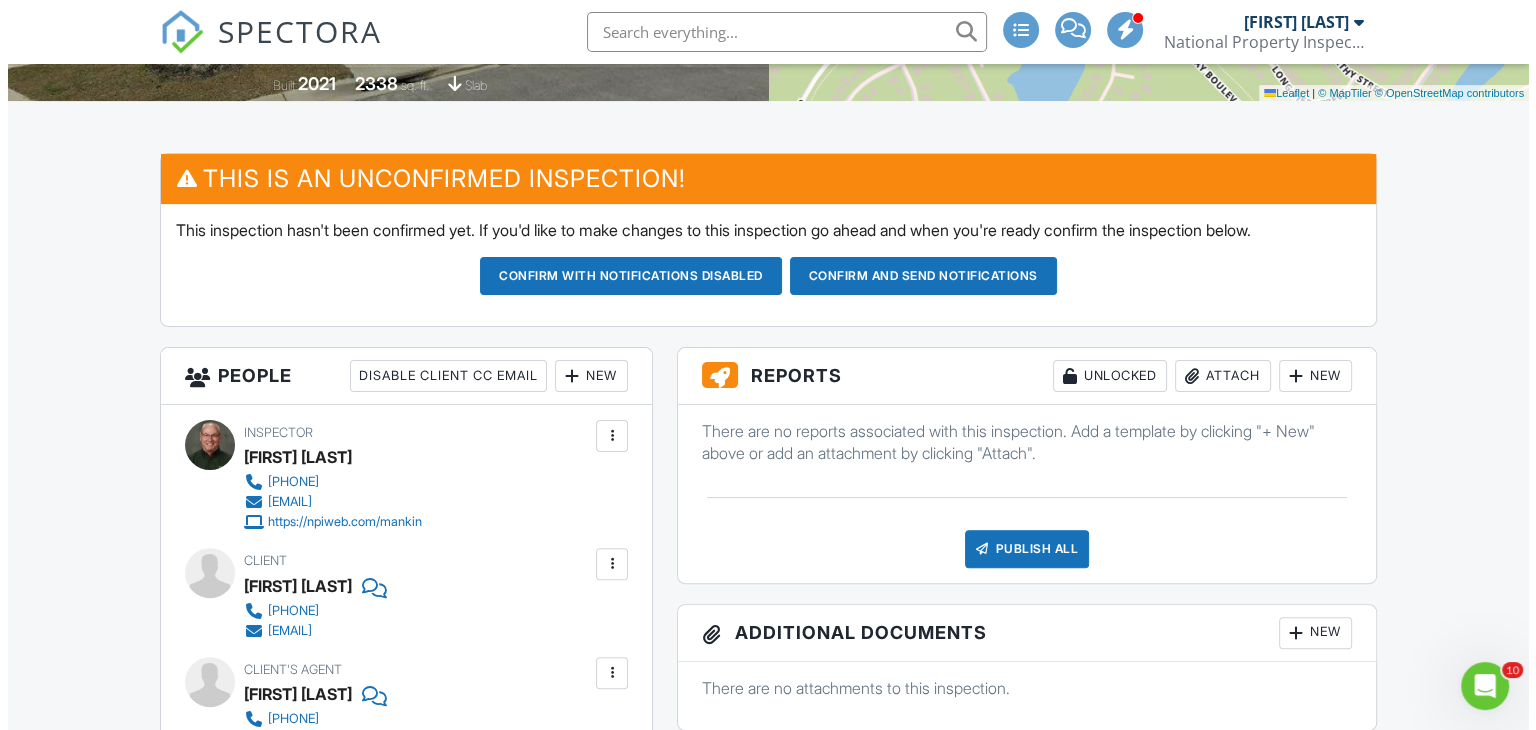 scroll, scrollTop: 400, scrollLeft: 0, axis: vertical 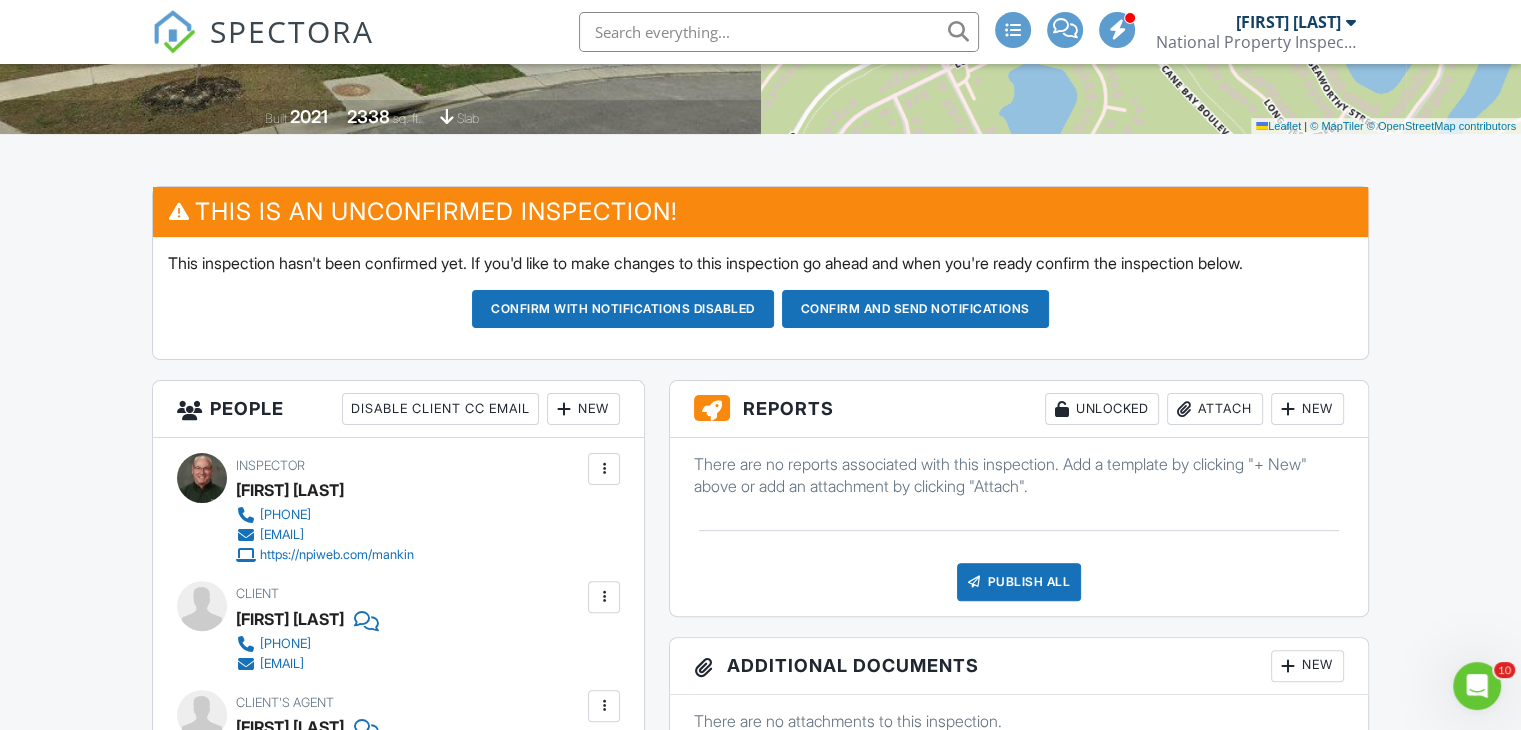 click on "New" at bounding box center [1307, 409] 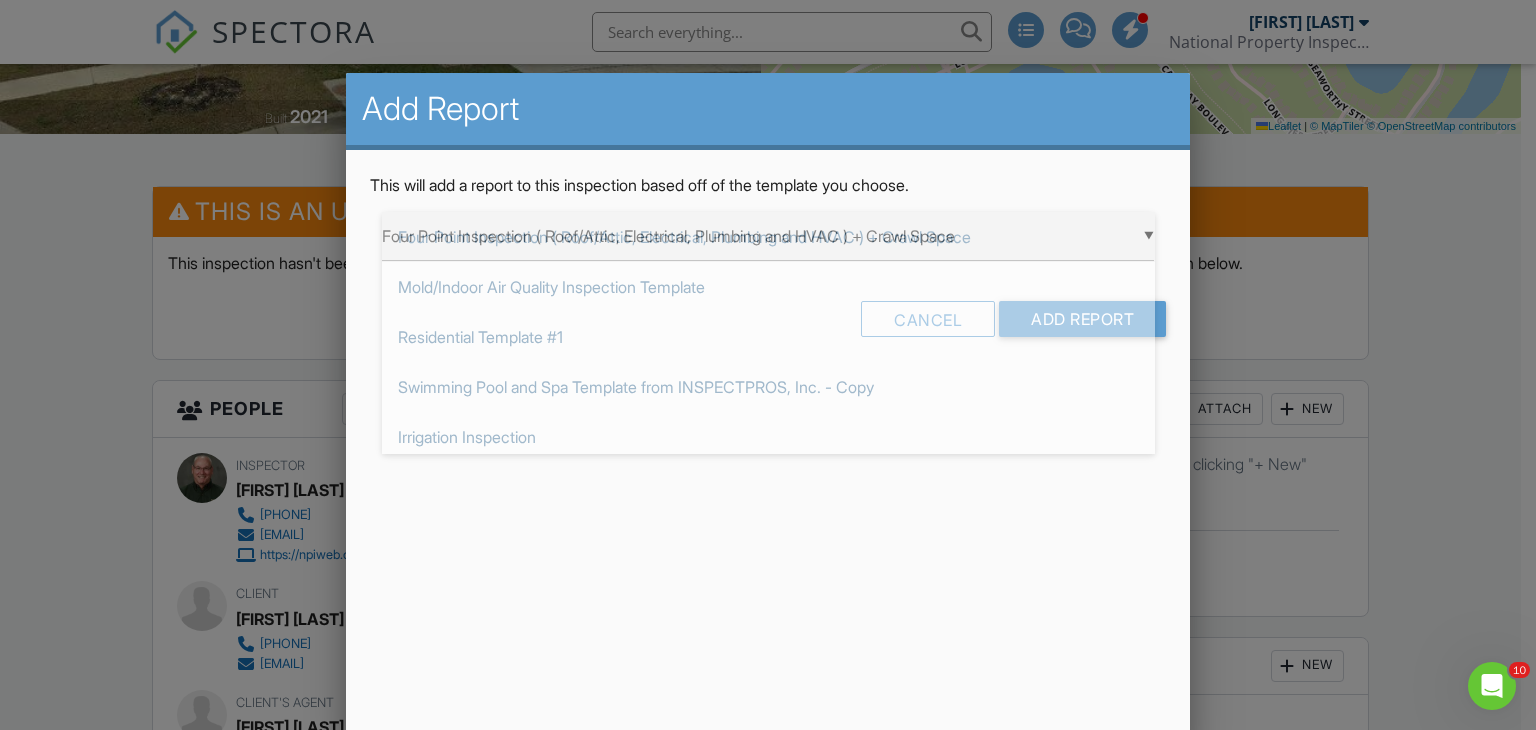click on "▼ Four Point Inspection ( Roof/Attic, Electrical, Plumbing and HVAC ) + Crawl Space Four Point Inspection ( Roof/Attic, Electrical, Plumbing and HVAC ) + Crawl Space Mold/Indoor Air Quality Inspection Template Residential Template #1 Swimming Pool and Spa Template from INSPECTPROS, Inc. - Copy Irrigation Inspection National Property Inspections SW Oregon Pre-Drywall Template  Four Point Inspection ( Roof/Attic, Electrical, Plumbing and HVAC ) + Crawl Space
Mold/Indoor Air Quality Inspection Template
Residential Template #1
Swimming Pool and Spa Template from INSPECTPROS, Inc. - Copy
Irrigation Inspection
National Property Inspections SW Oregon
Pre-Drywall Template" at bounding box center (768, 236) 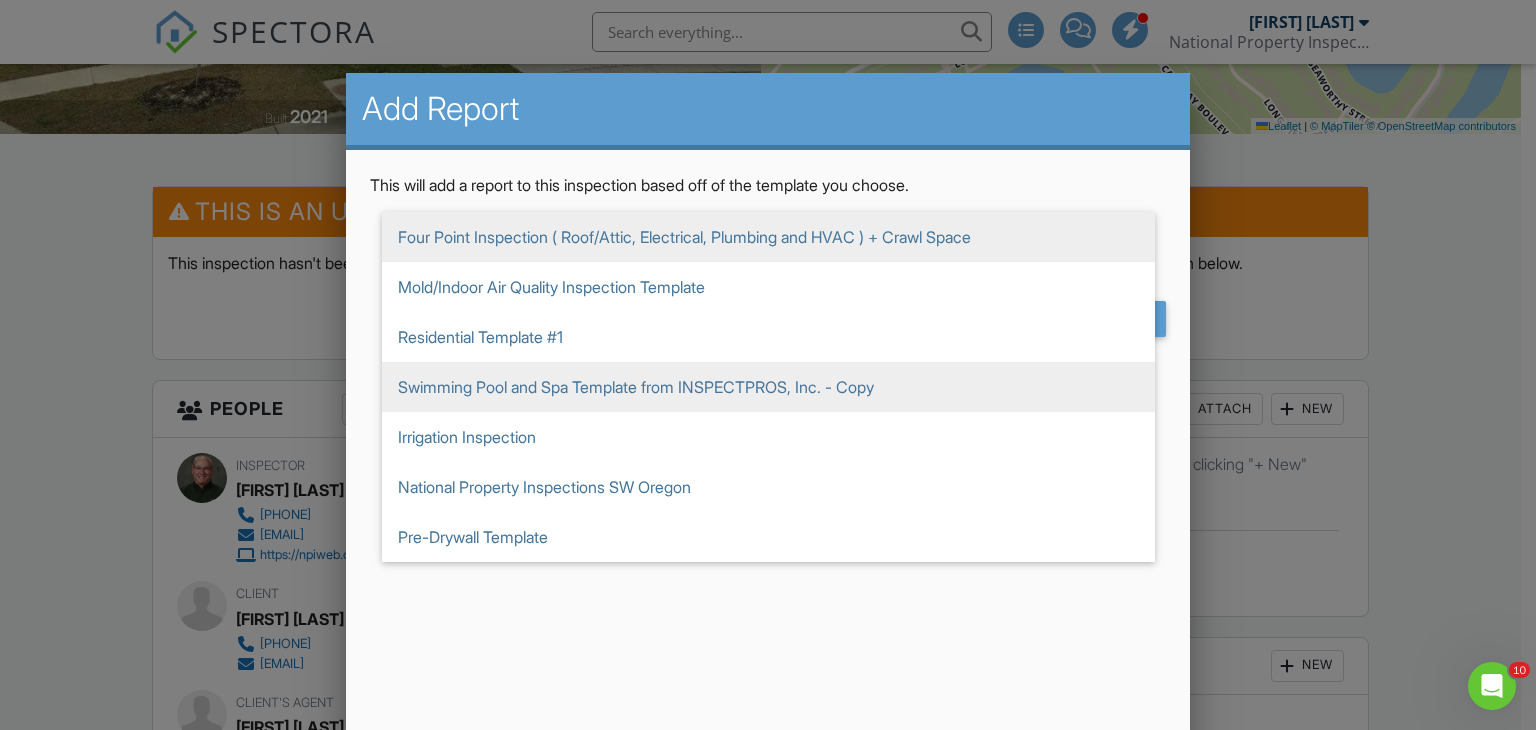 click on "Swimming Pool and Spa Template from INSPECTPROS, Inc. - Copy" at bounding box center [768, 387] 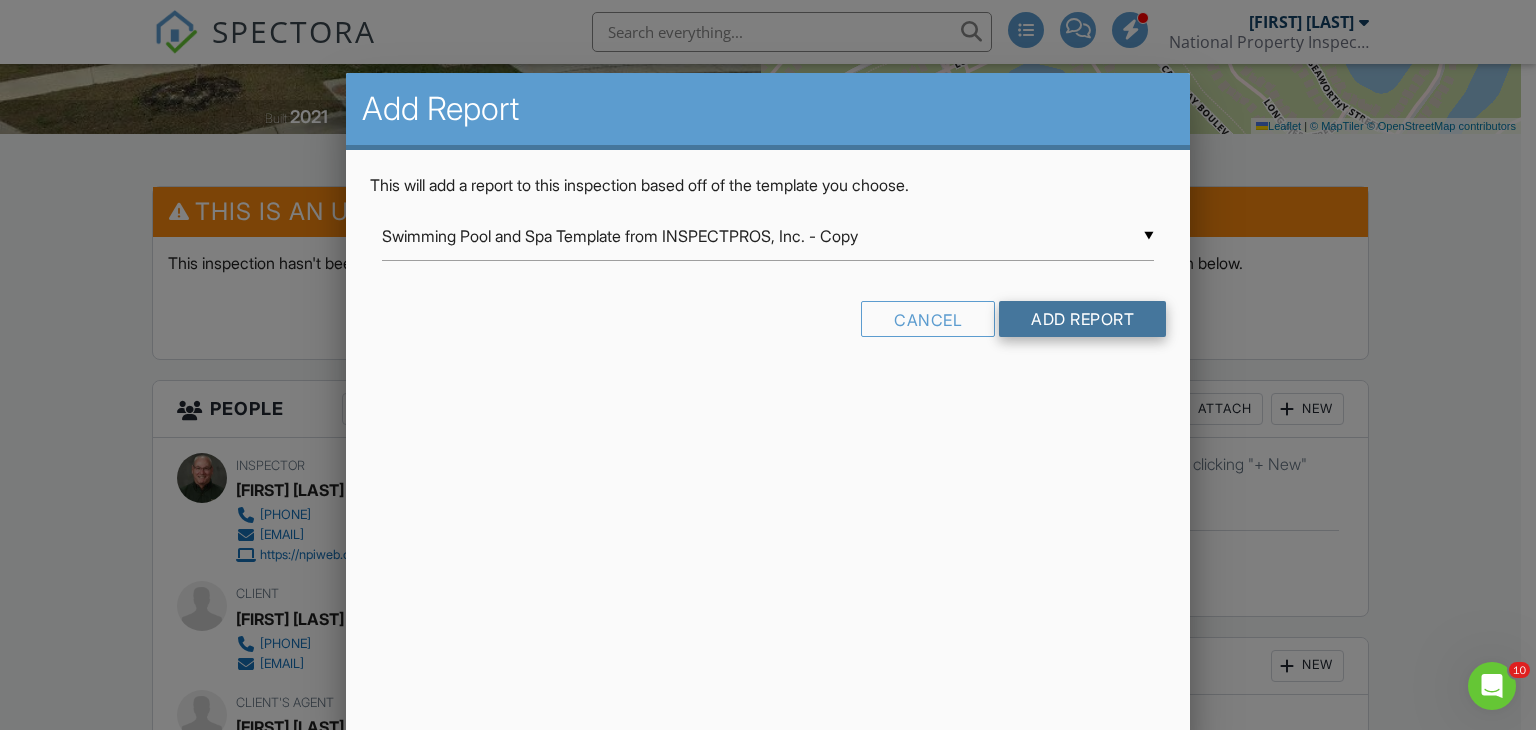 click on "Add Report" at bounding box center (1082, 319) 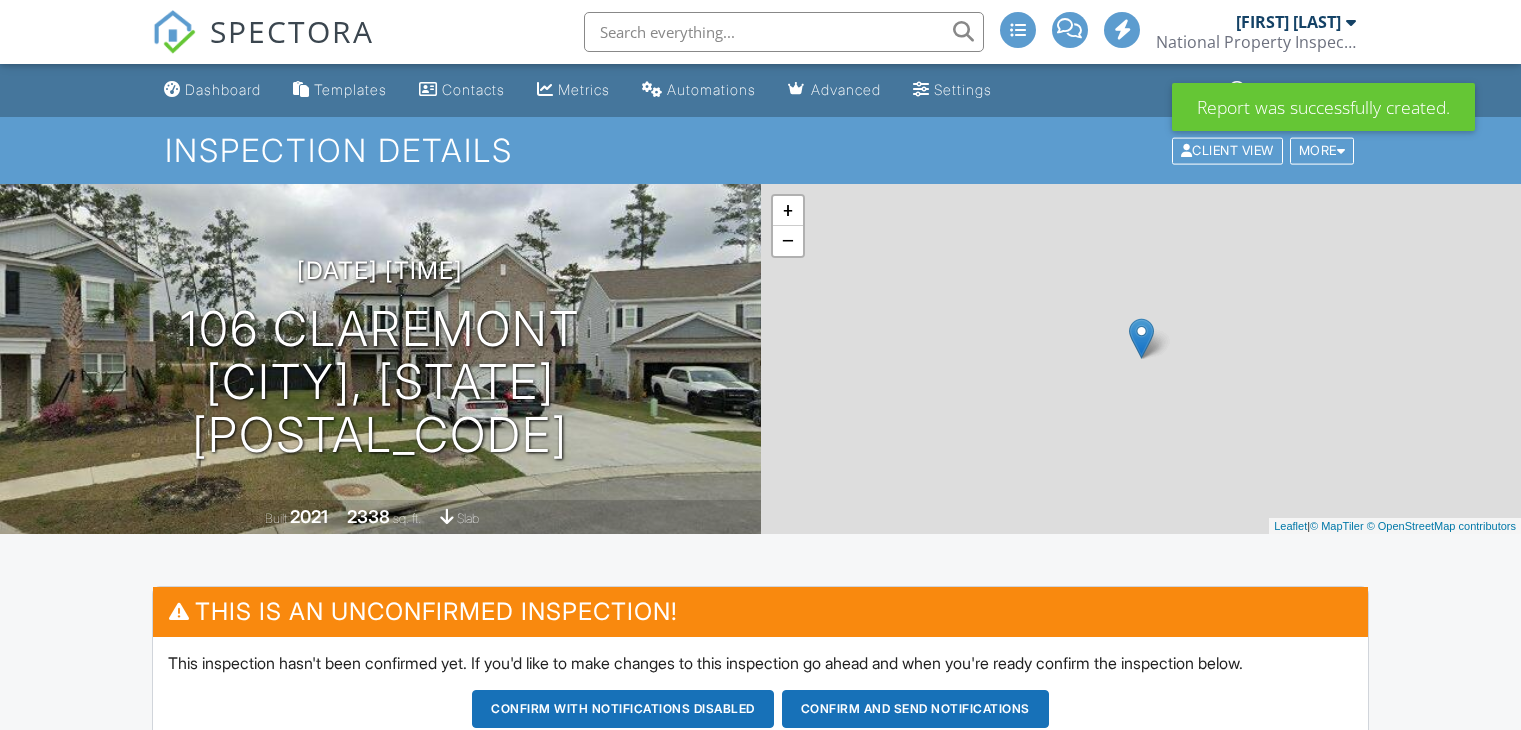 scroll, scrollTop: 0, scrollLeft: 0, axis: both 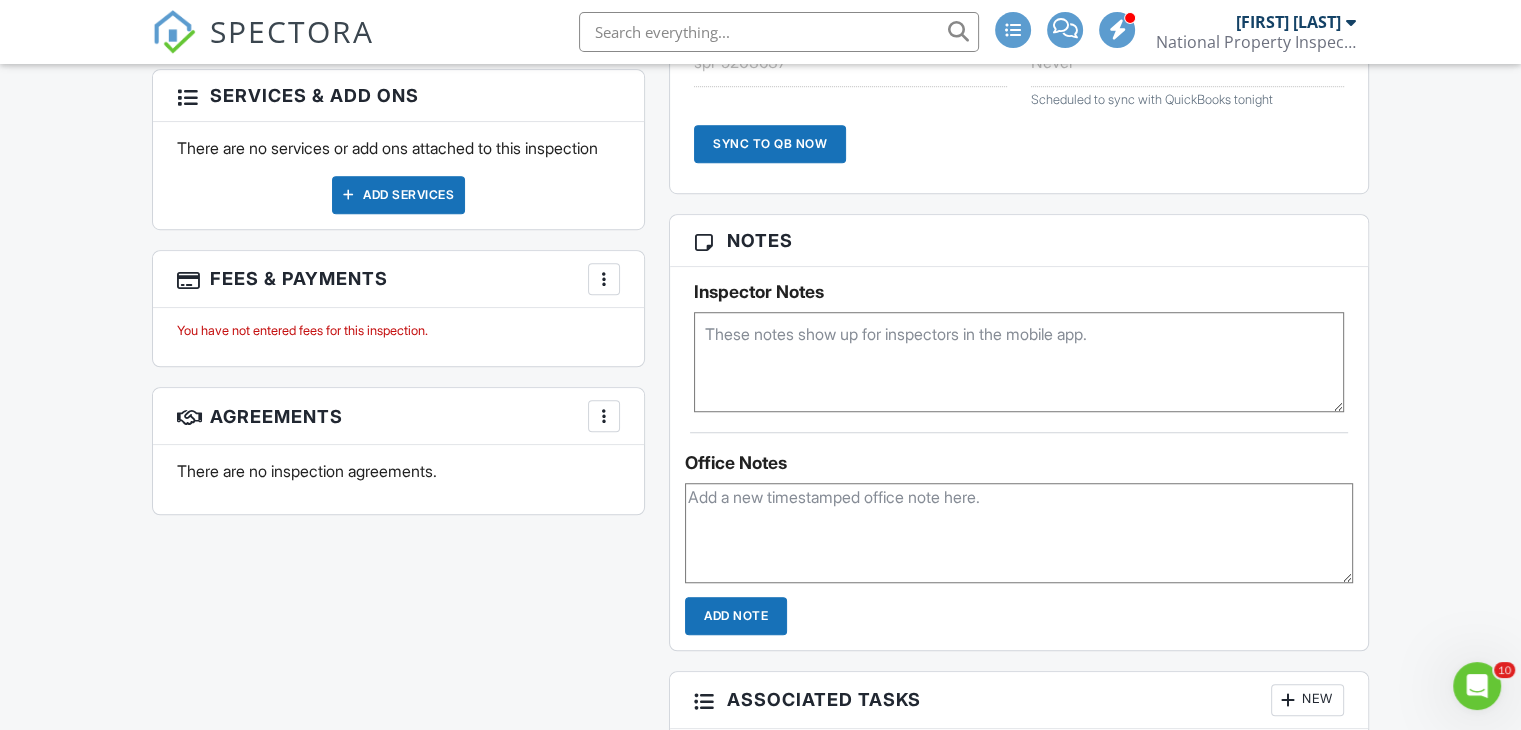 click at bounding box center [604, 279] 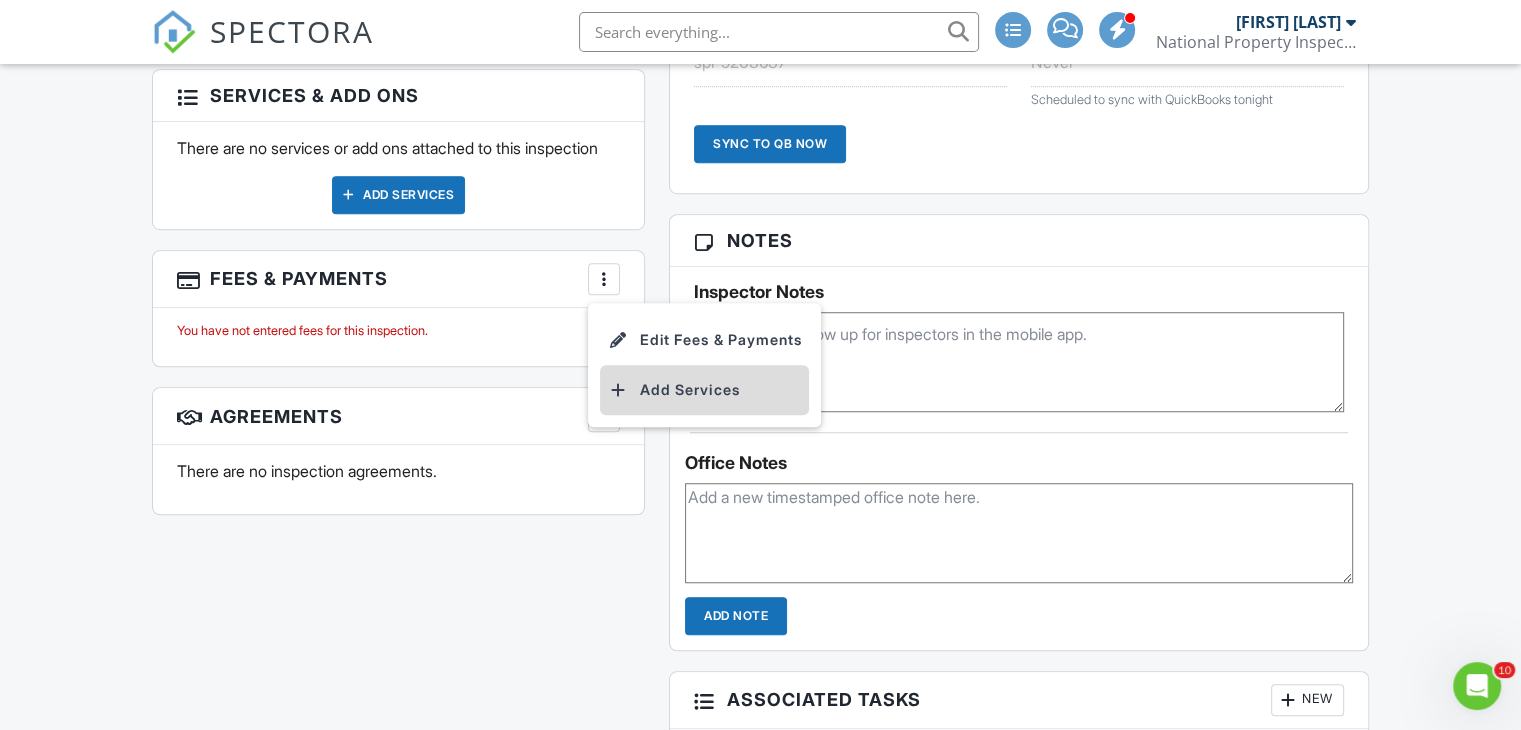 click on "Add Services" at bounding box center (704, 390) 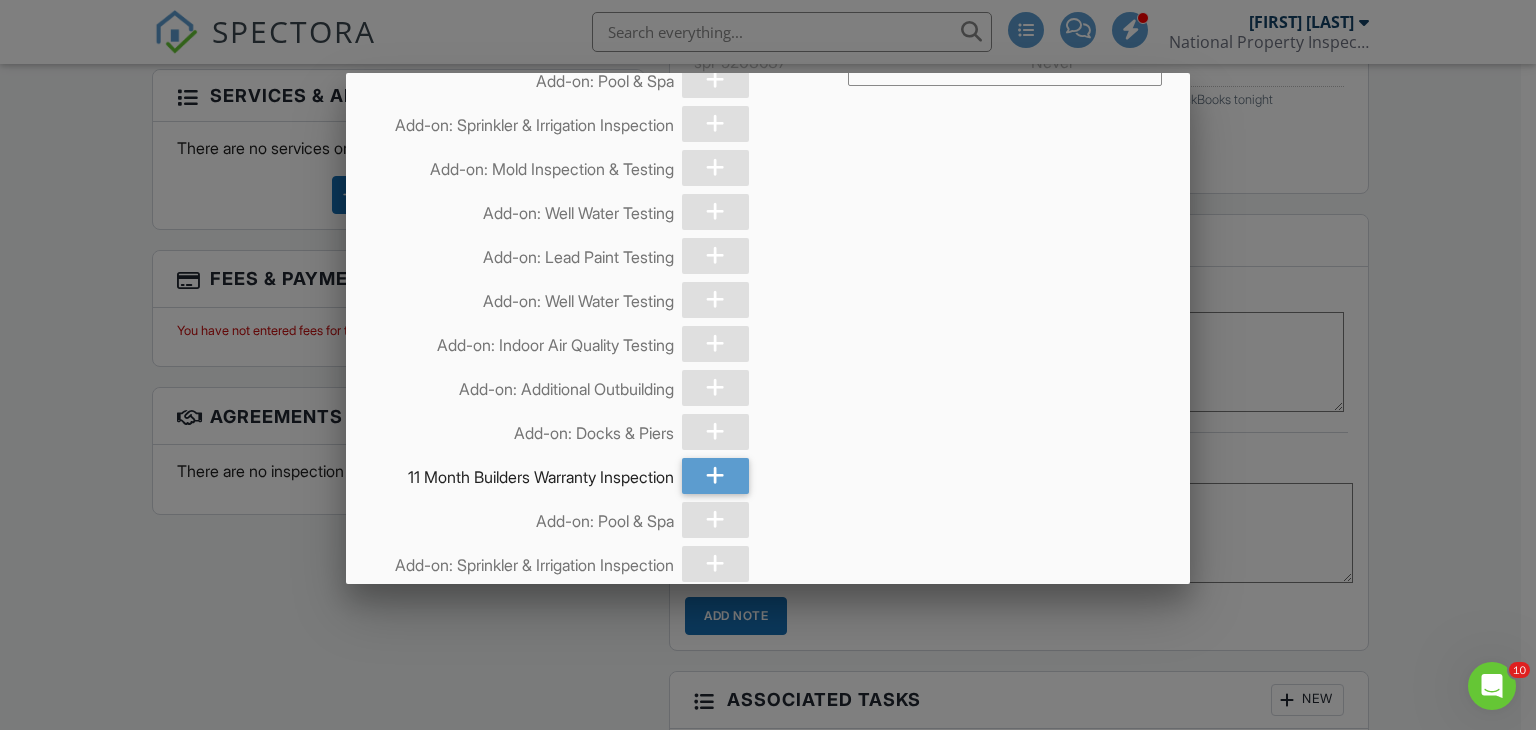 scroll, scrollTop: 0, scrollLeft: 0, axis: both 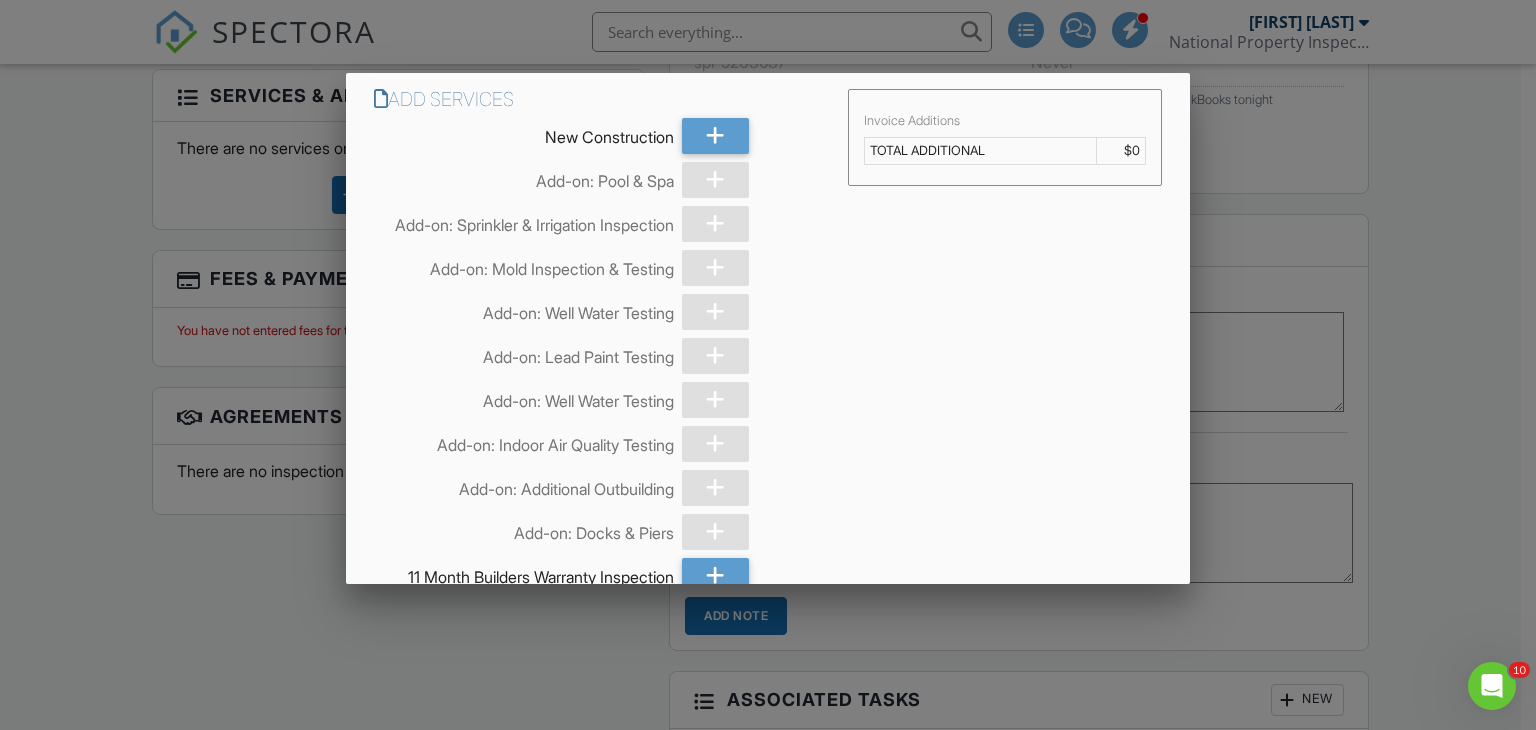 click at bounding box center (715, 180) 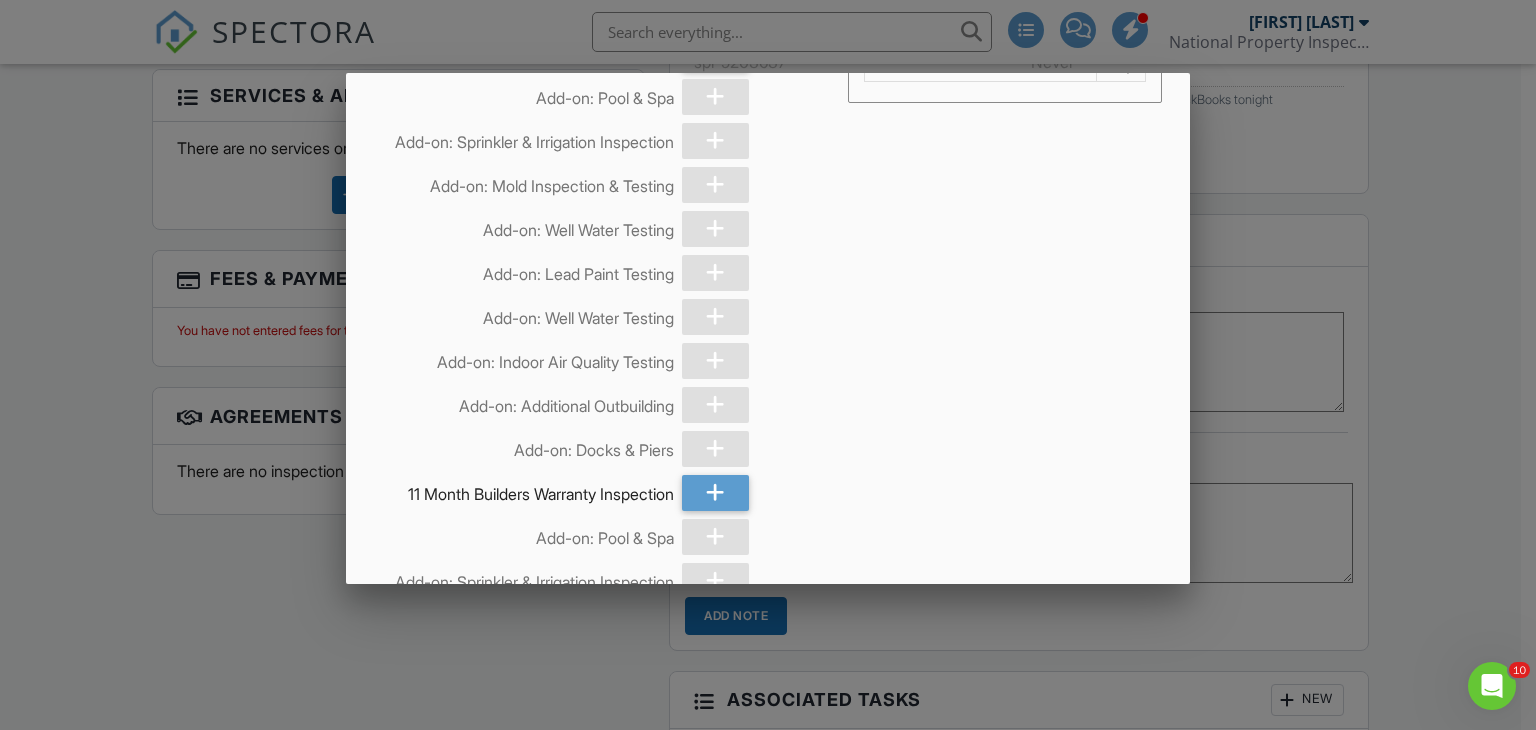 scroll, scrollTop: 0, scrollLeft: 0, axis: both 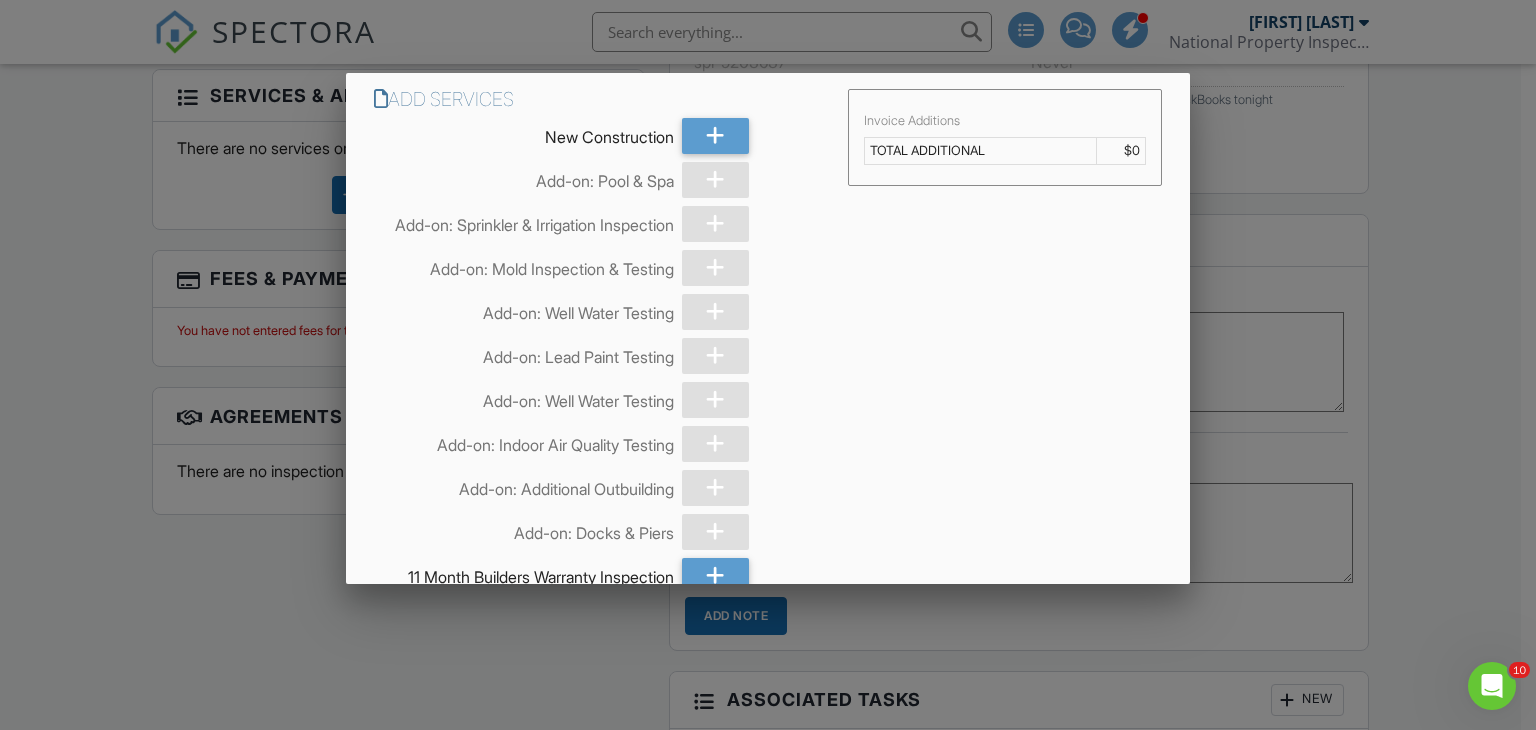 click at bounding box center (768, 356) 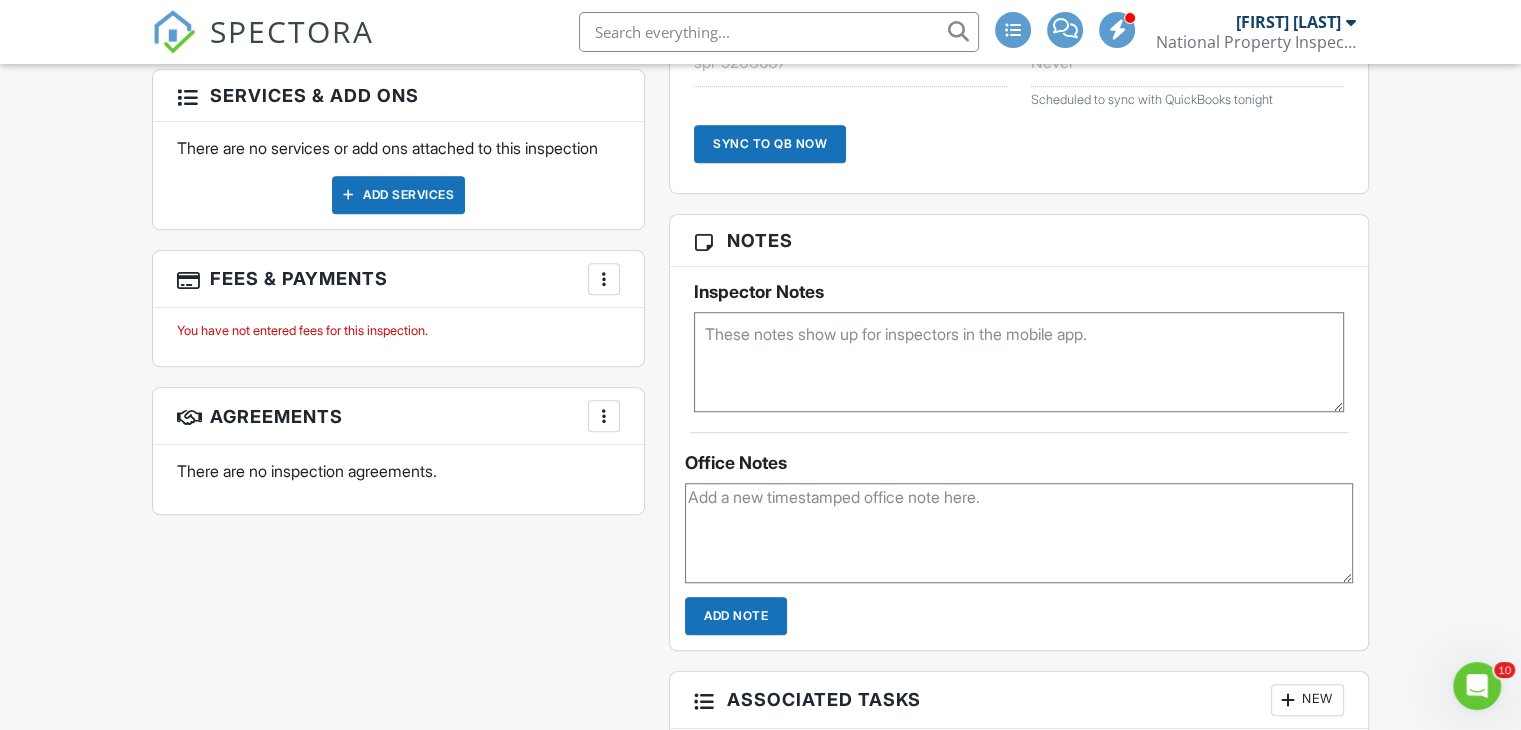 click at bounding box center (604, 279) 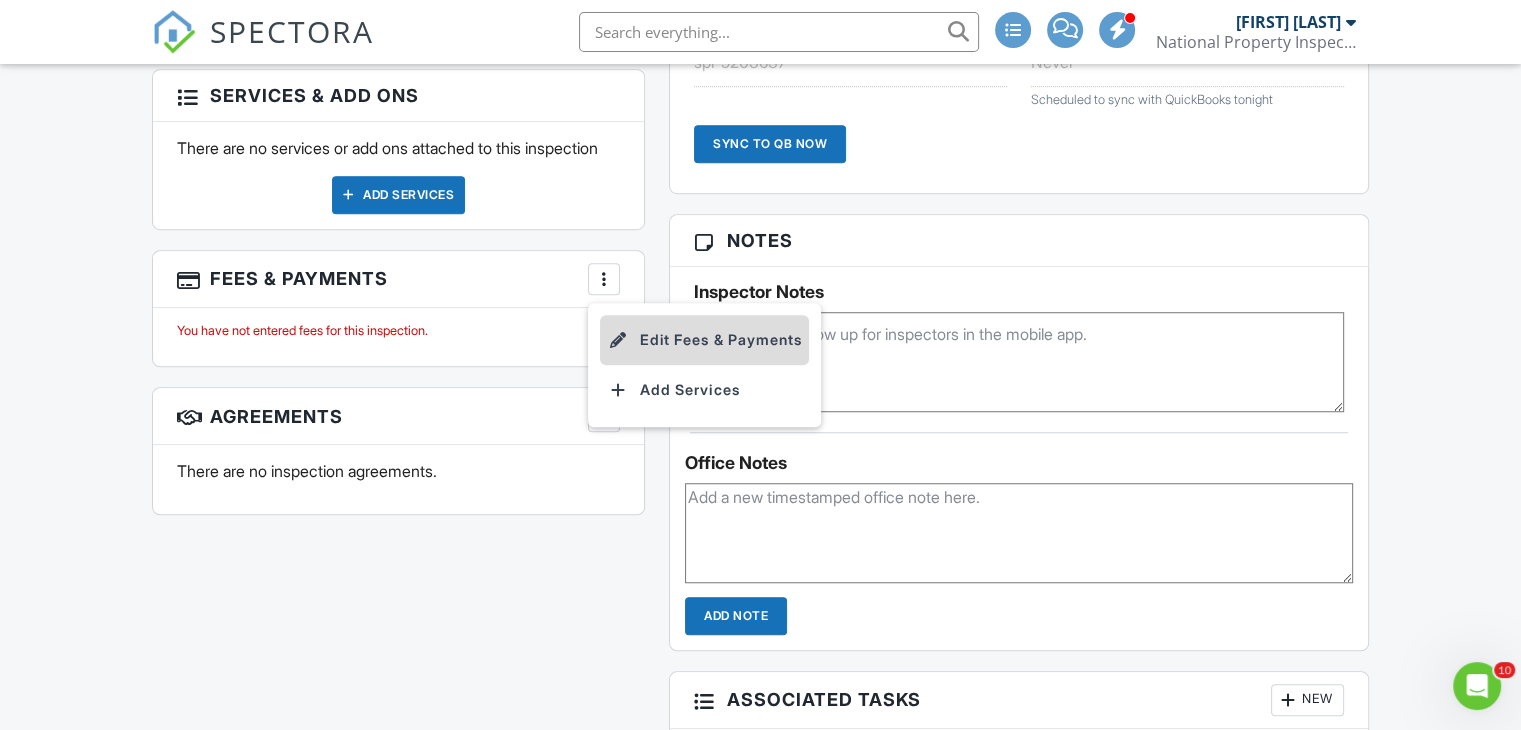 click on "Edit Fees & Payments" at bounding box center [704, 340] 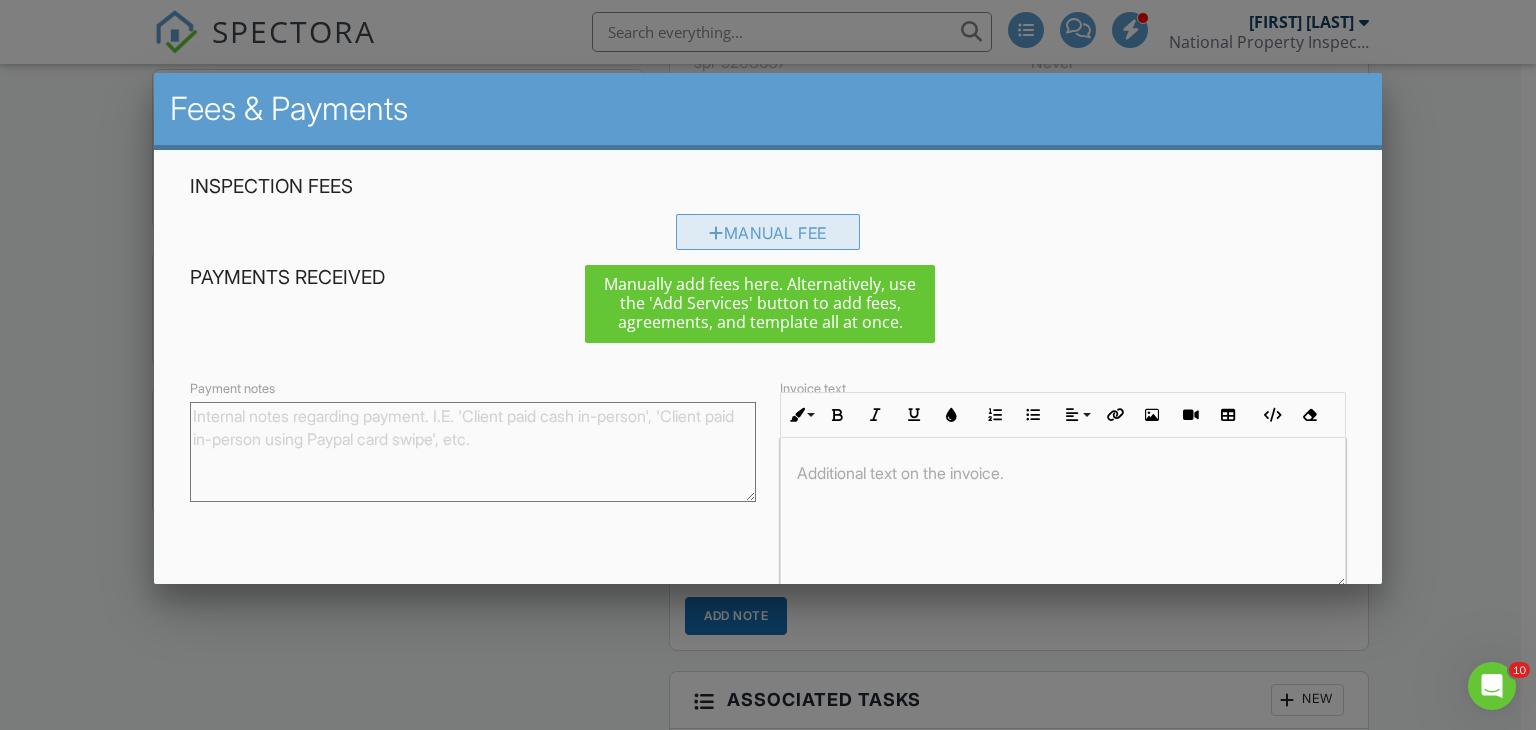 click on "Manual Fee" at bounding box center (768, 232) 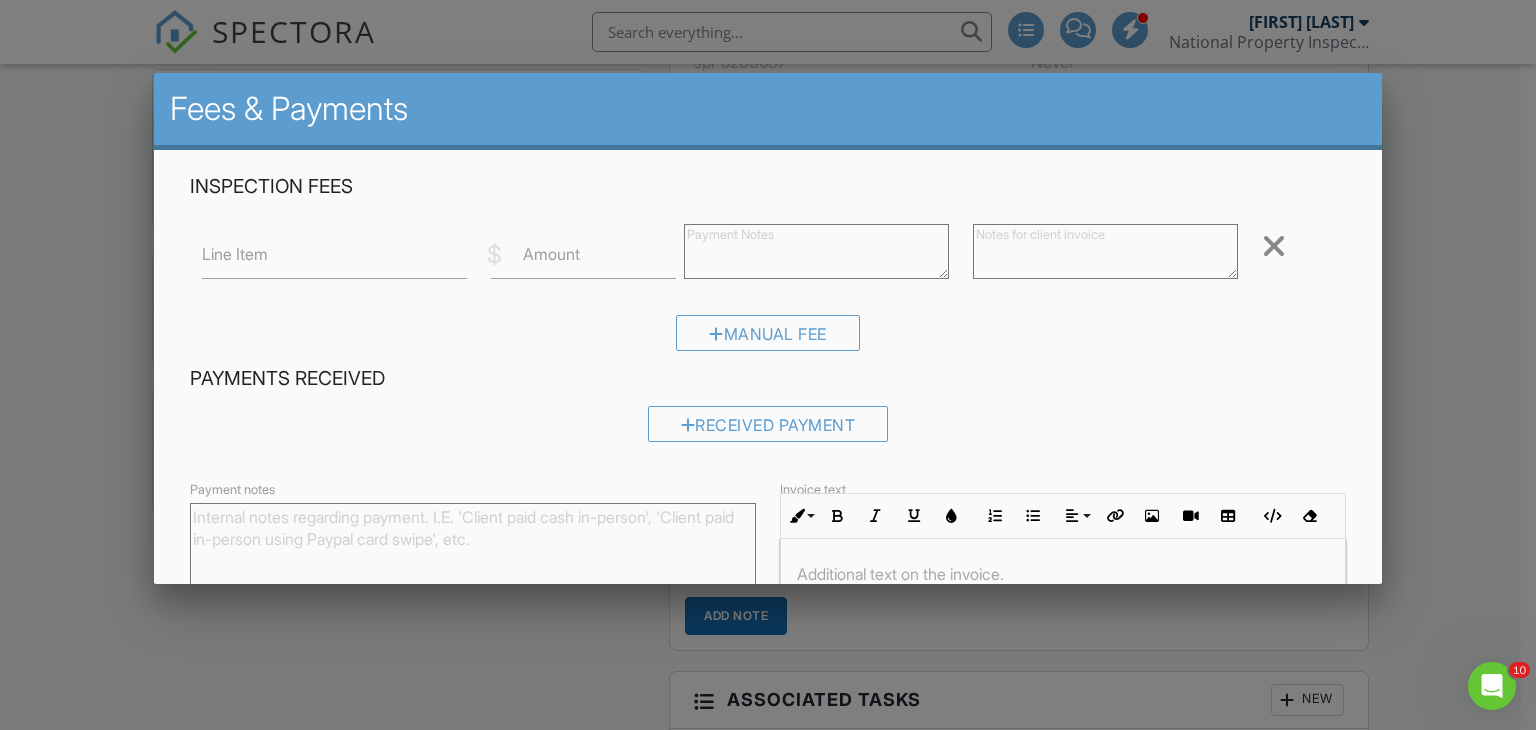 click on "Line Item" at bounding box center (235, 254) 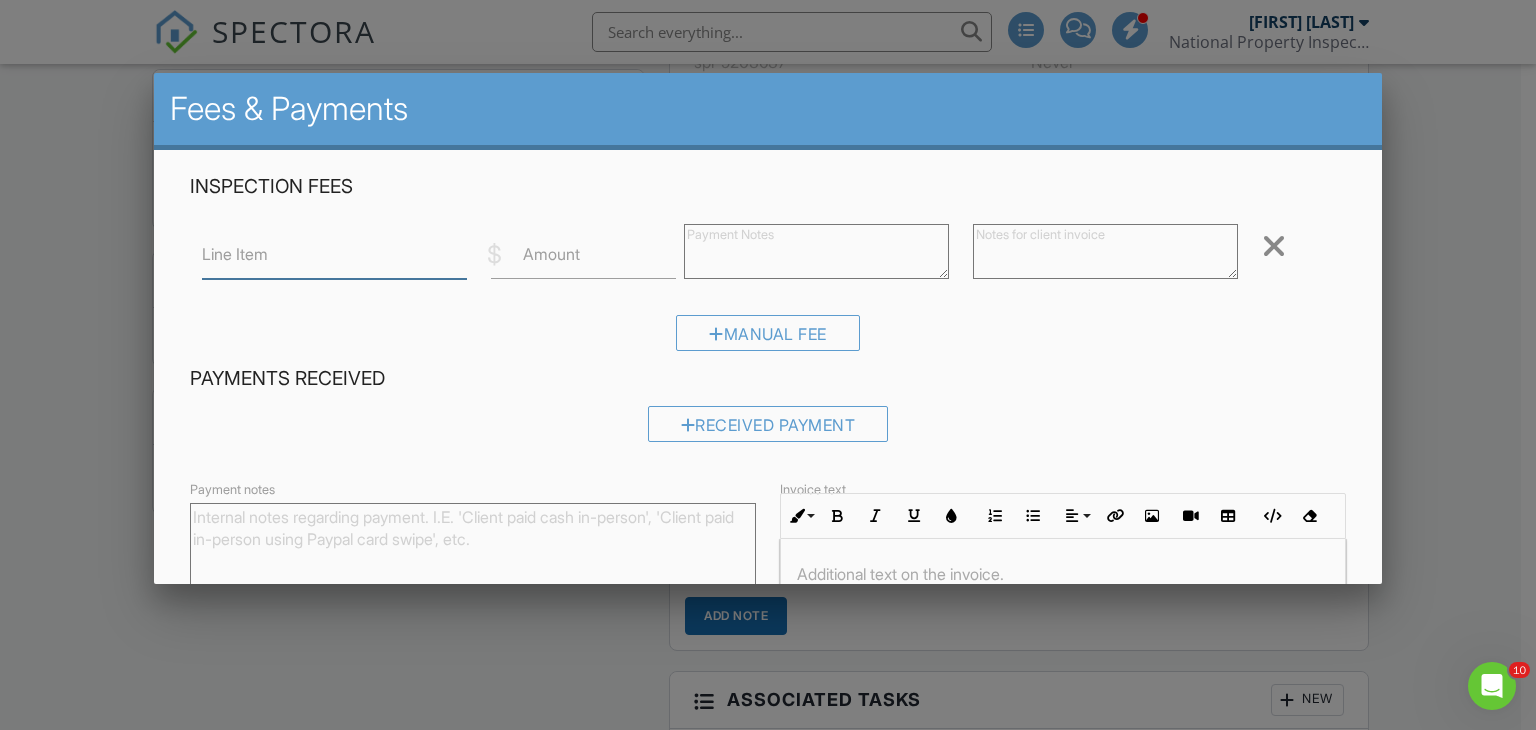 click on "Line Item" at bounding box center [334, 254] 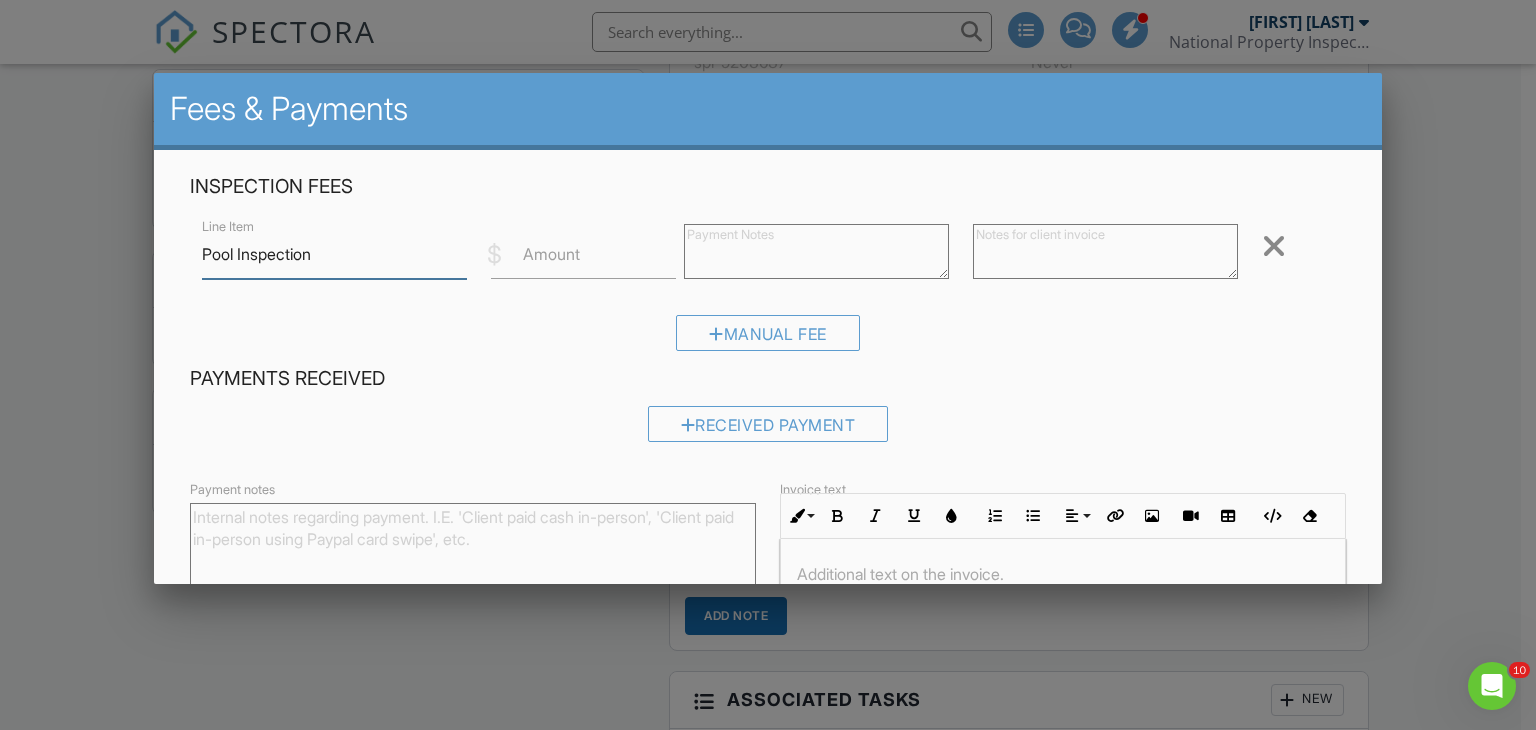 type on "Pool Inspection" 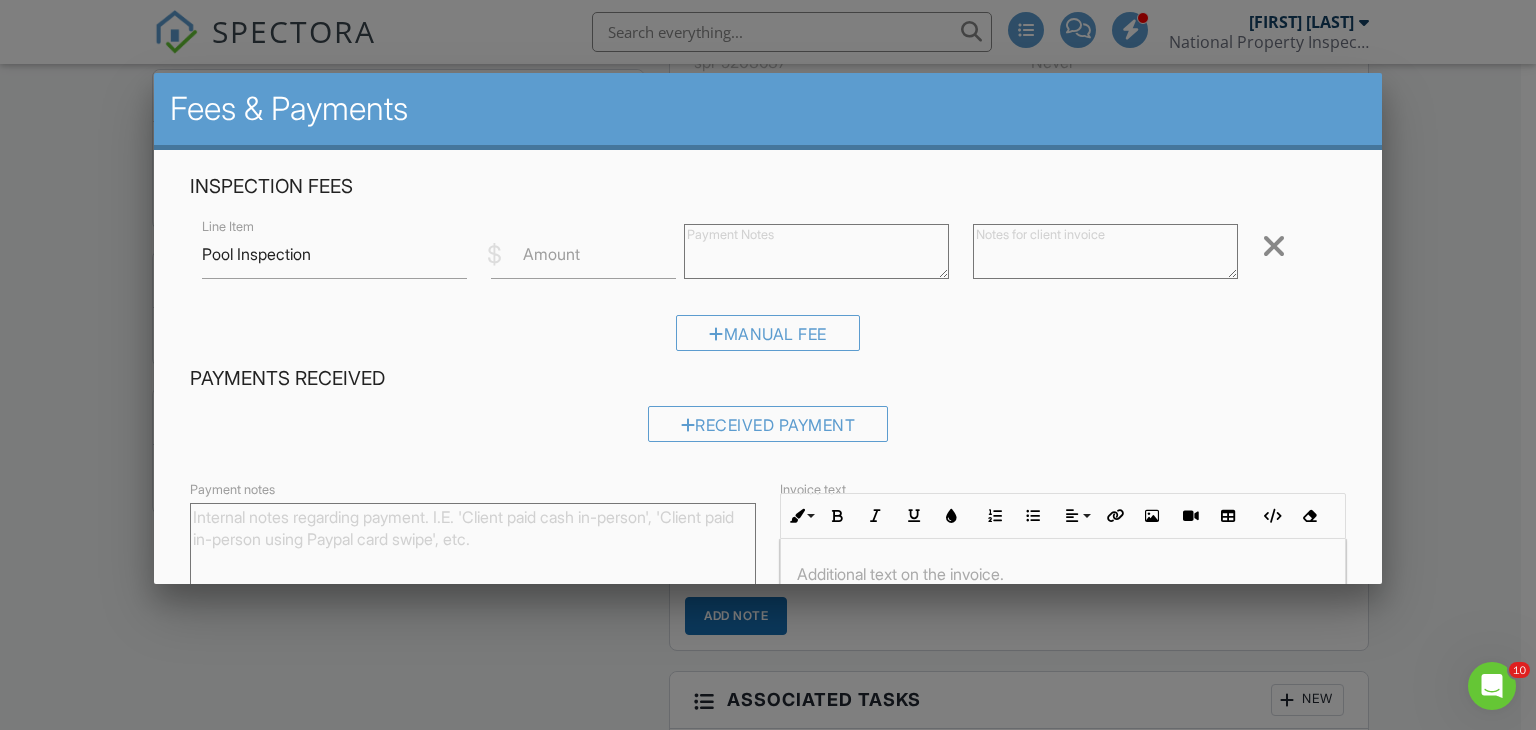 click on "Amount" at bounding box center [551, 254] 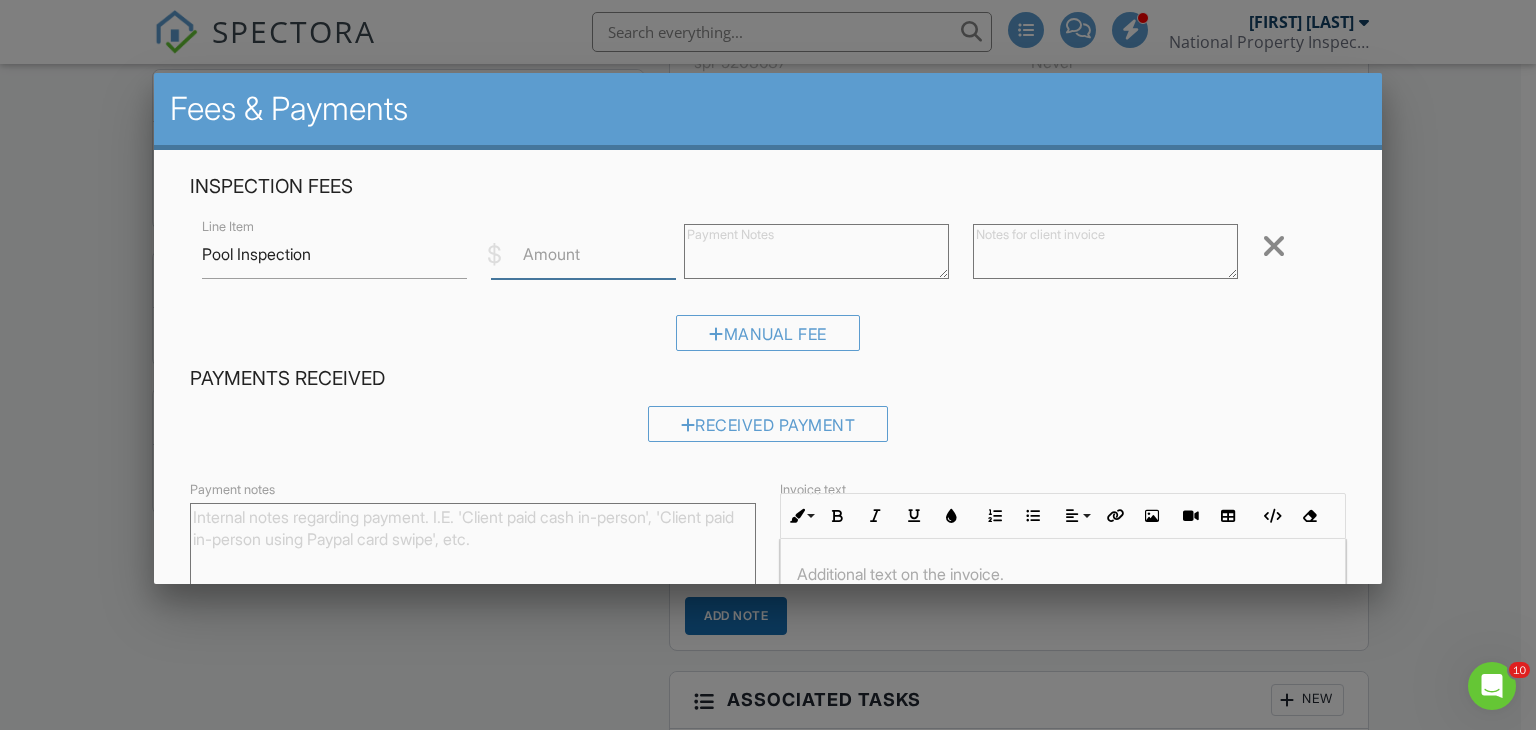click on "Amount" at bounding box center (583, 254) 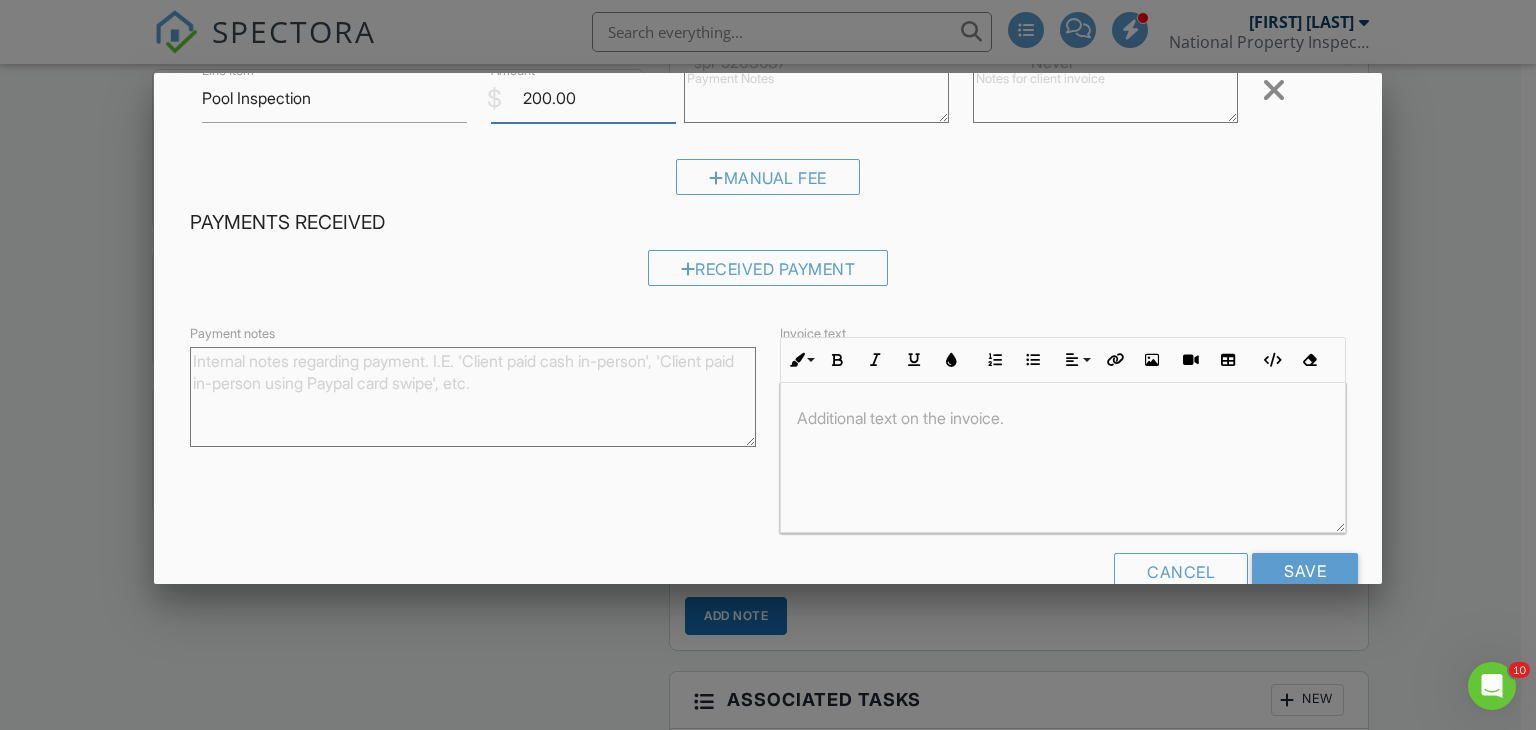 scroll, scrollTop: 199, scrollLeft: 0, axis: vertical 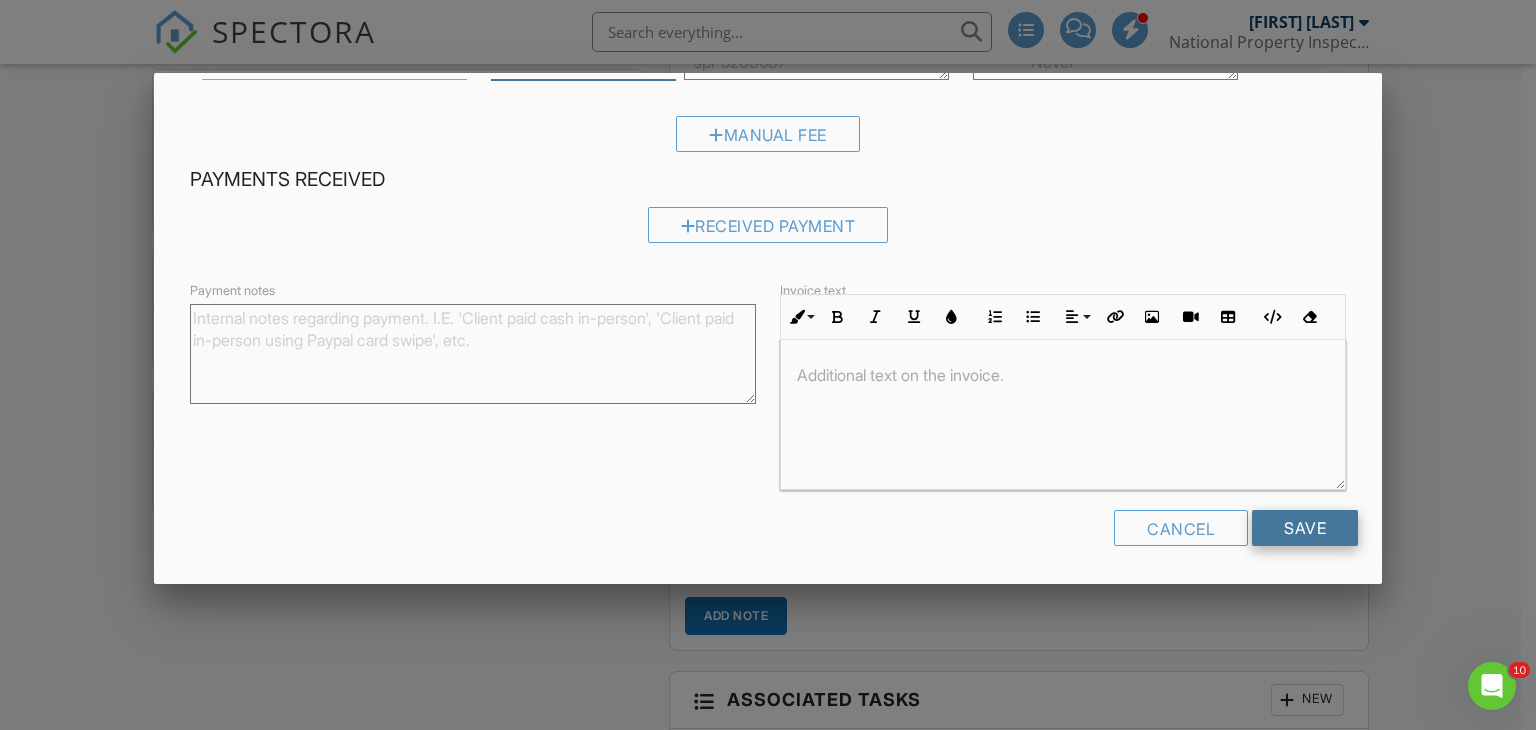 type on "200.00" 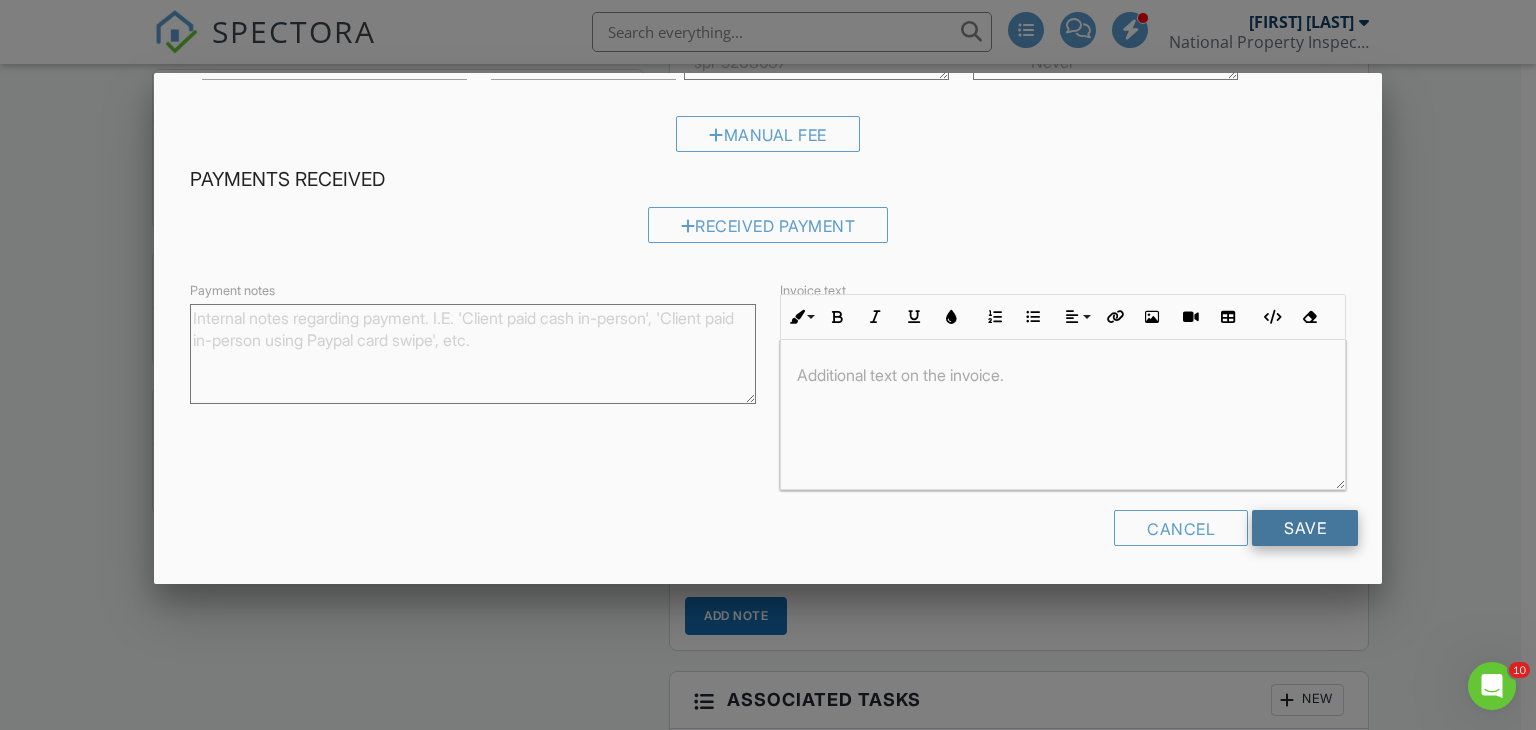 click on "Save" at bounding box center (1305, 528) 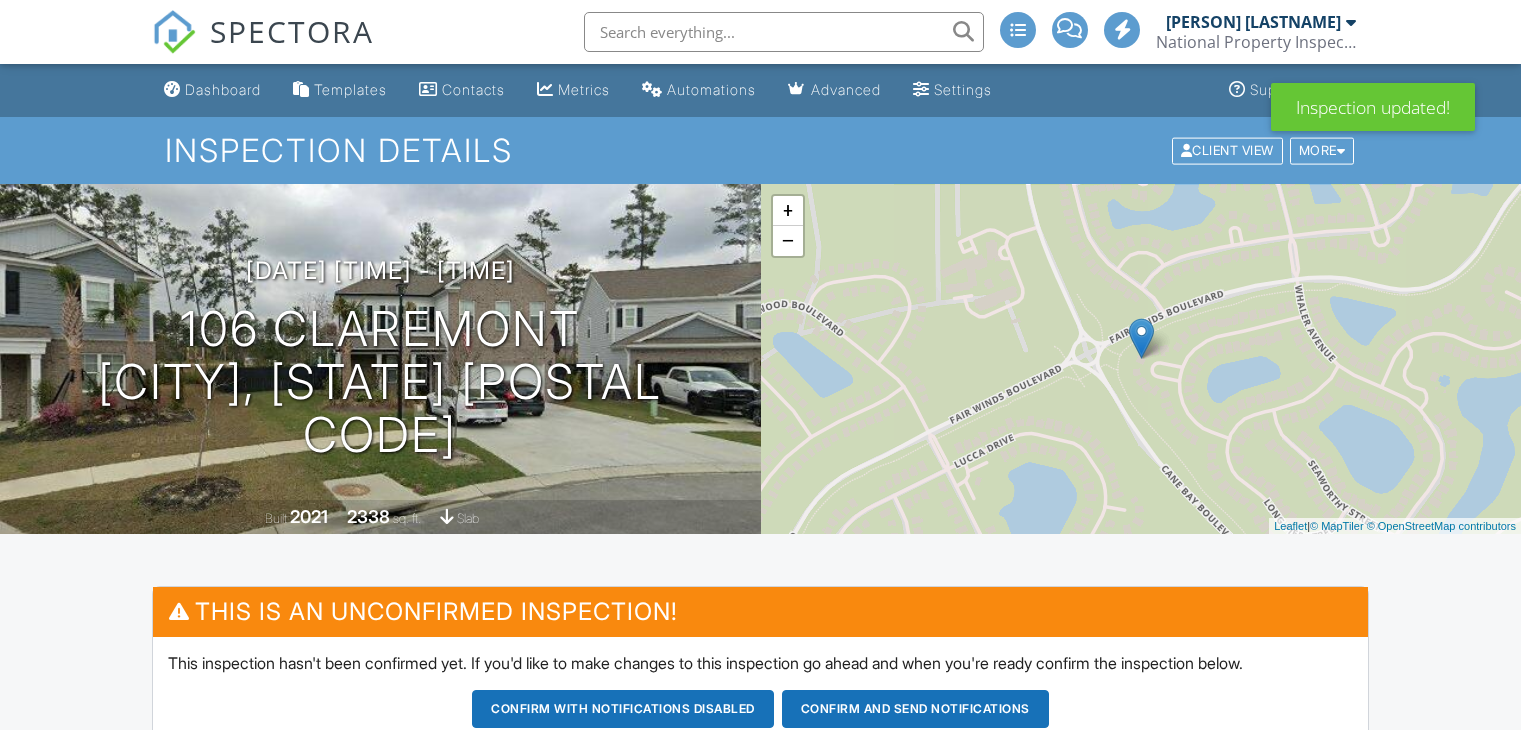 scroll, scrollTop: 0, scrollLeft: 0, axis: both 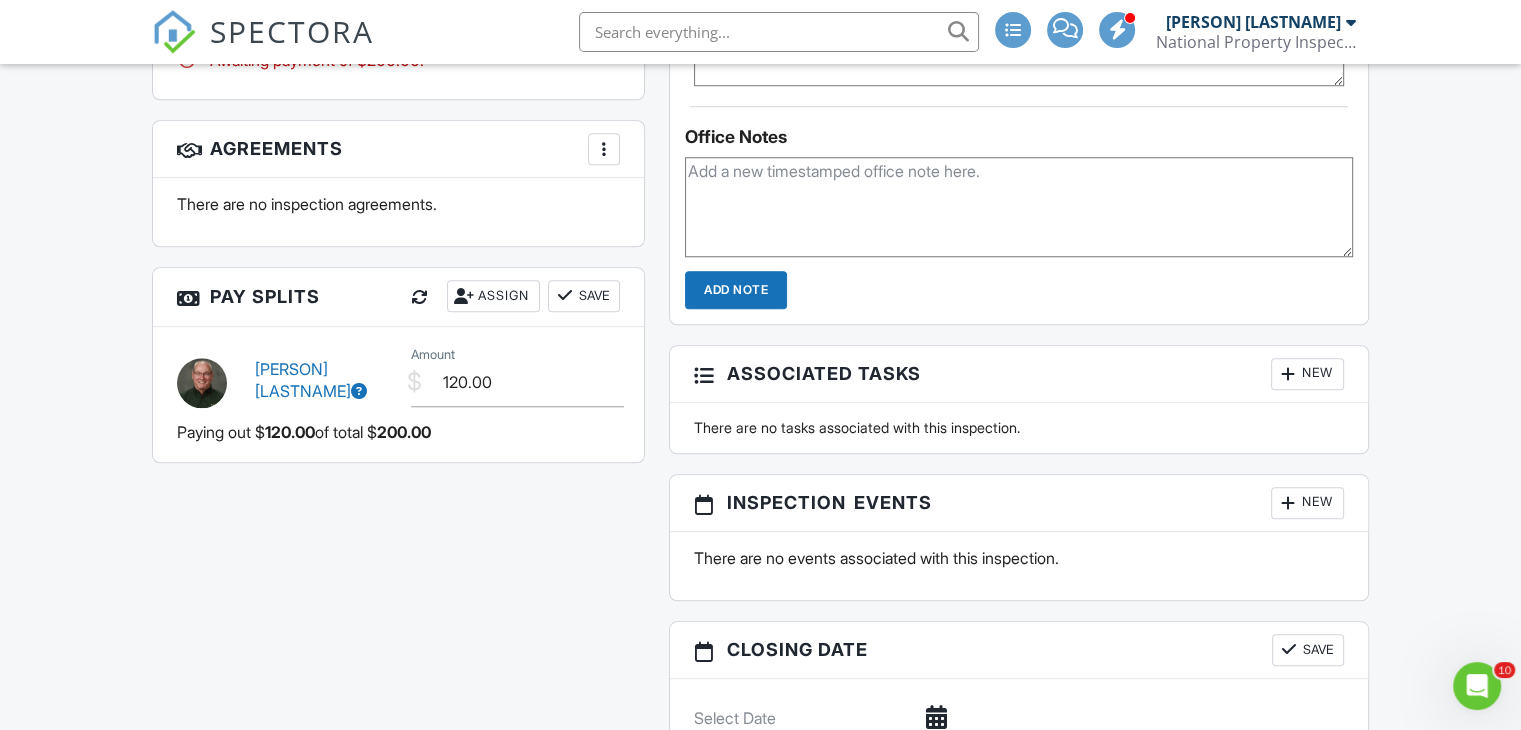 click at bounding box center (604, 149) 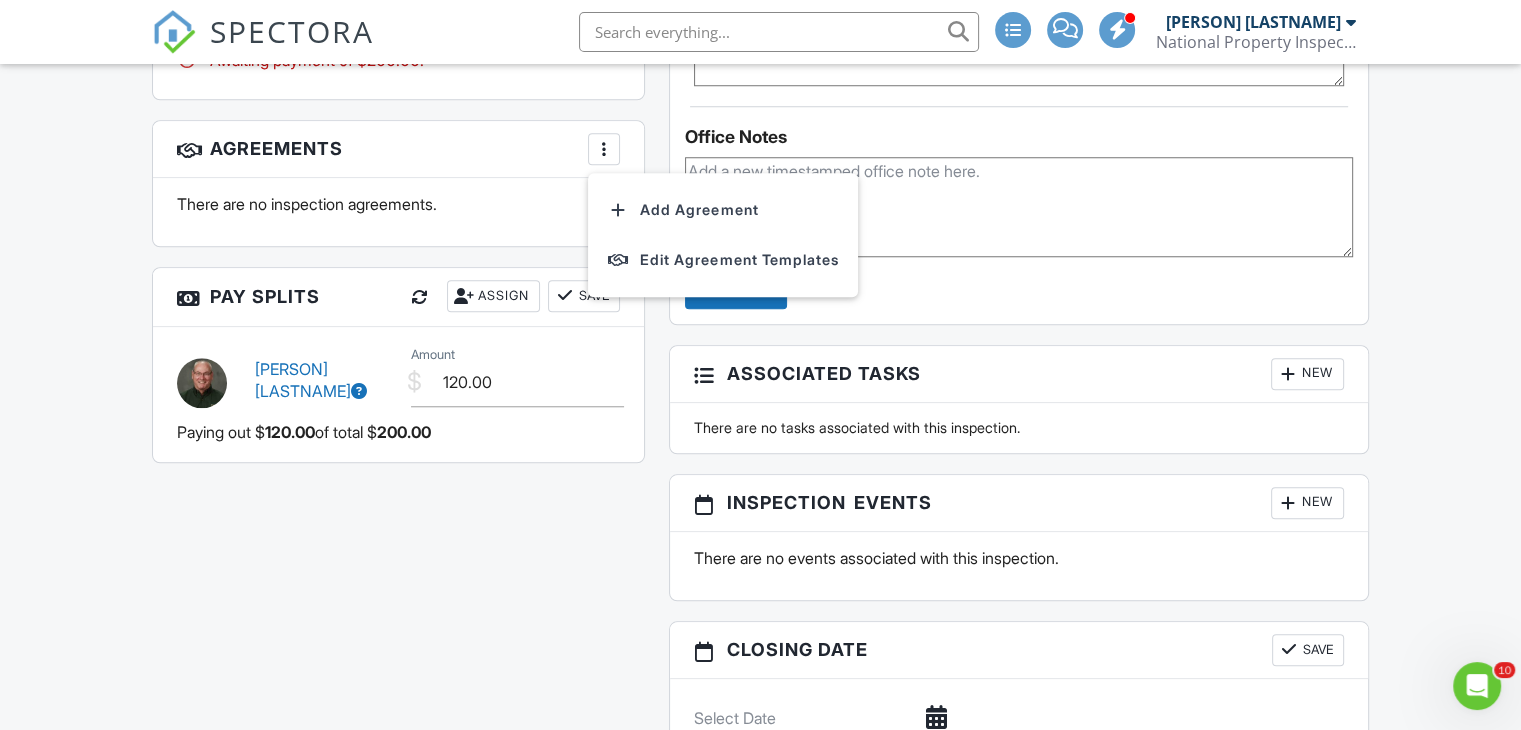 click on "Add Agreement" at bounding box center (723, 210) 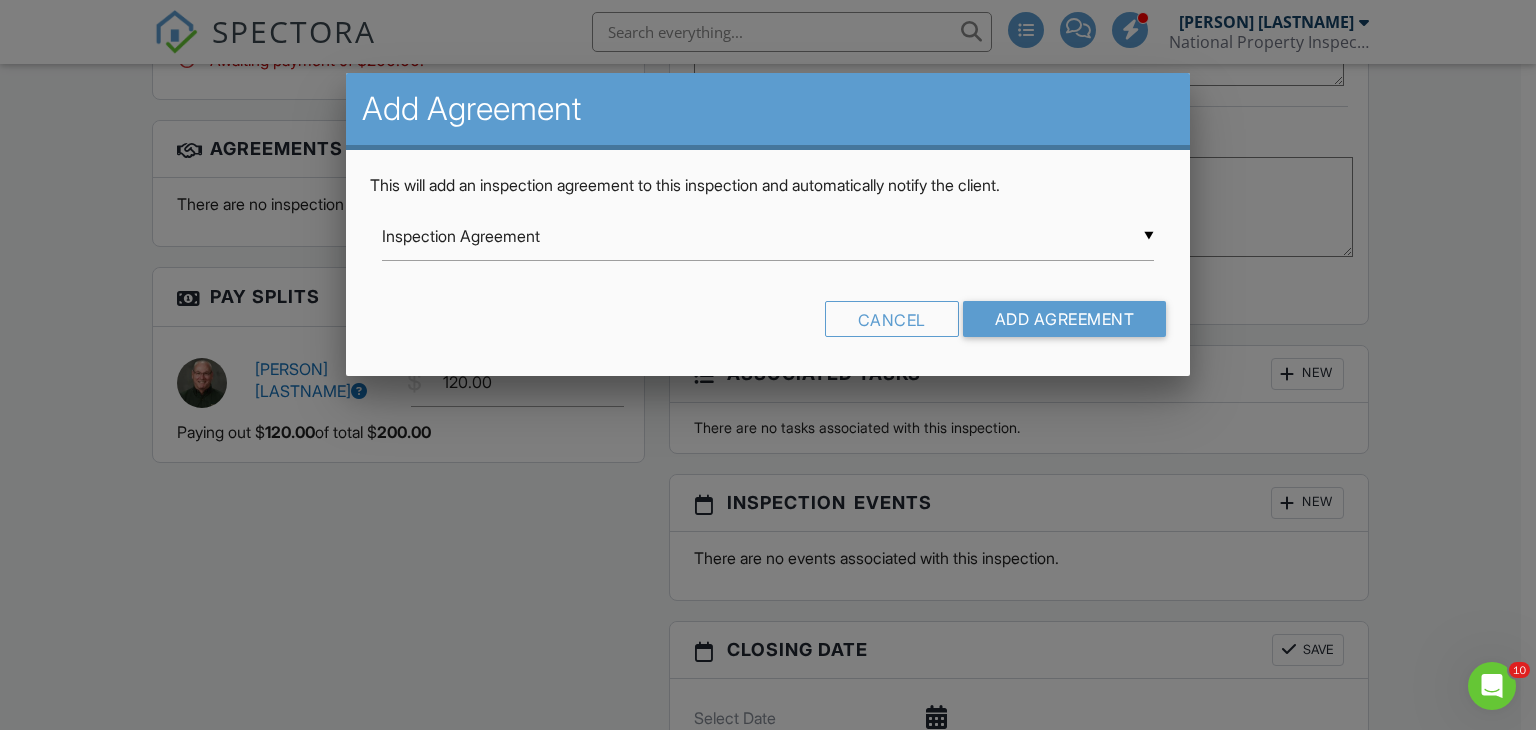 click on "▼ Inspection Agreement Inspection Agreement Re-Inspection Agreement Odor Remediation Pre-Inspection Agreement - Don't use Pre-Inspection Agreement (Four Point Inspection) Pre-Inspection Agreement Inspection Agreement
Re-Inspection Agreement
Odor Remediation
Pre-Inspection Agreement - Don't use
Pre-Inspection Agreement (Four Point Inspection)
Pre-Inspection Agreement" at bounding box center (768, 236) 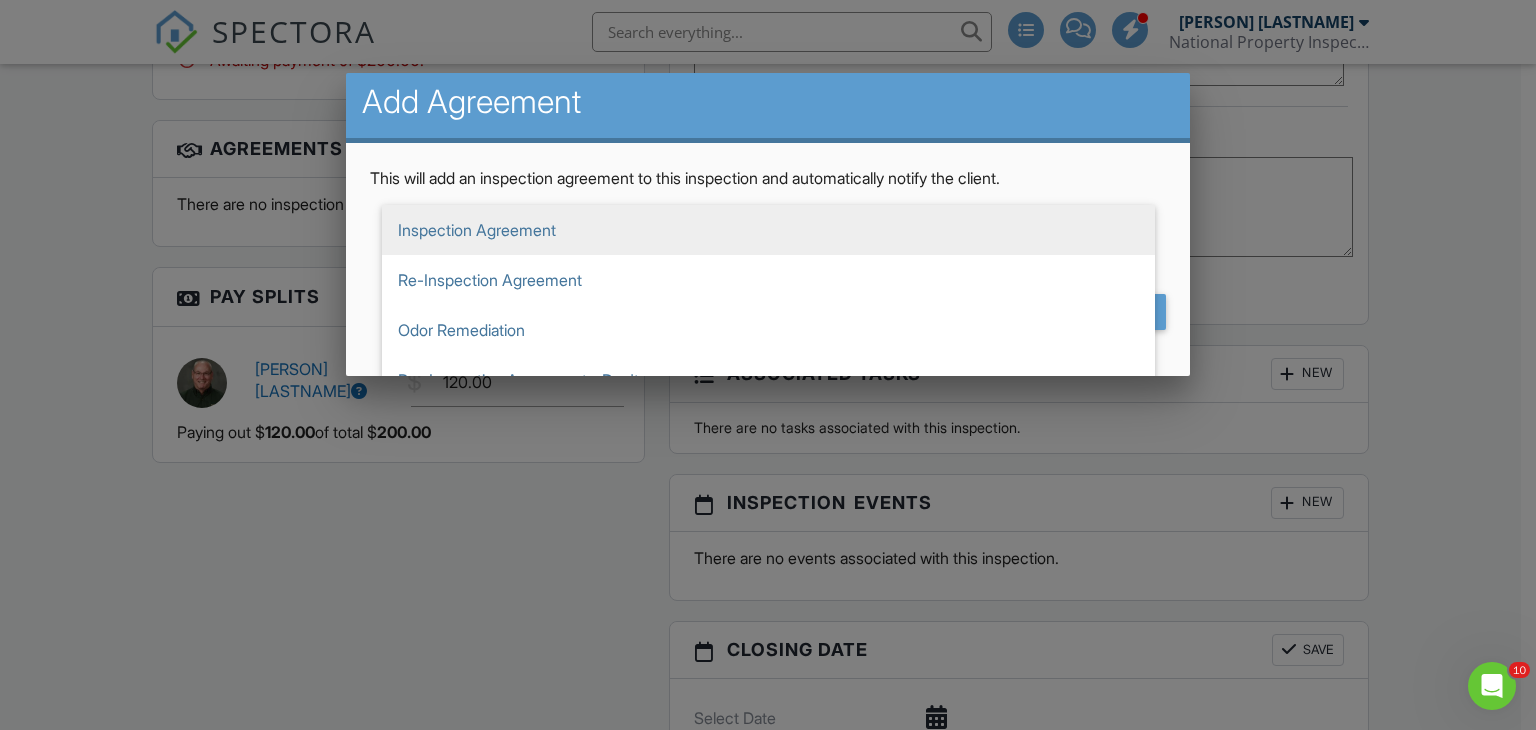 scroll, scrollTop: 0, scrollLeft: 0, axis: both 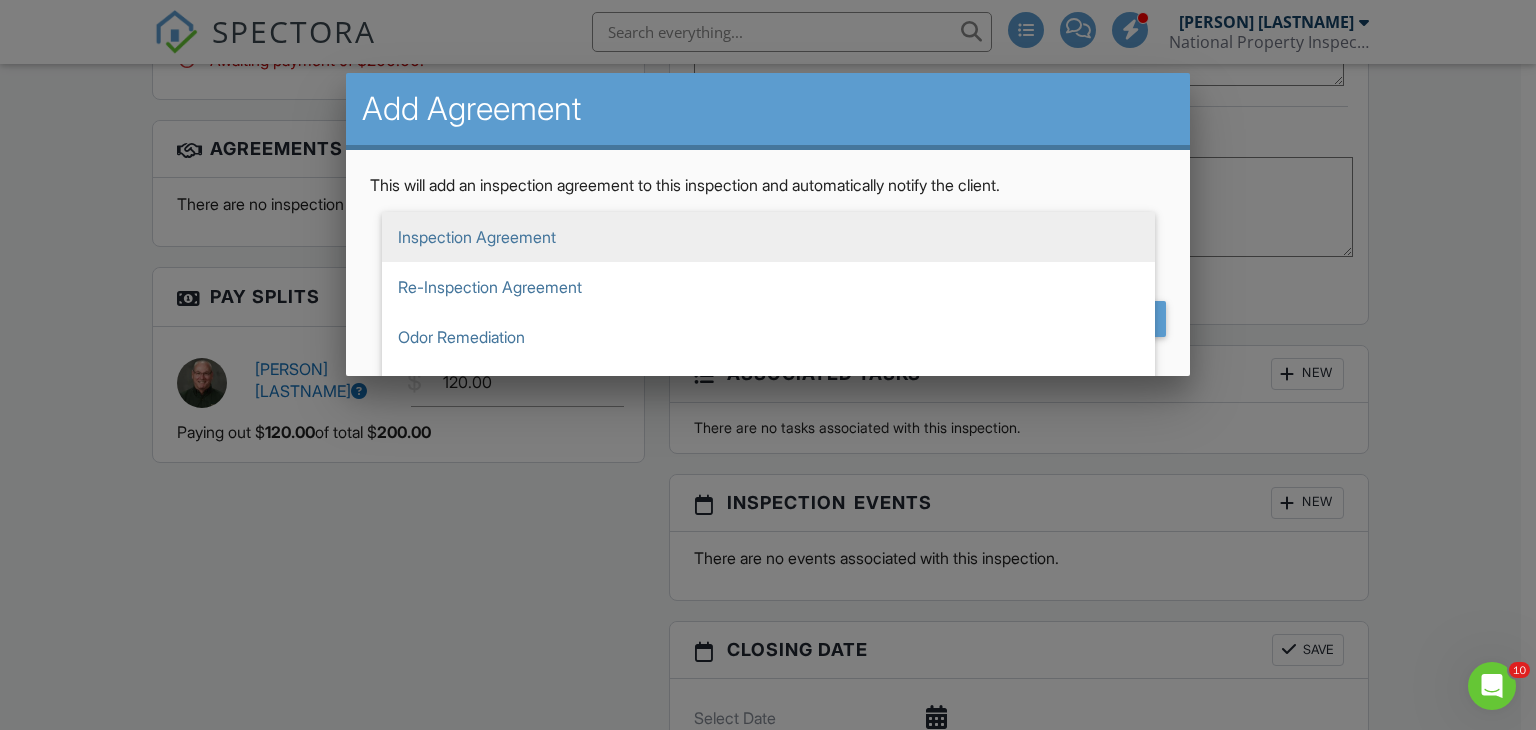 click on "Inspection Agreement" at bounding box center [768, 237] 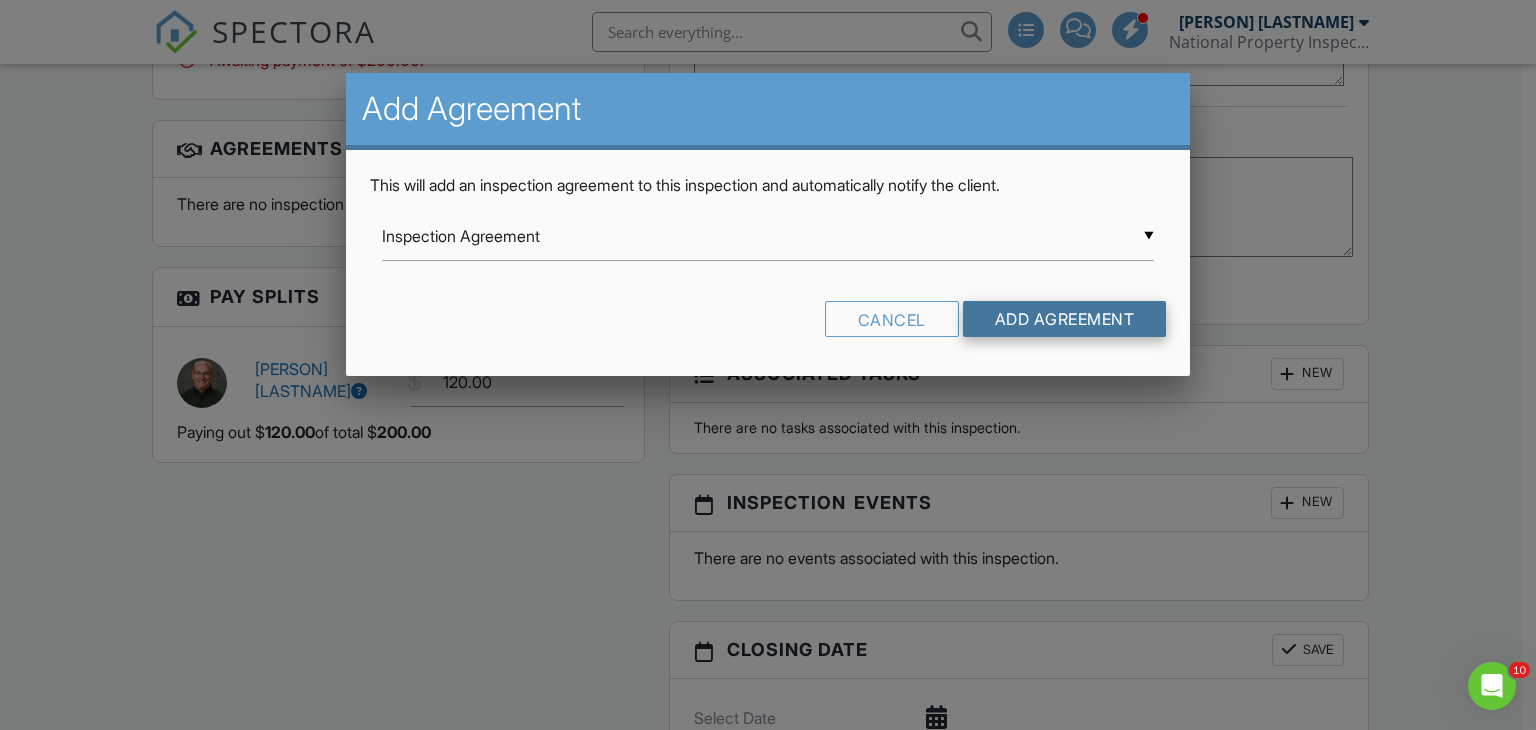 click on "Add Agreement" at bounding box center [1065, 319] 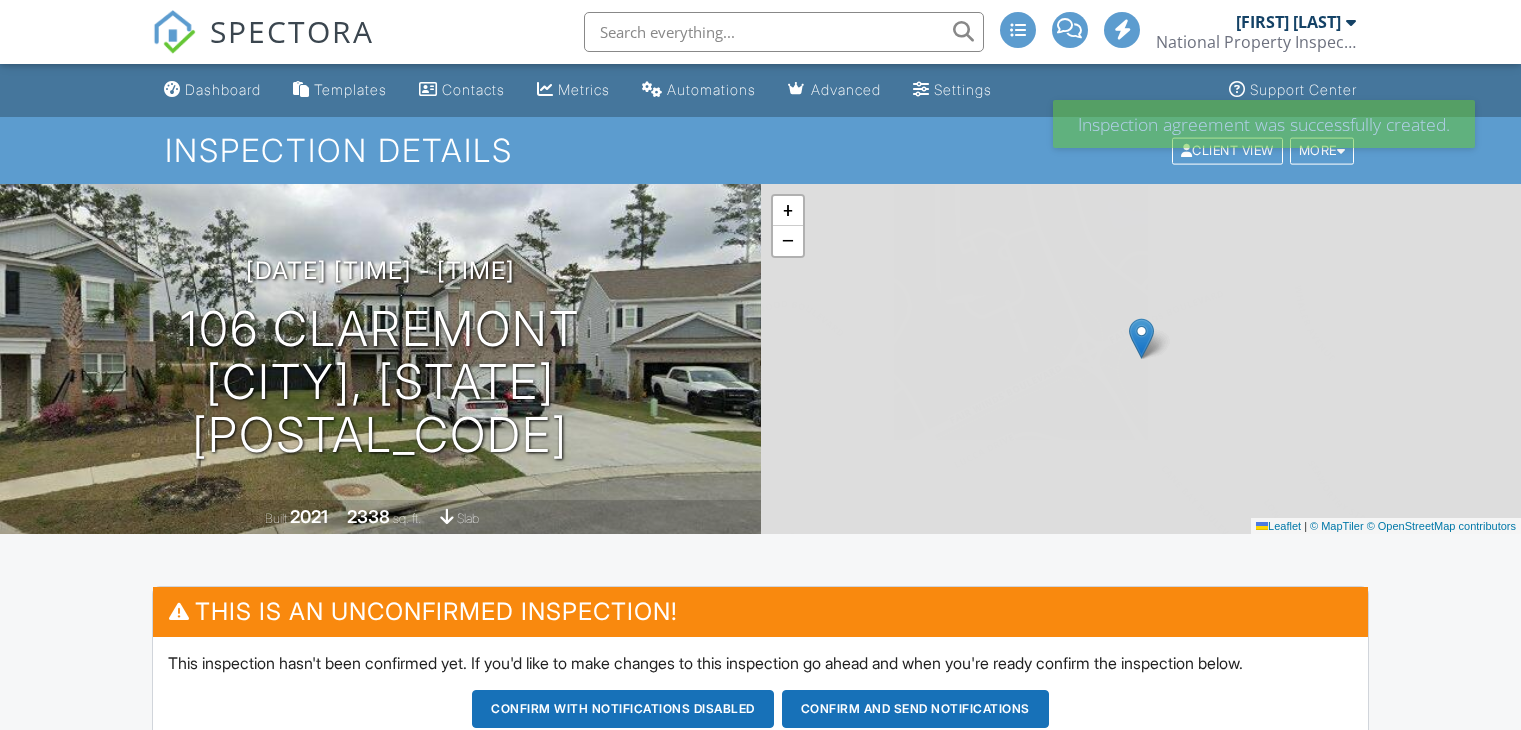 scroll, scrollTop: 0, scrollLeft: 0, axis: both 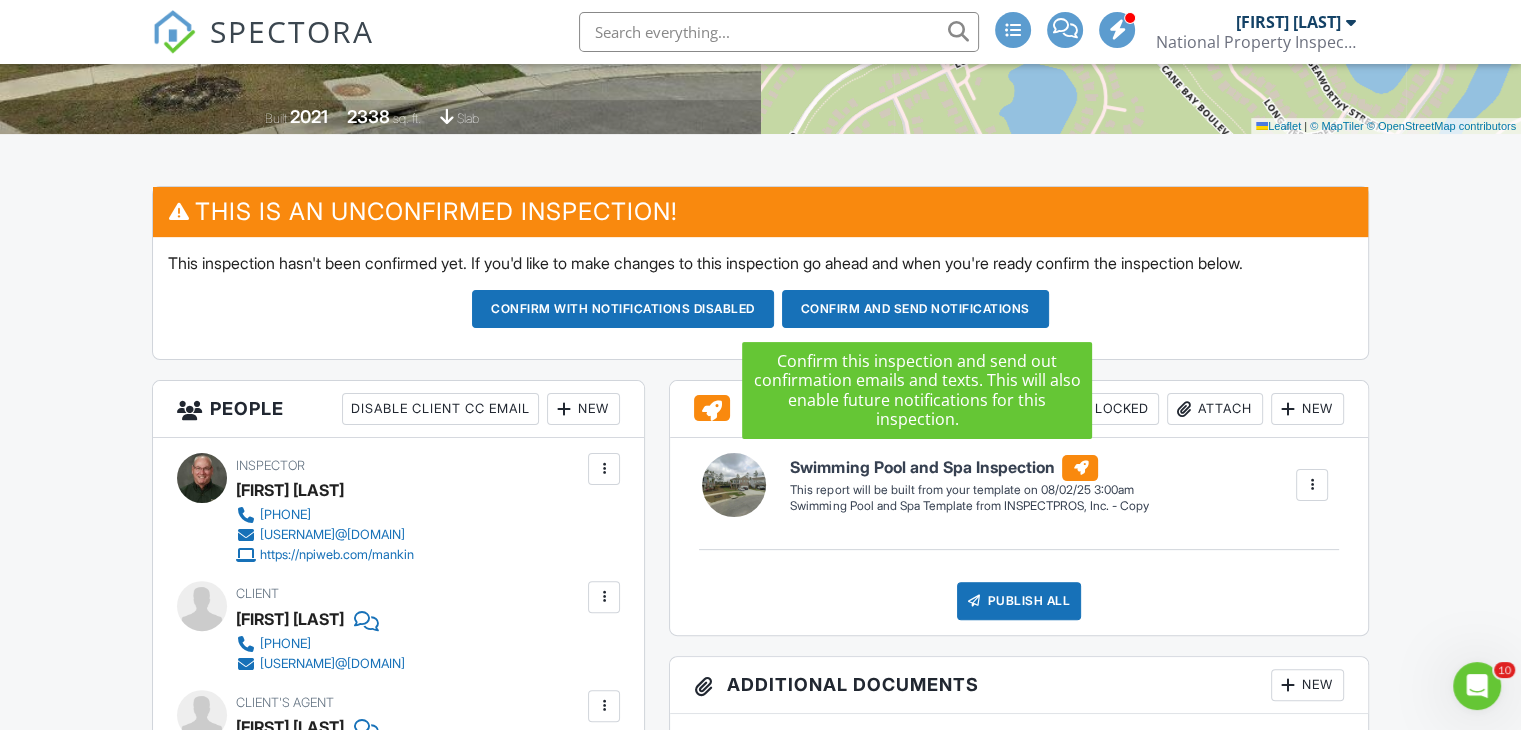 click on "Confirm and send notifications" at bounding box center [623, 309] 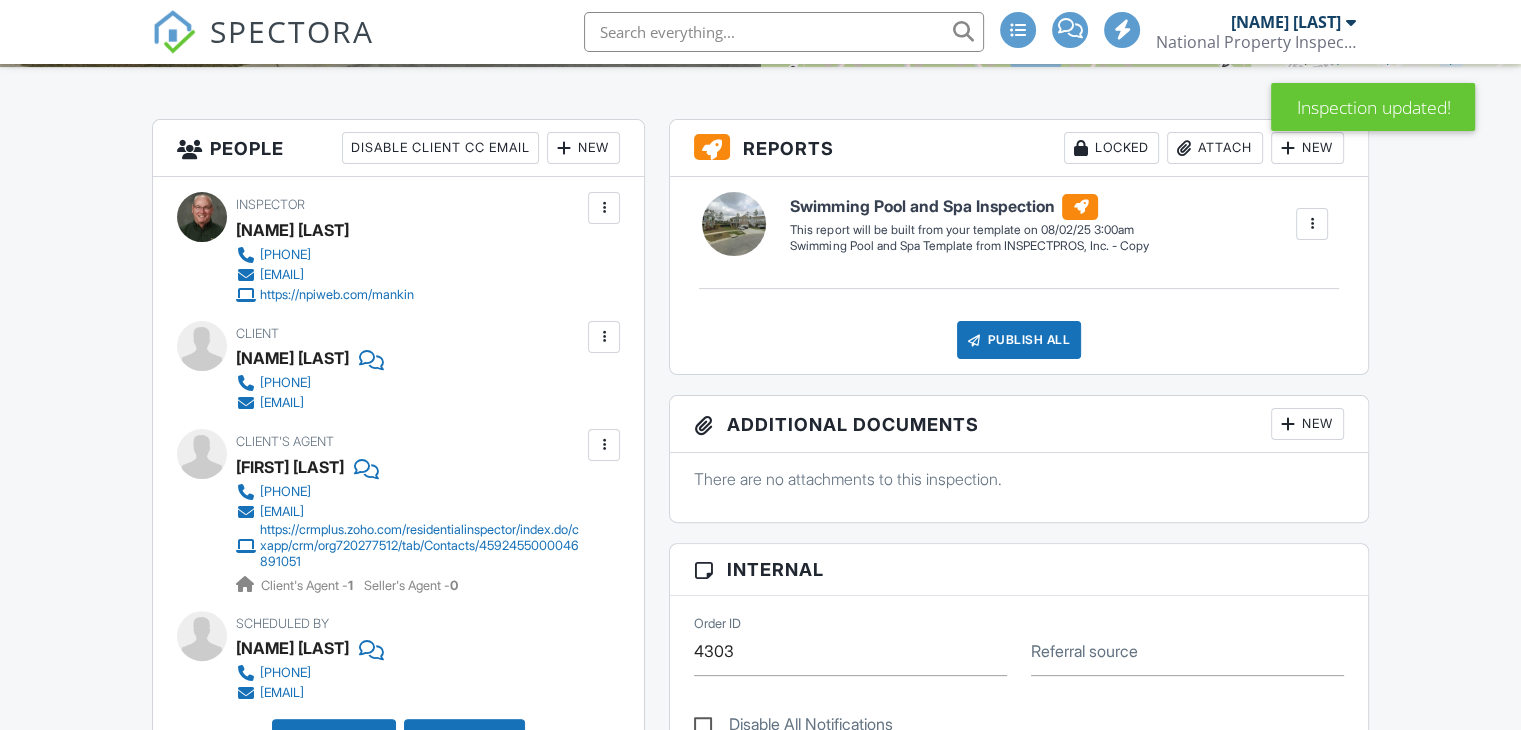 scroll, scrollTop: 600, scrollLeft: 0, axis: vertical 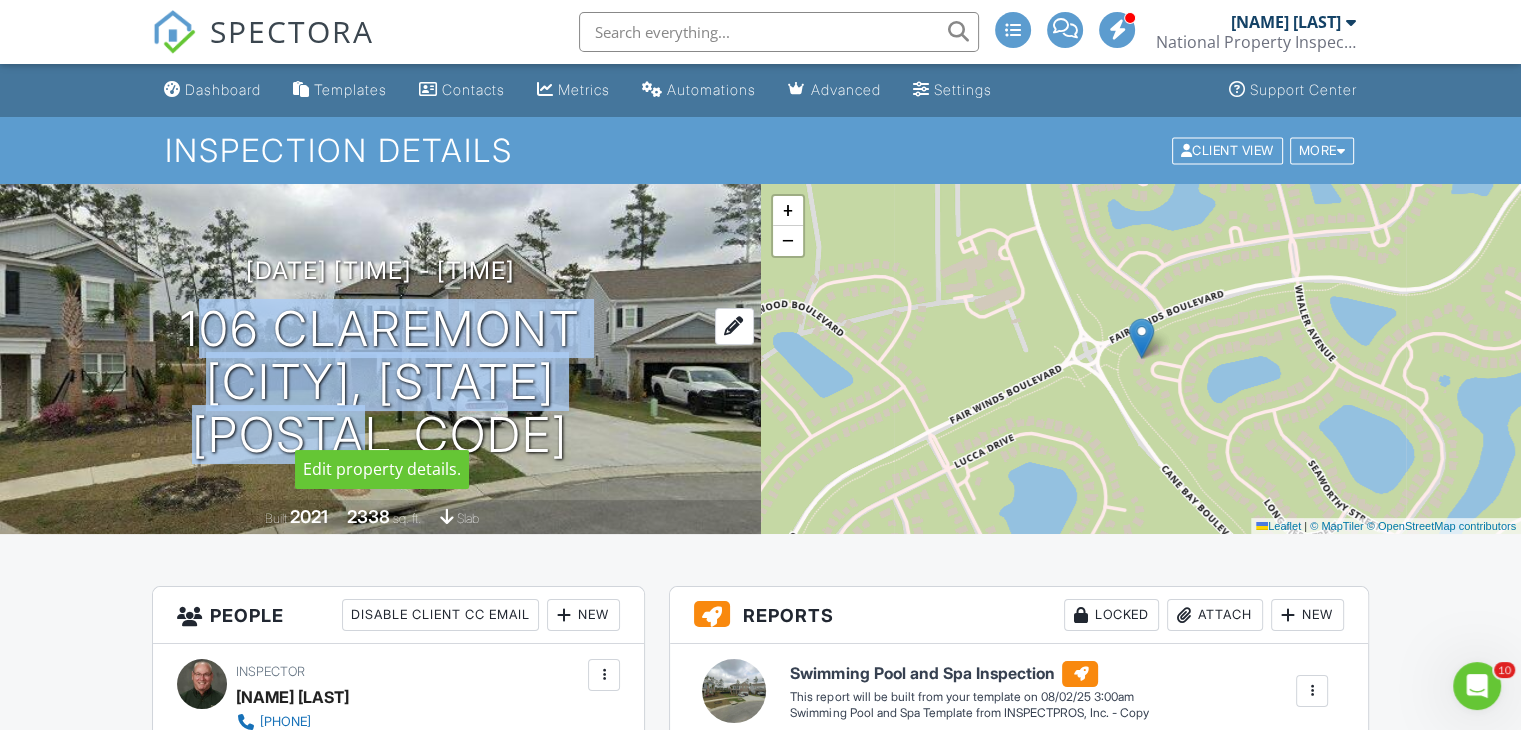 drag, startPoint x: 674, startPoint y: 408, endPoint x: 118, endPoint y: 372, distance: 557.16425 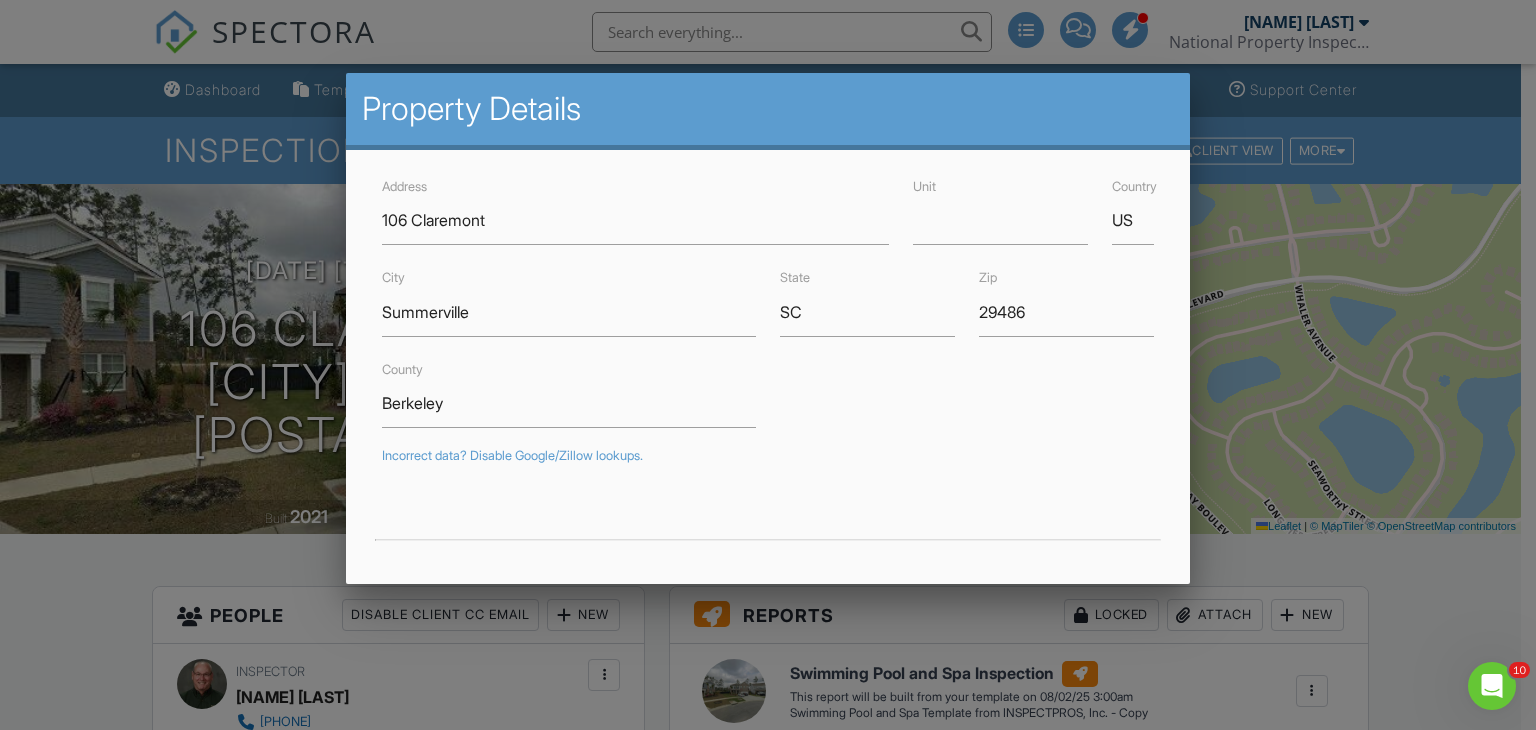 click at bounding box center (768, 356) 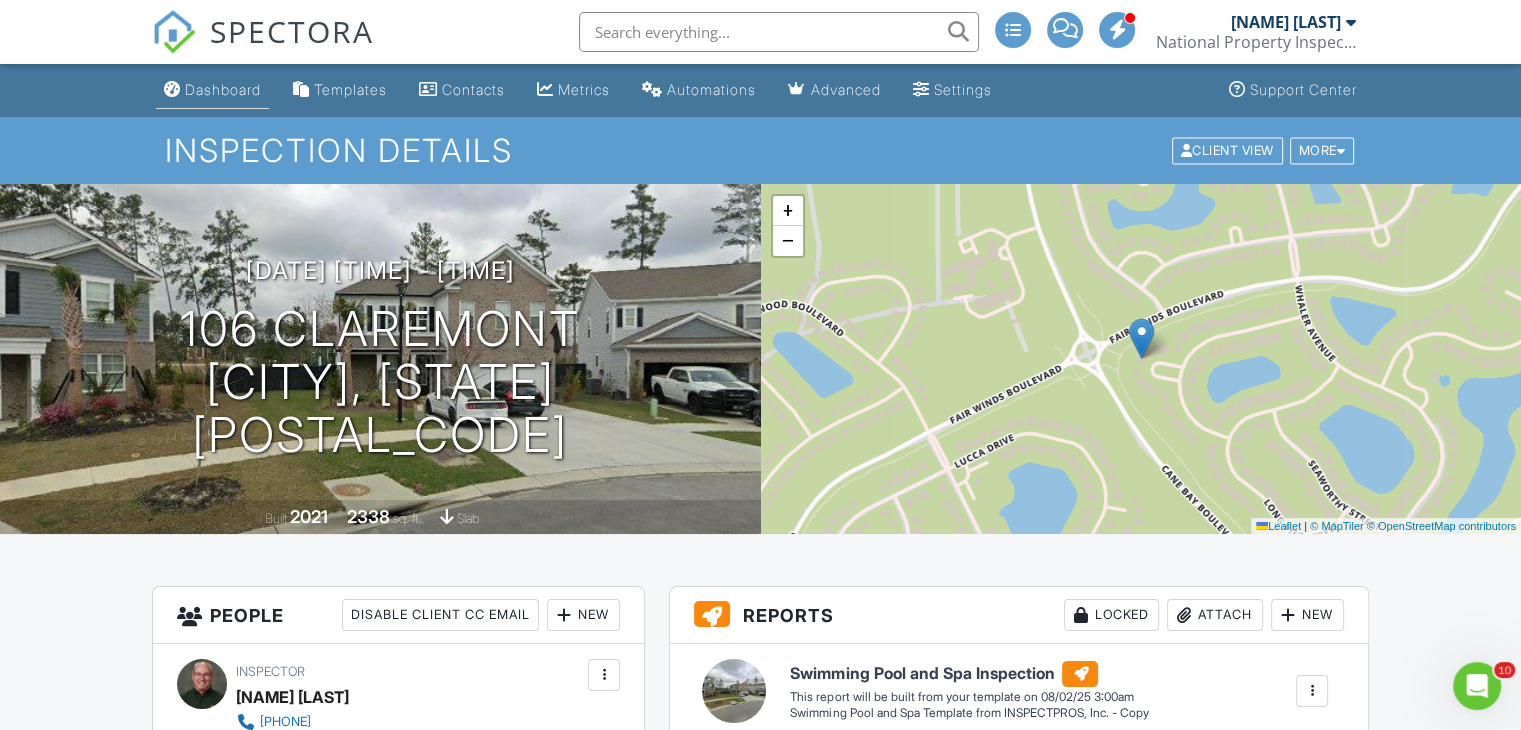 click on "Dashboard" at bounding box center [223, 89] 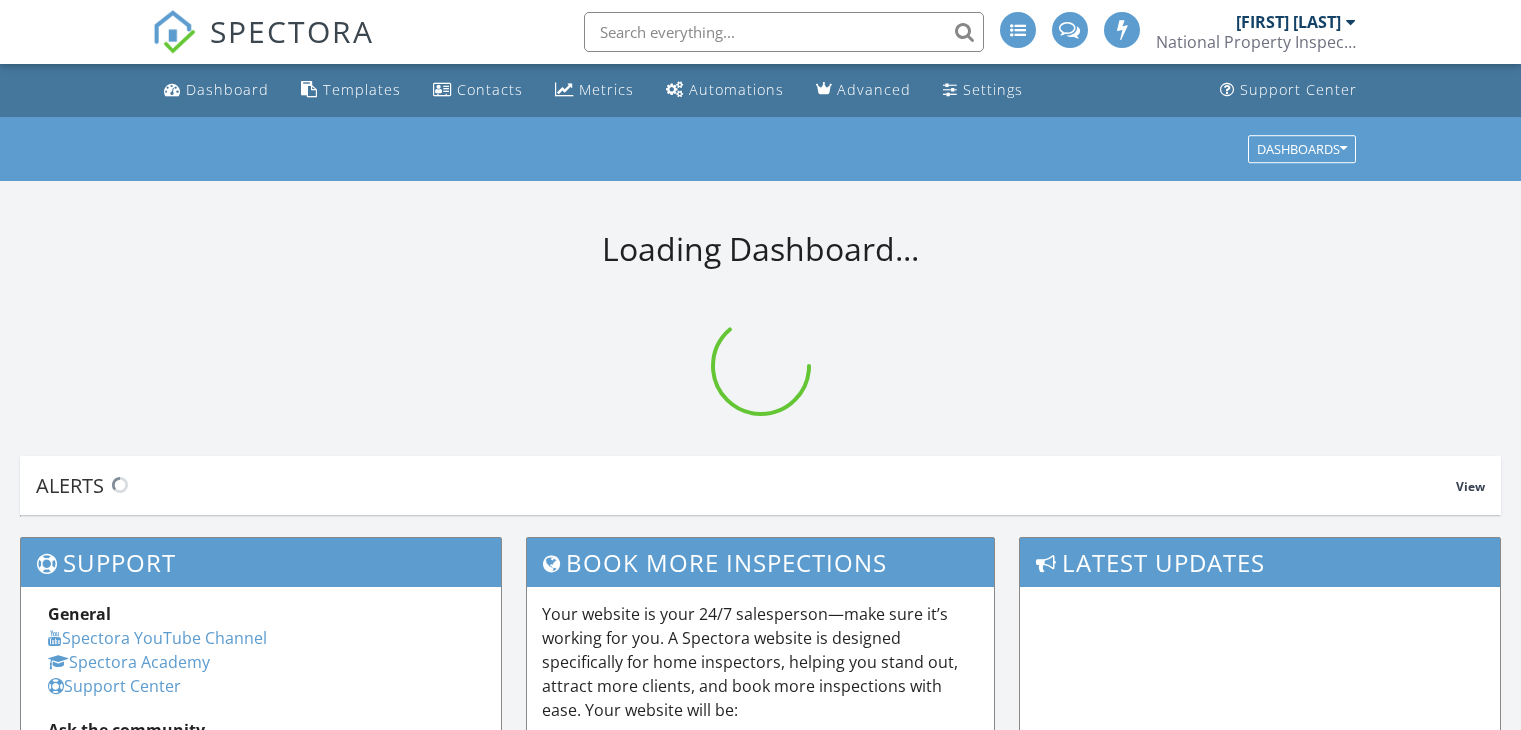 scroll, scrollTop: 0, scrollLeft: 0, axis: both 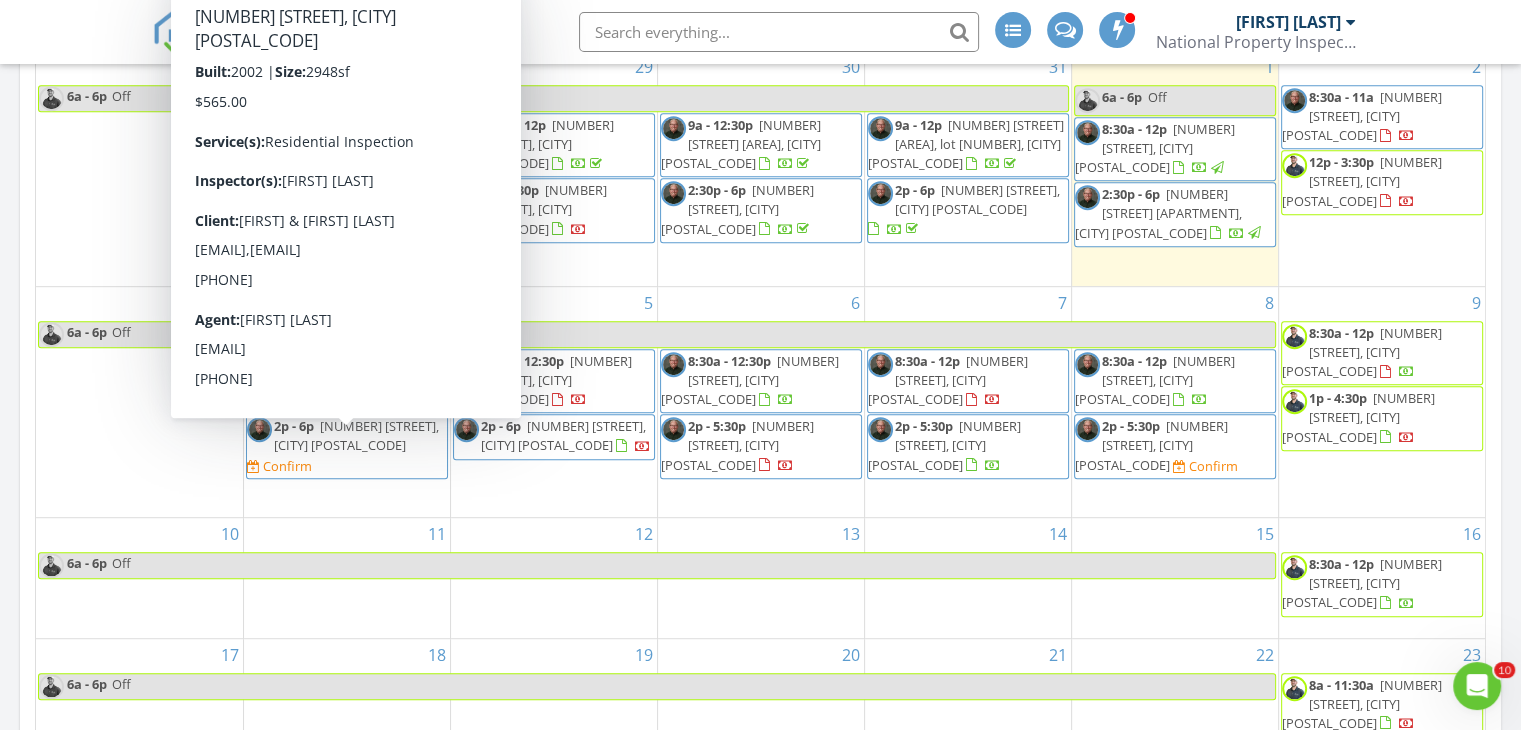 click on "[NUMBER] [STREET], [CITY] [POSTAL_CODE]" at bounding box center [356, 435] 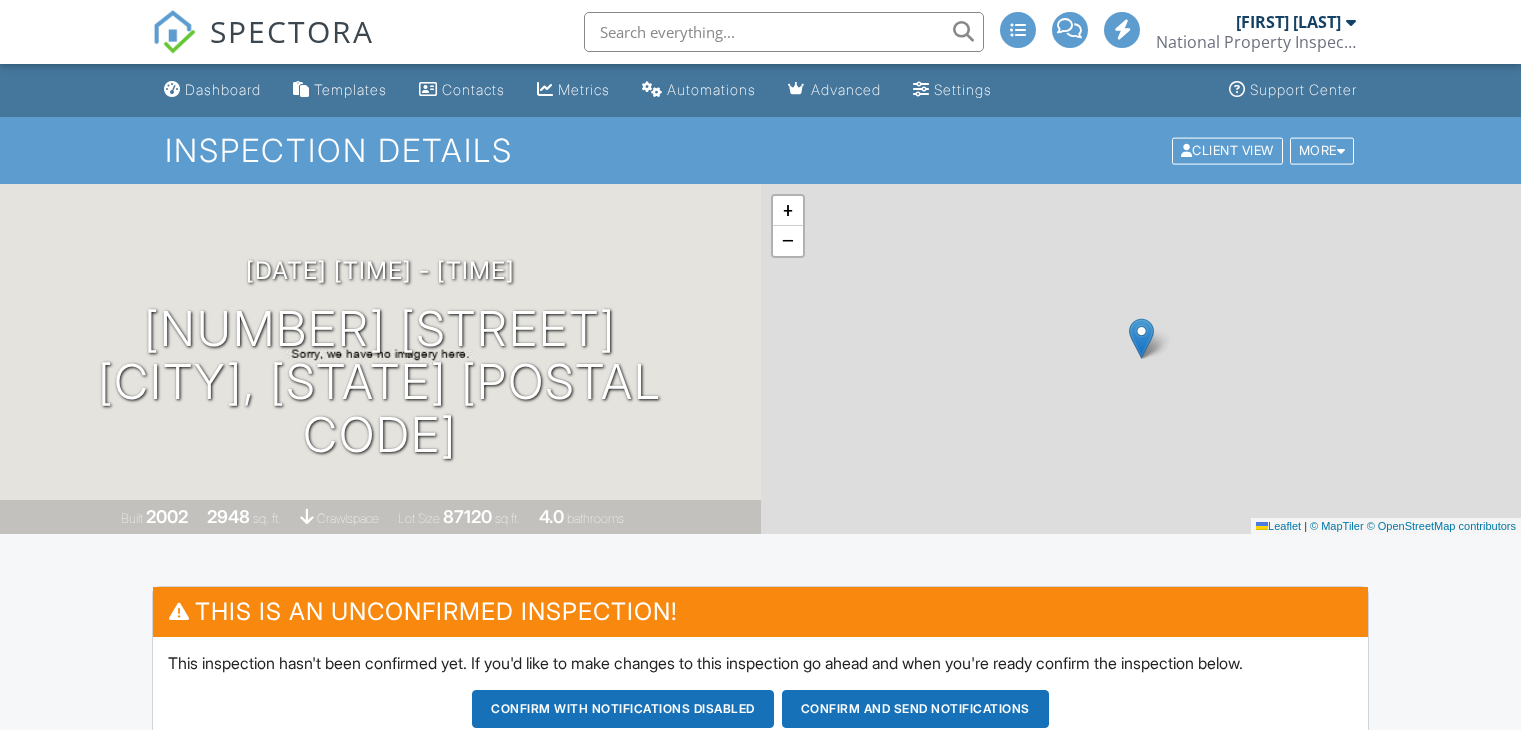 scroll, scrollTop: 0, scrollLeft: 0, axis: both 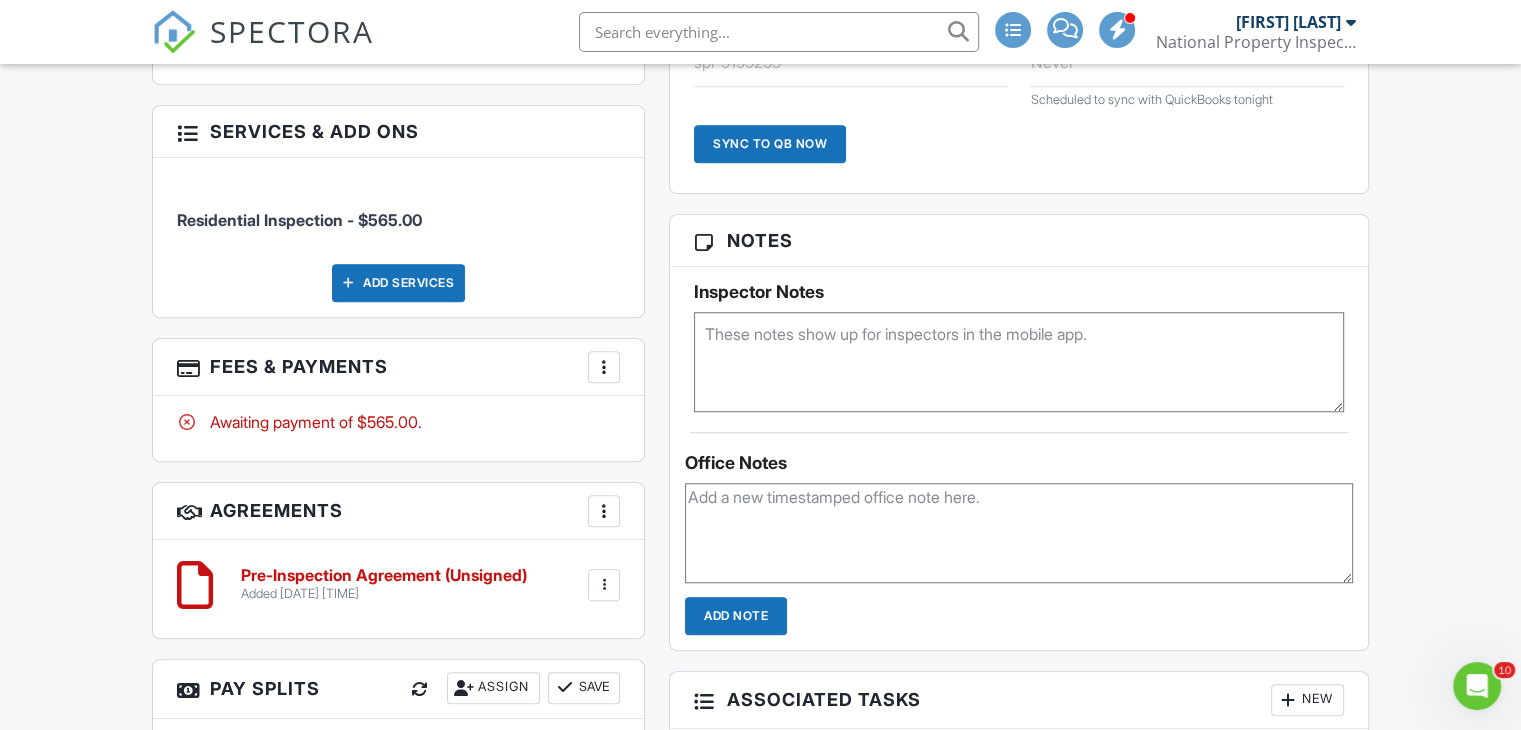 click at bounding box center (604, 367) 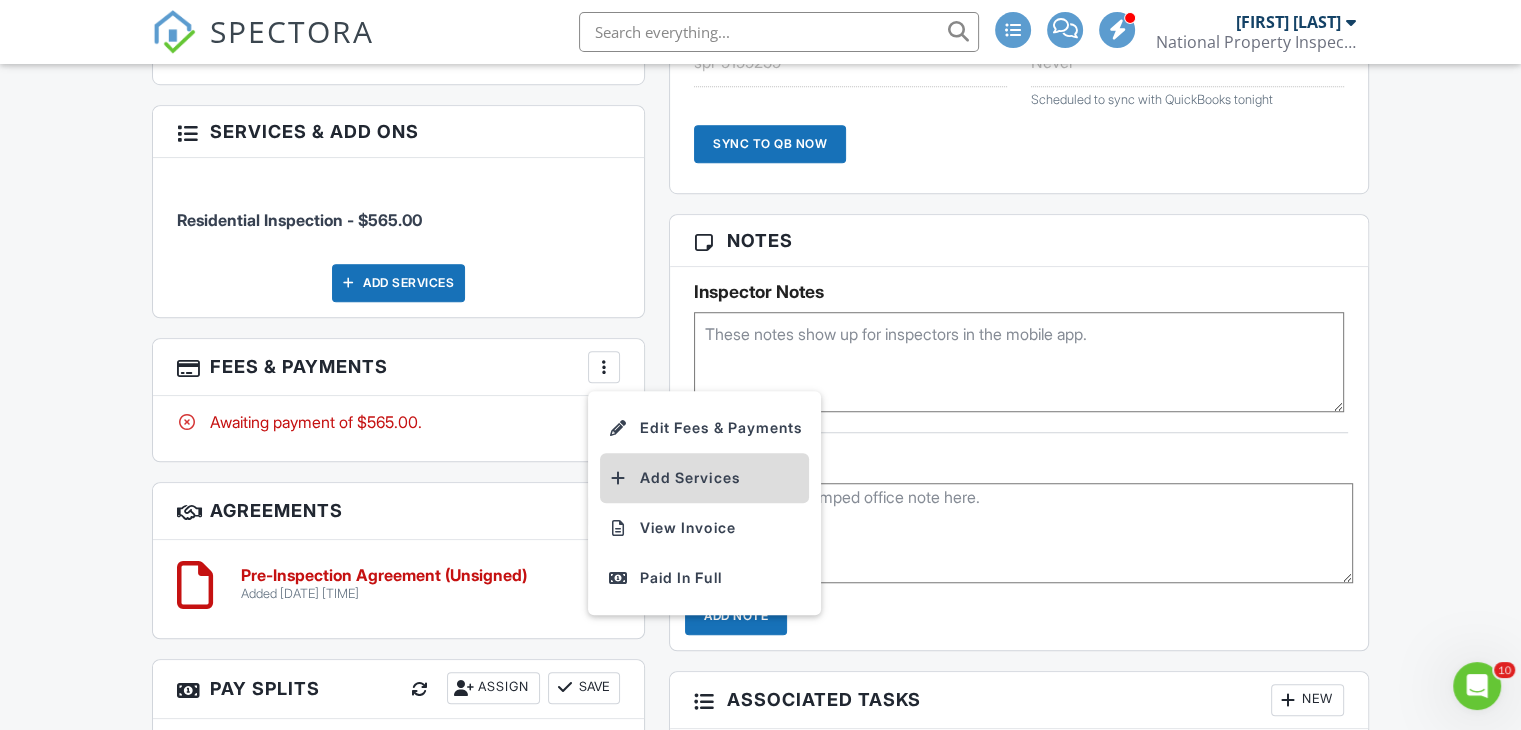 click on "Add Services" at bounding box center (704, 478) 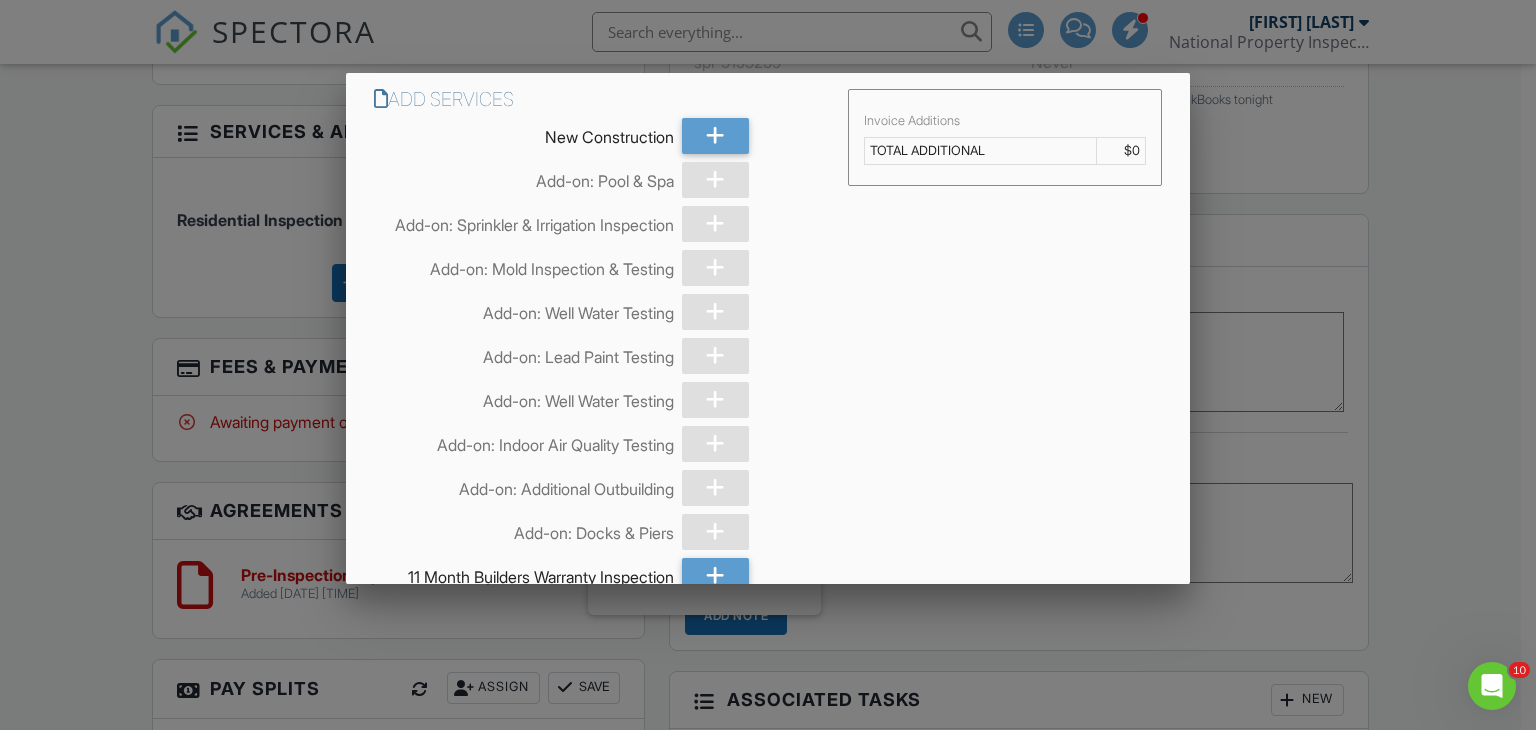 click on "Add Services" at bounding box center (599, 99) 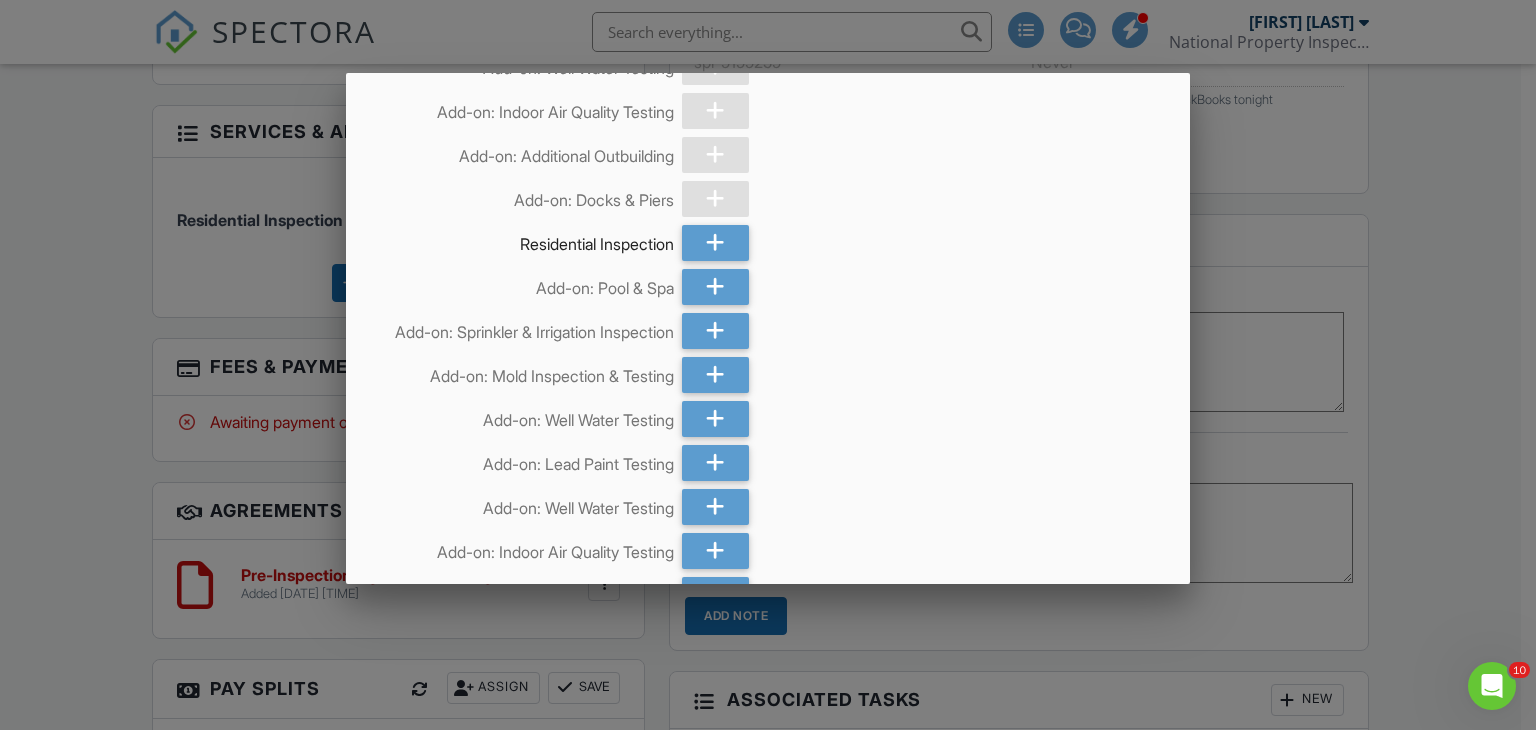 scroll, scrollTop: 1700, scrollLeft: 0, axis: vertical 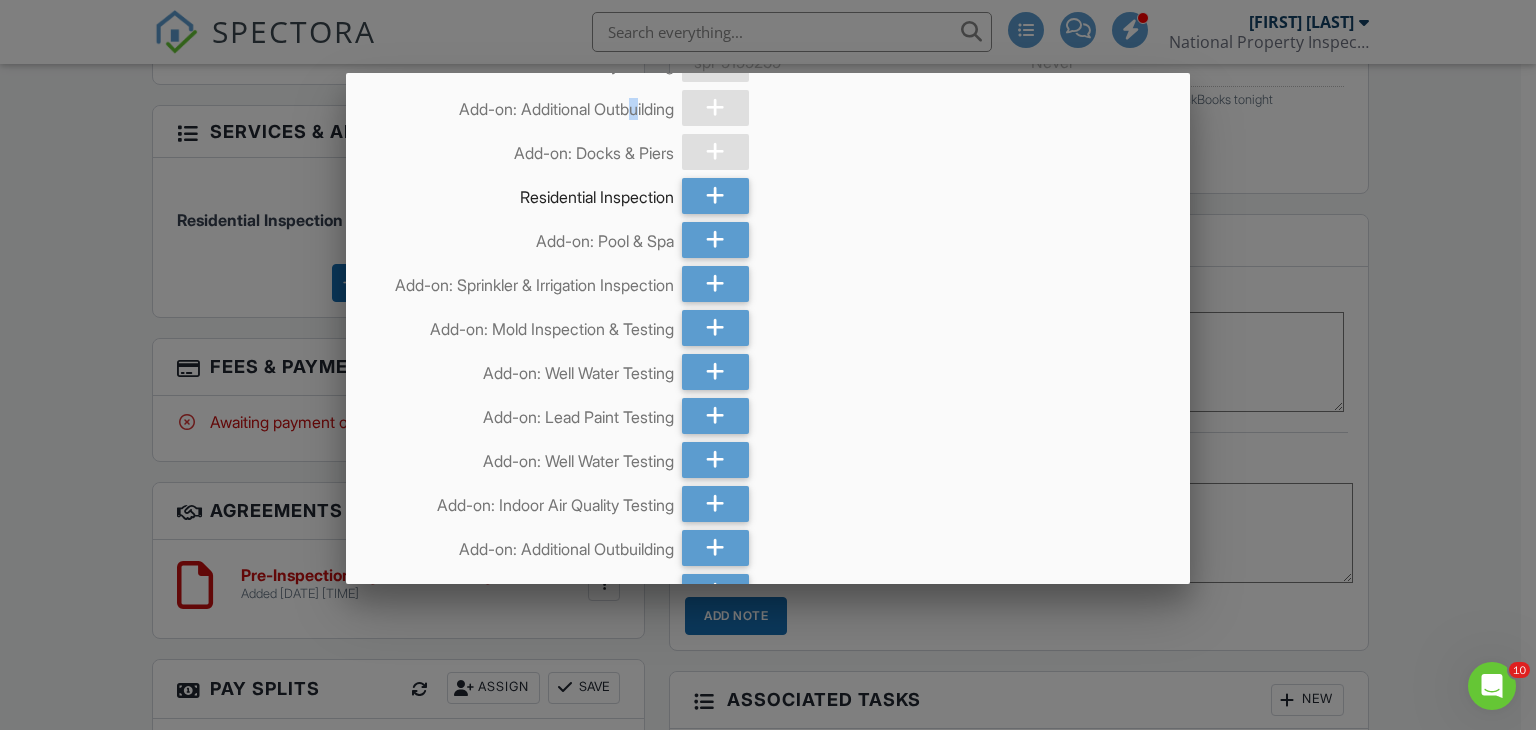 click on "Add-on: Additional Outbuilding" at bounding box center (524, 105) 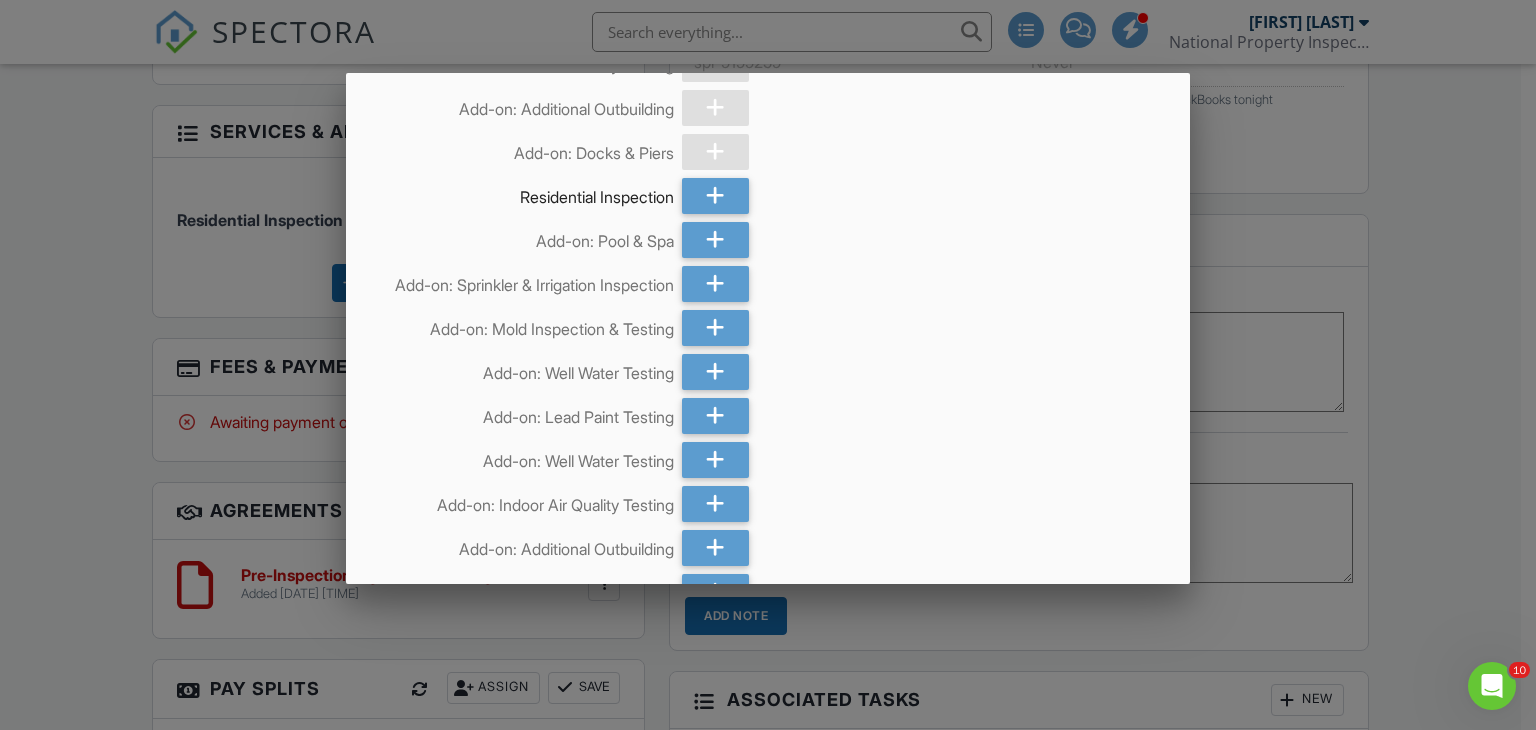 click at bounding box center [715, 108] 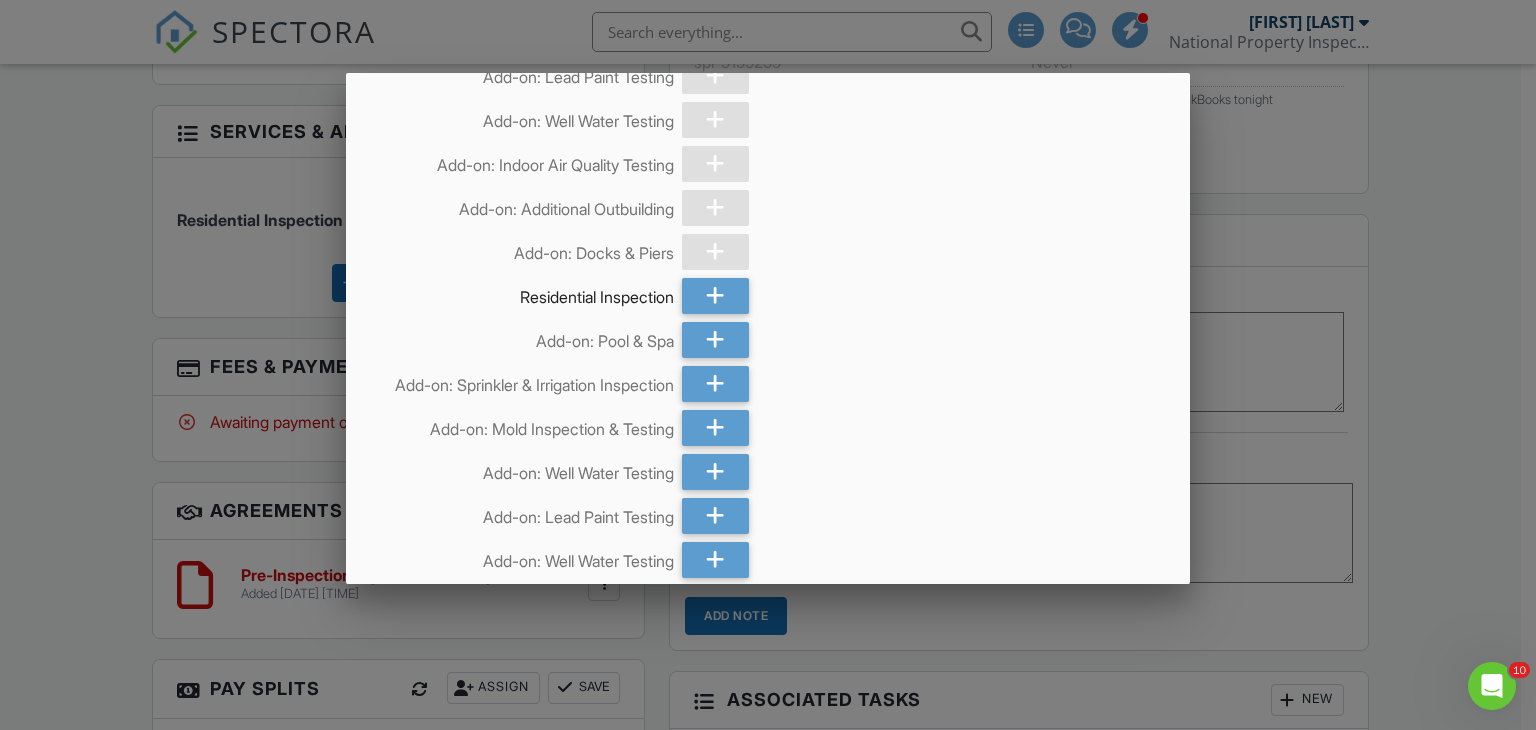 scroll, scrollTop: 200, scrollLeft: 0, axis: vertical 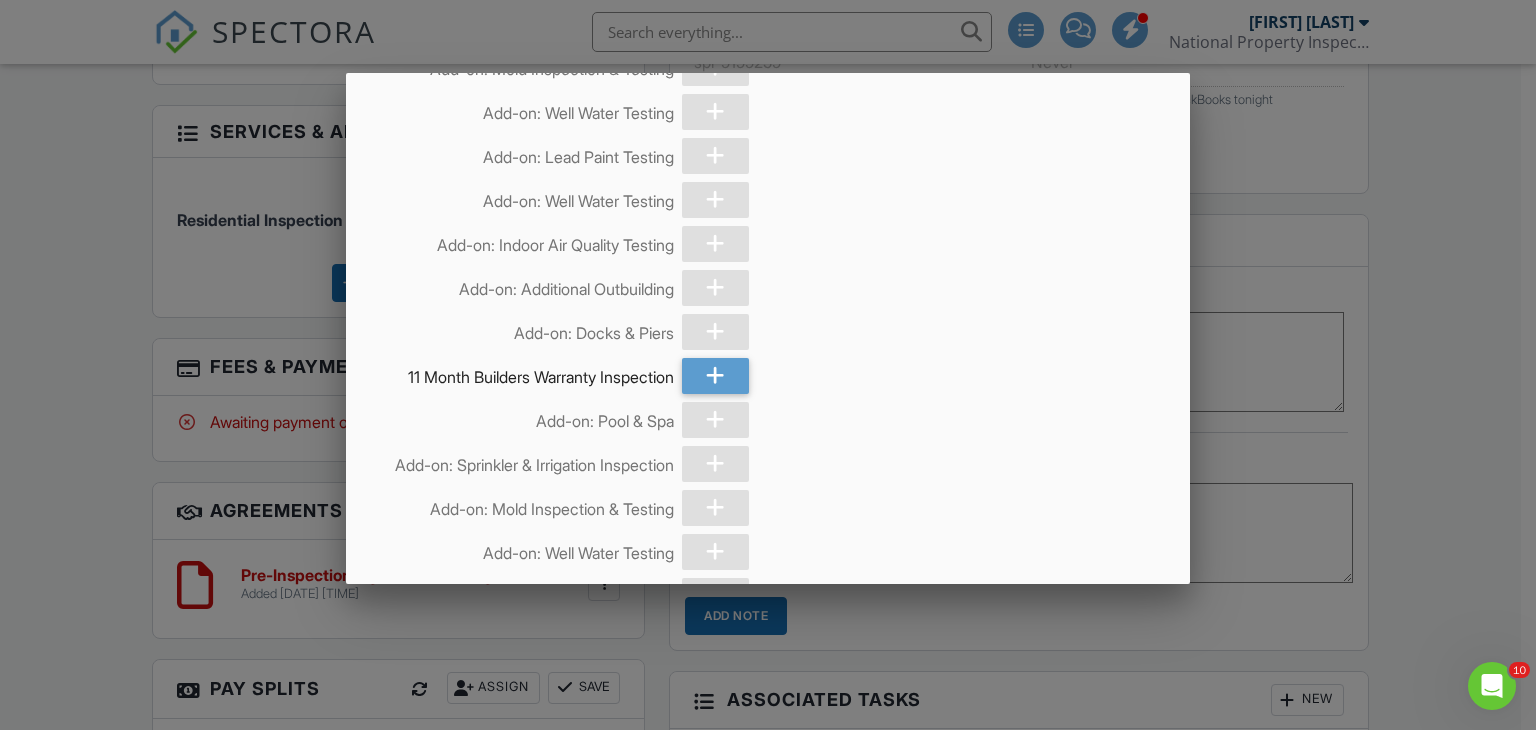 click at bounding box center [768, 356] 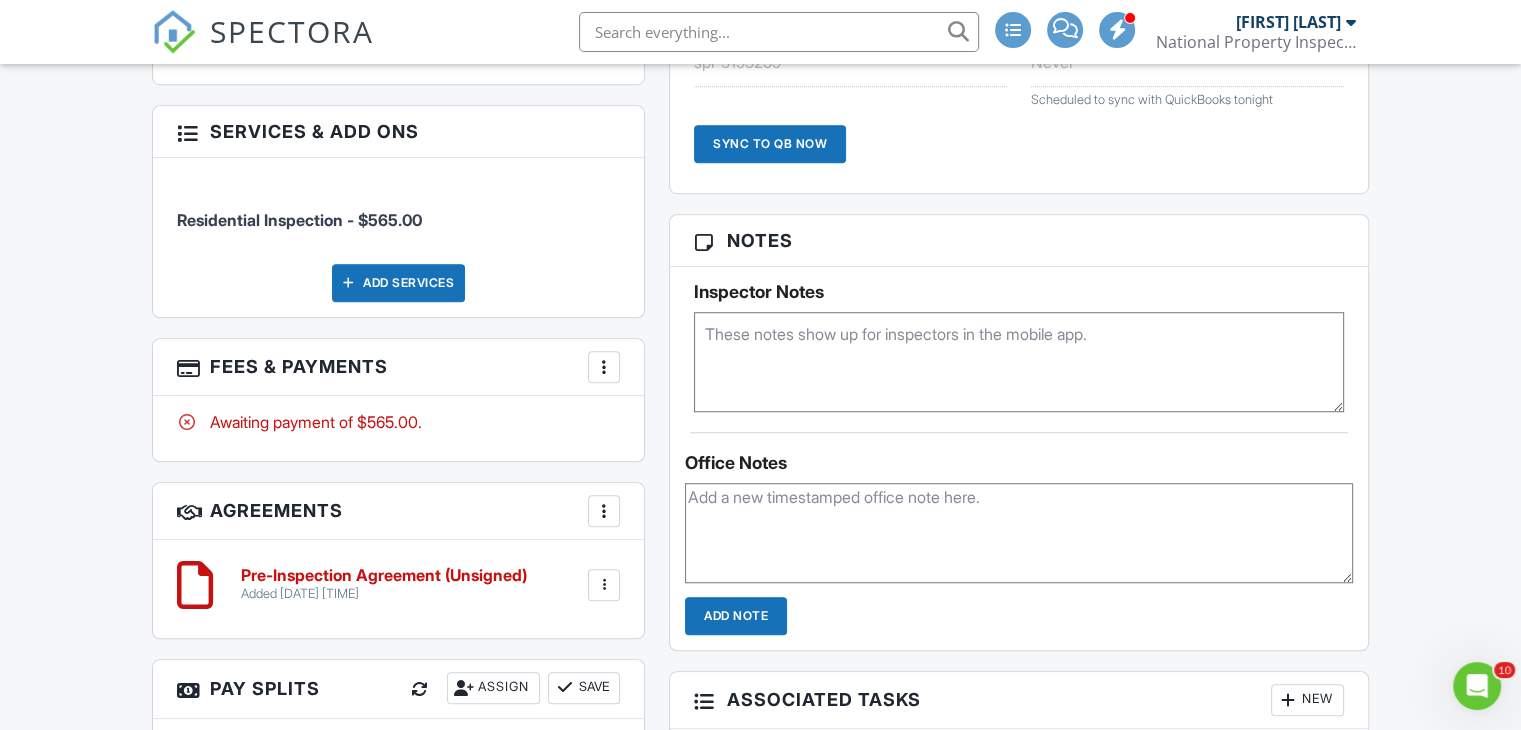 click at bounding box center (604, 367) 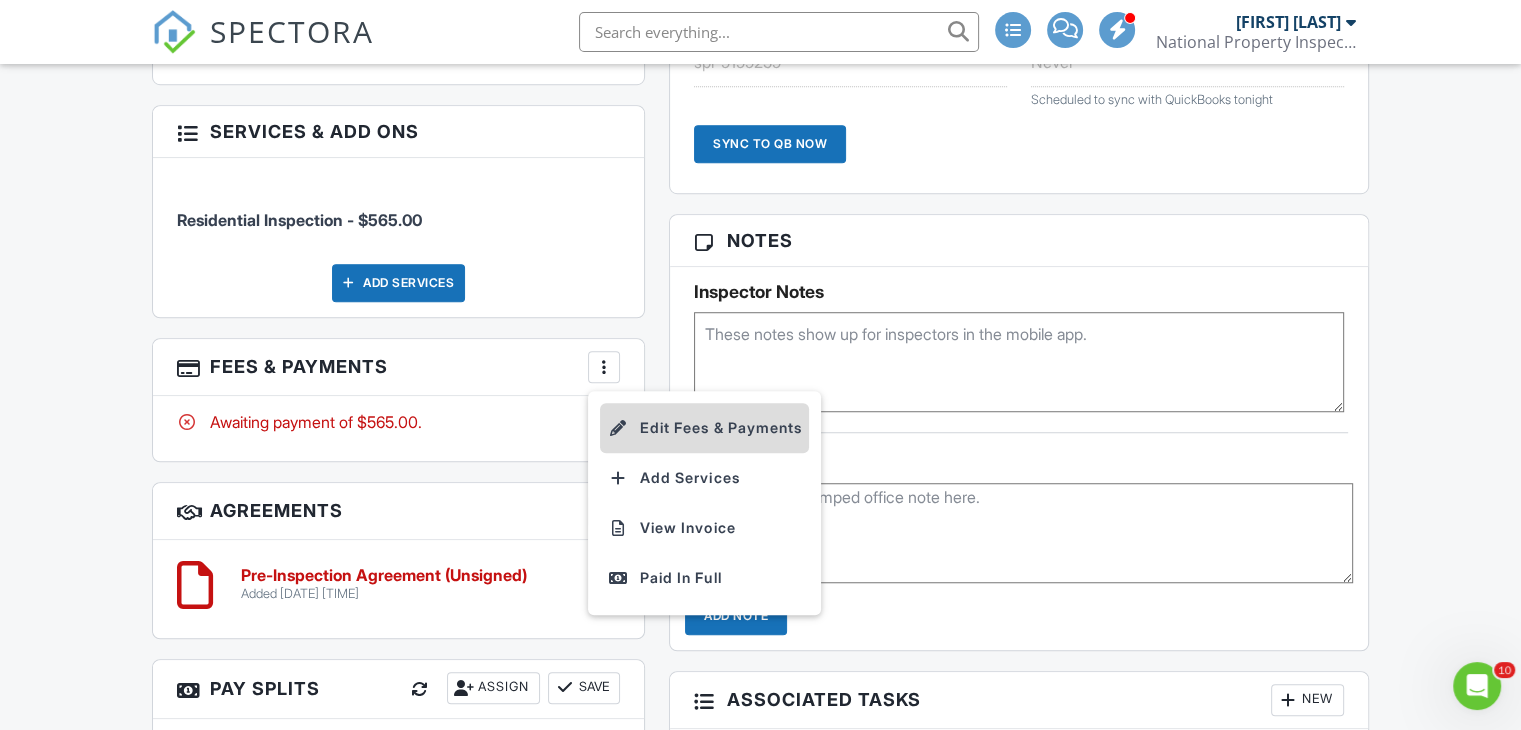 click on "Edit Fees & Payments" at bounding box center [704, 428] 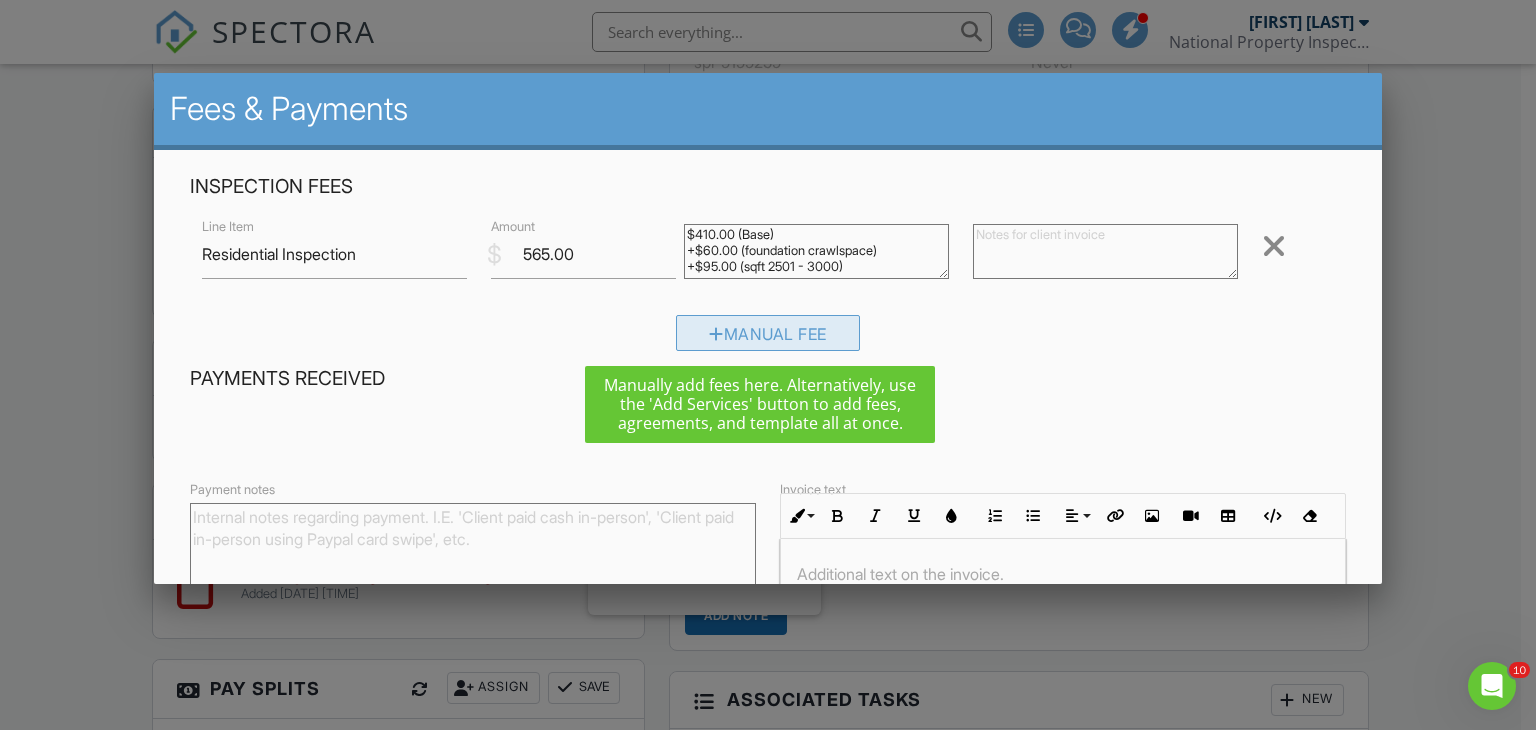 click on "Manual Fee" at bounding box center [768, 333] 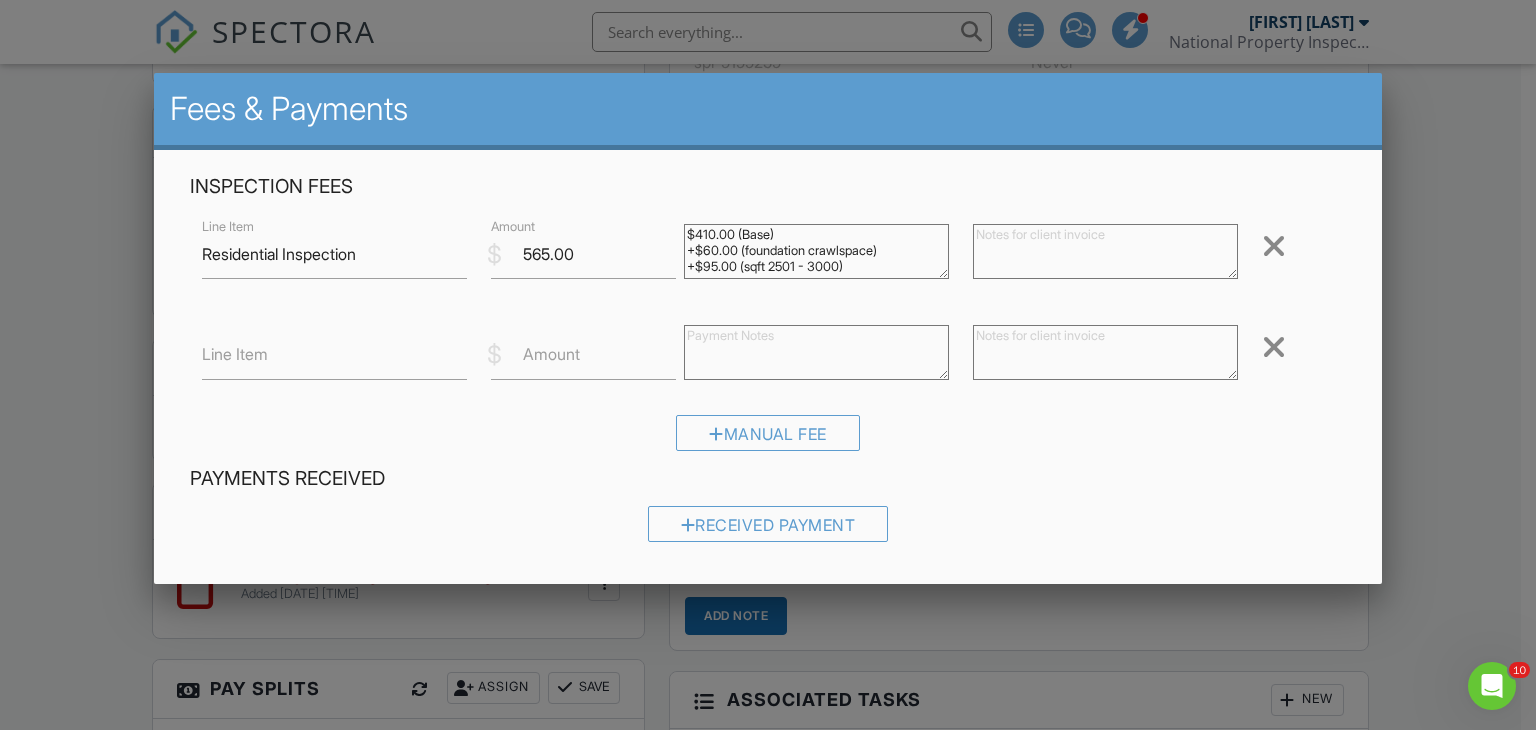 click on "Line Item" at bounding box center (235, 354) 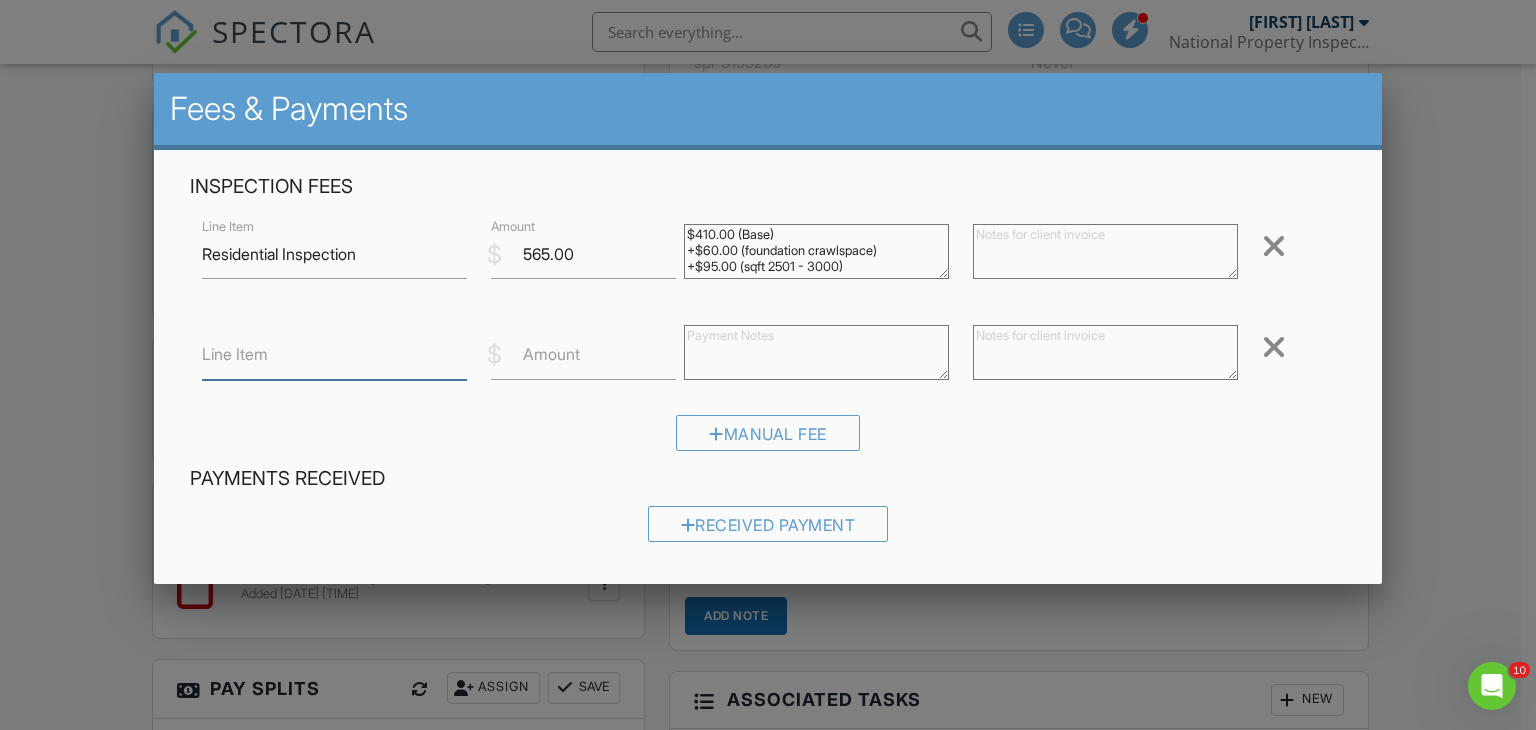 click on "Line Item" at bounding box center (334, 355) 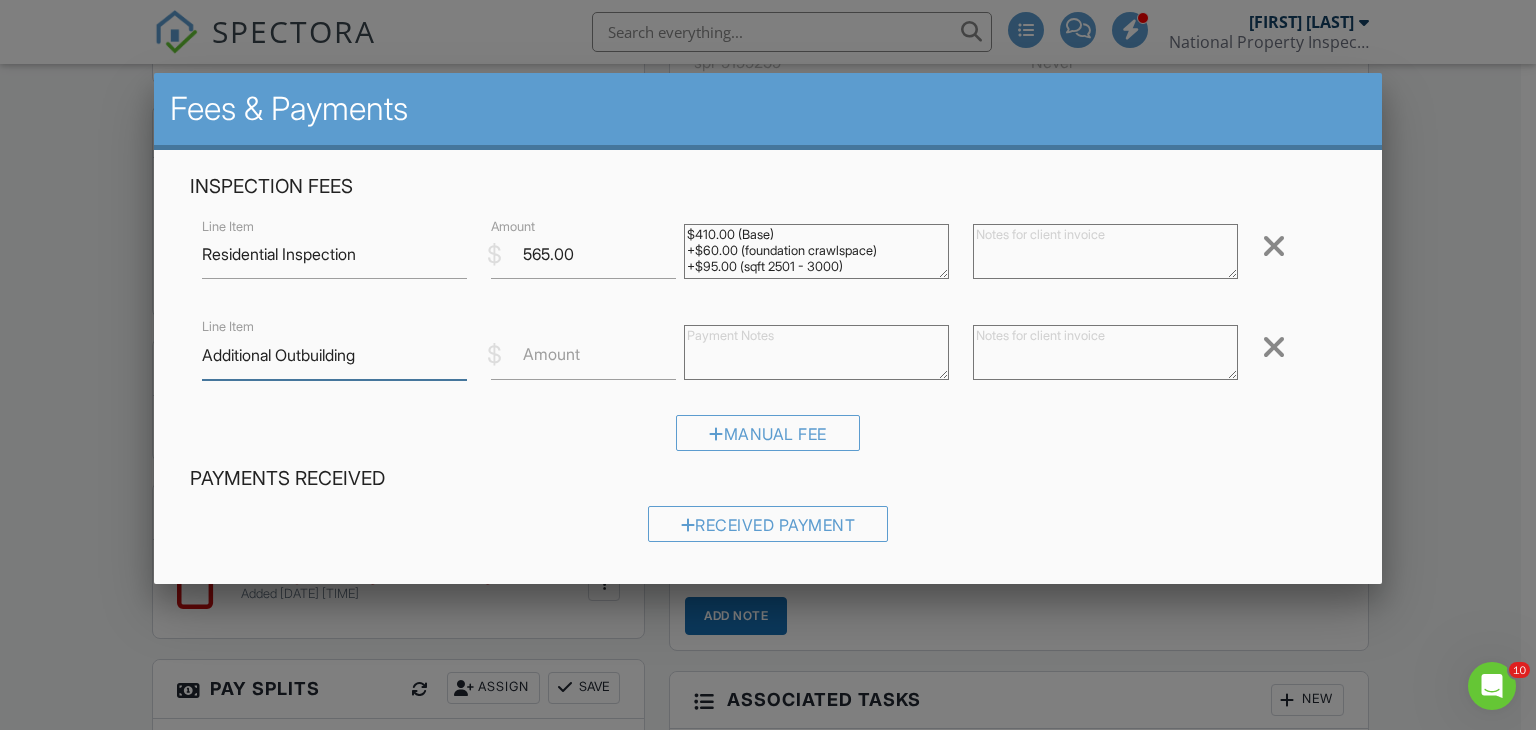 type on "Additional Outbuilding" 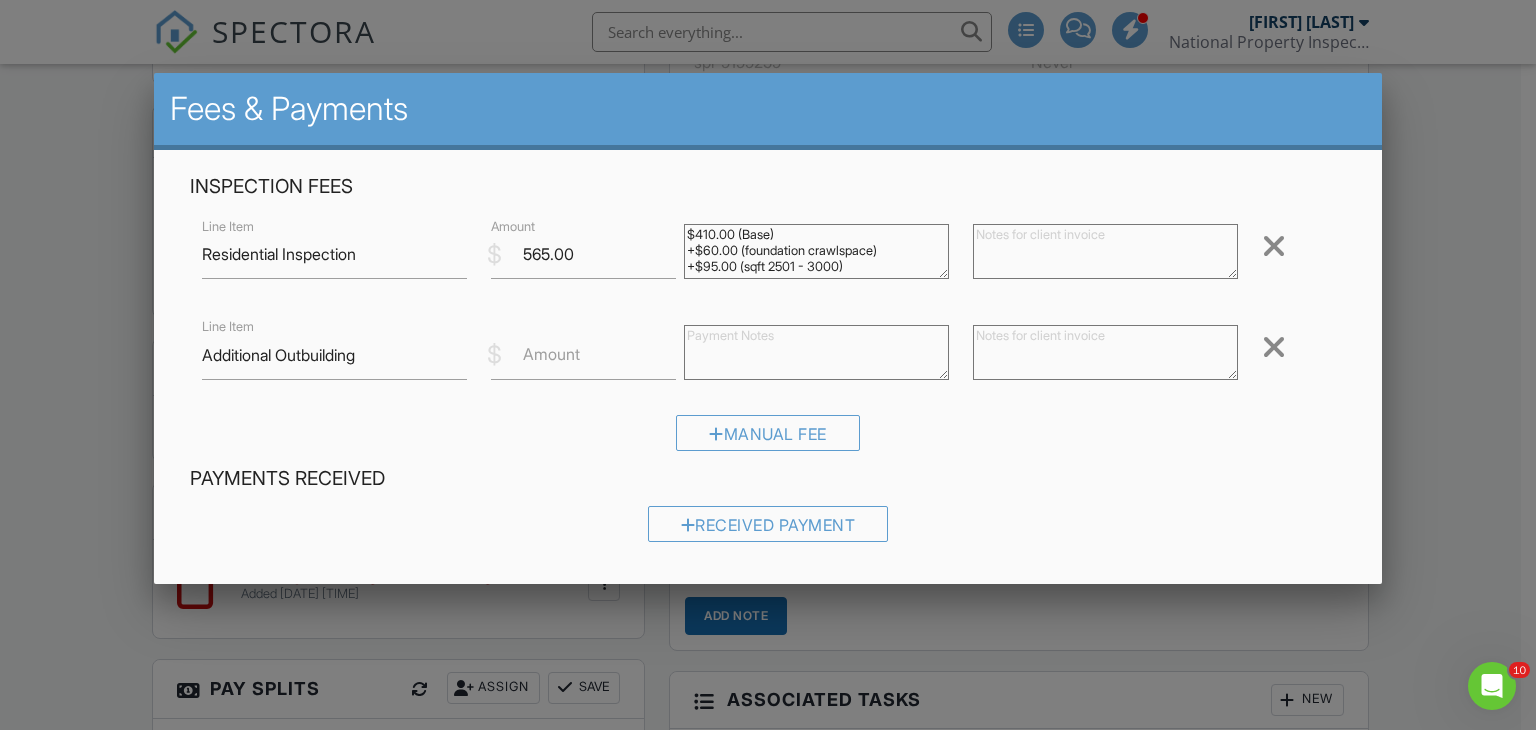 click on "Amount" at bounding box center (551, 354) 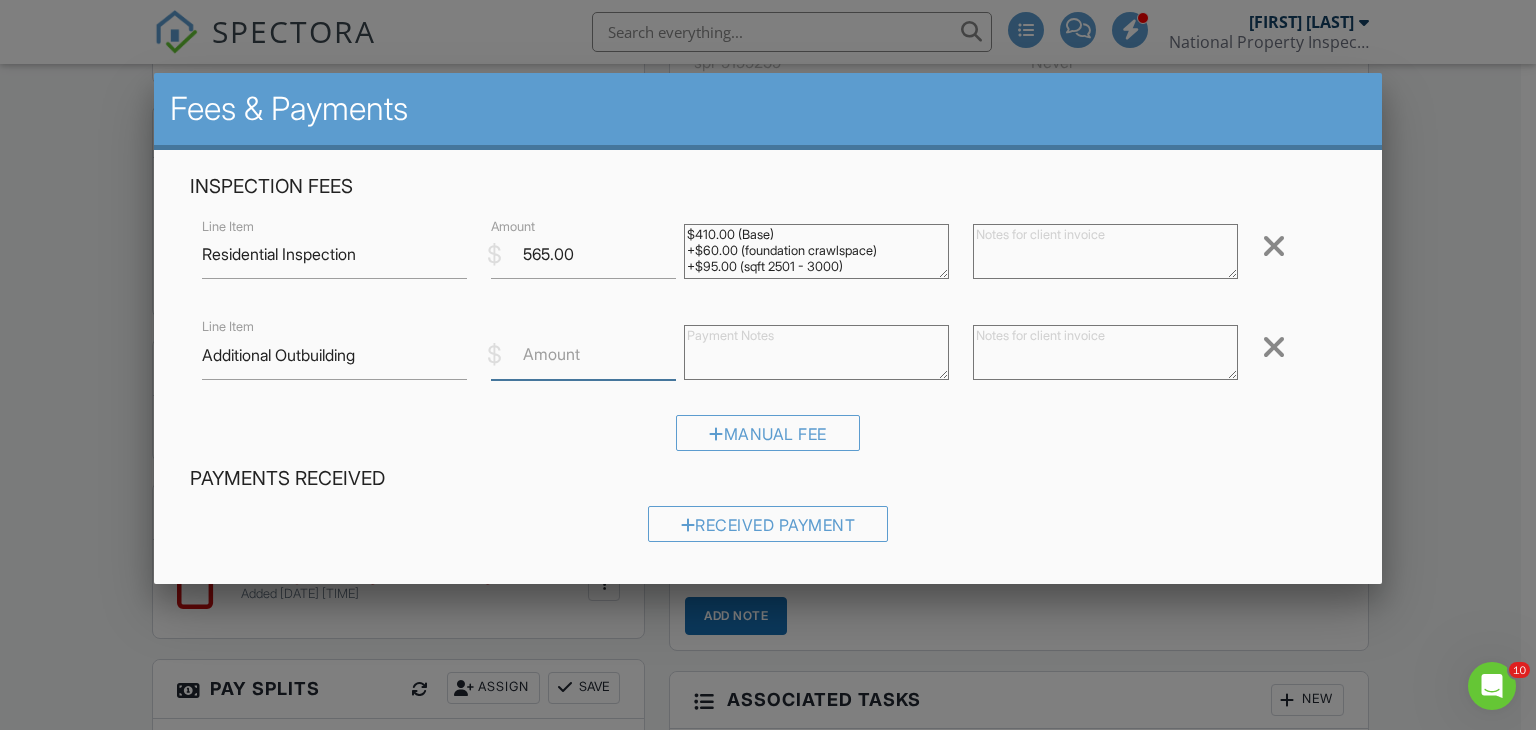 click on "Amount" at bounding box center (583, 355) 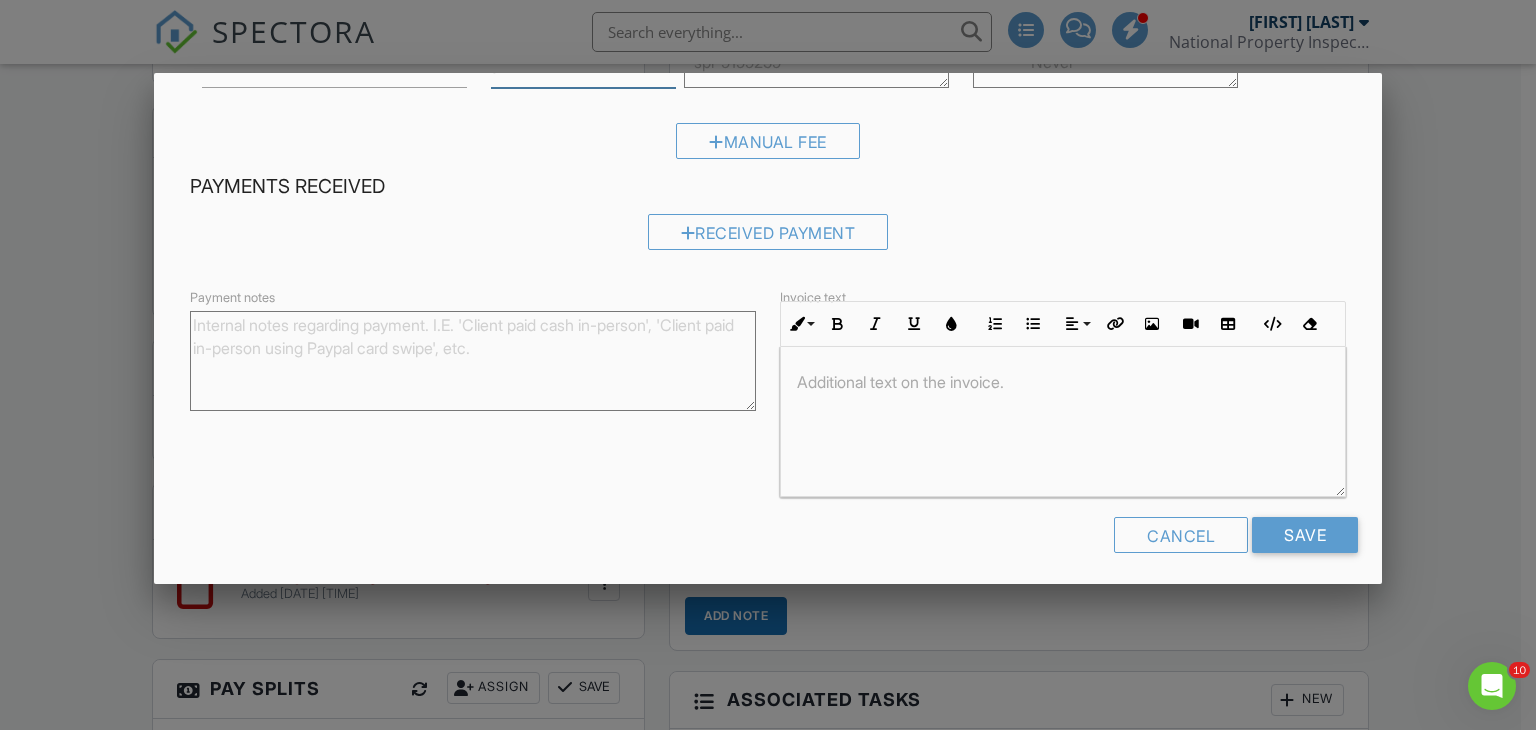 scroll, scrollTop: 300, scrollLeft: 0, axis: vertical 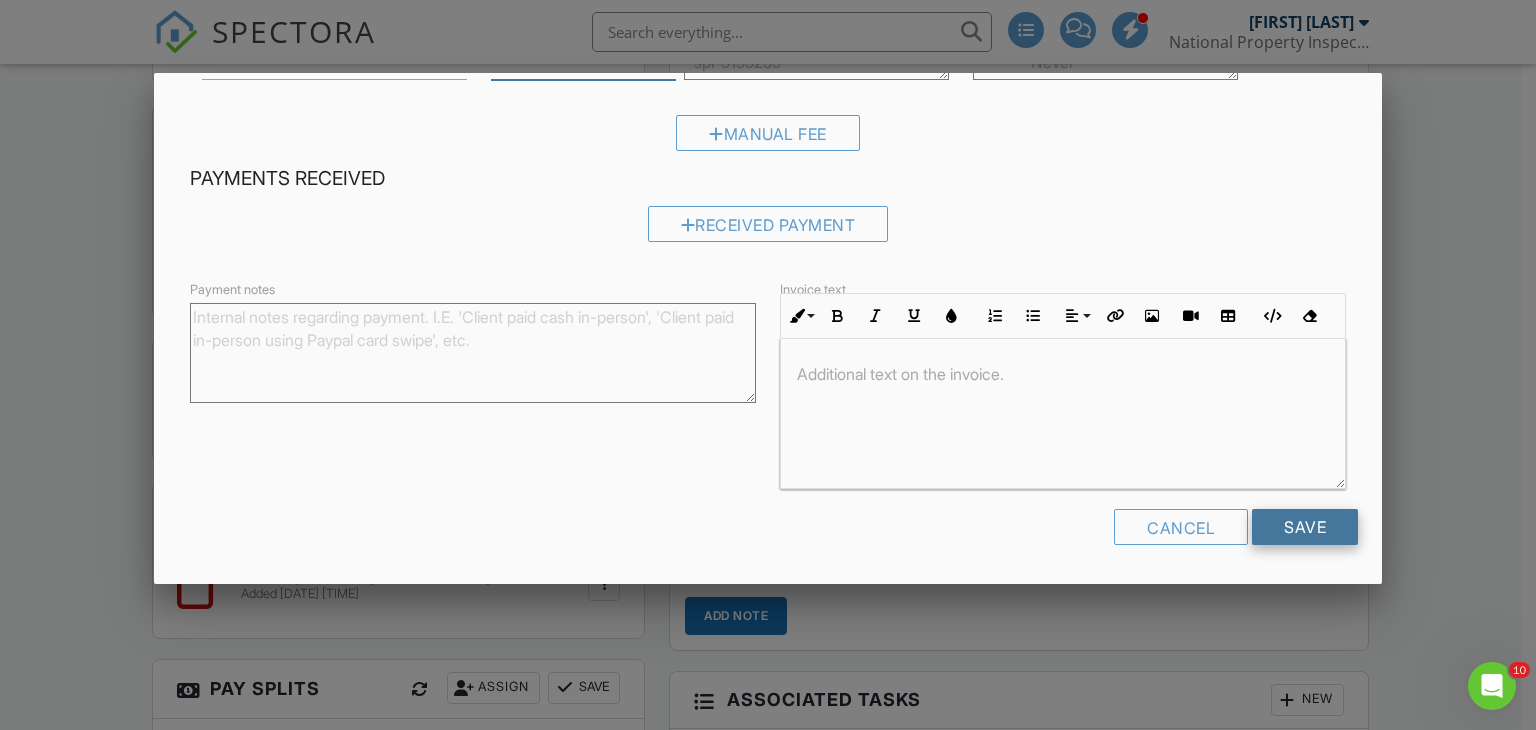 type on "150.00" 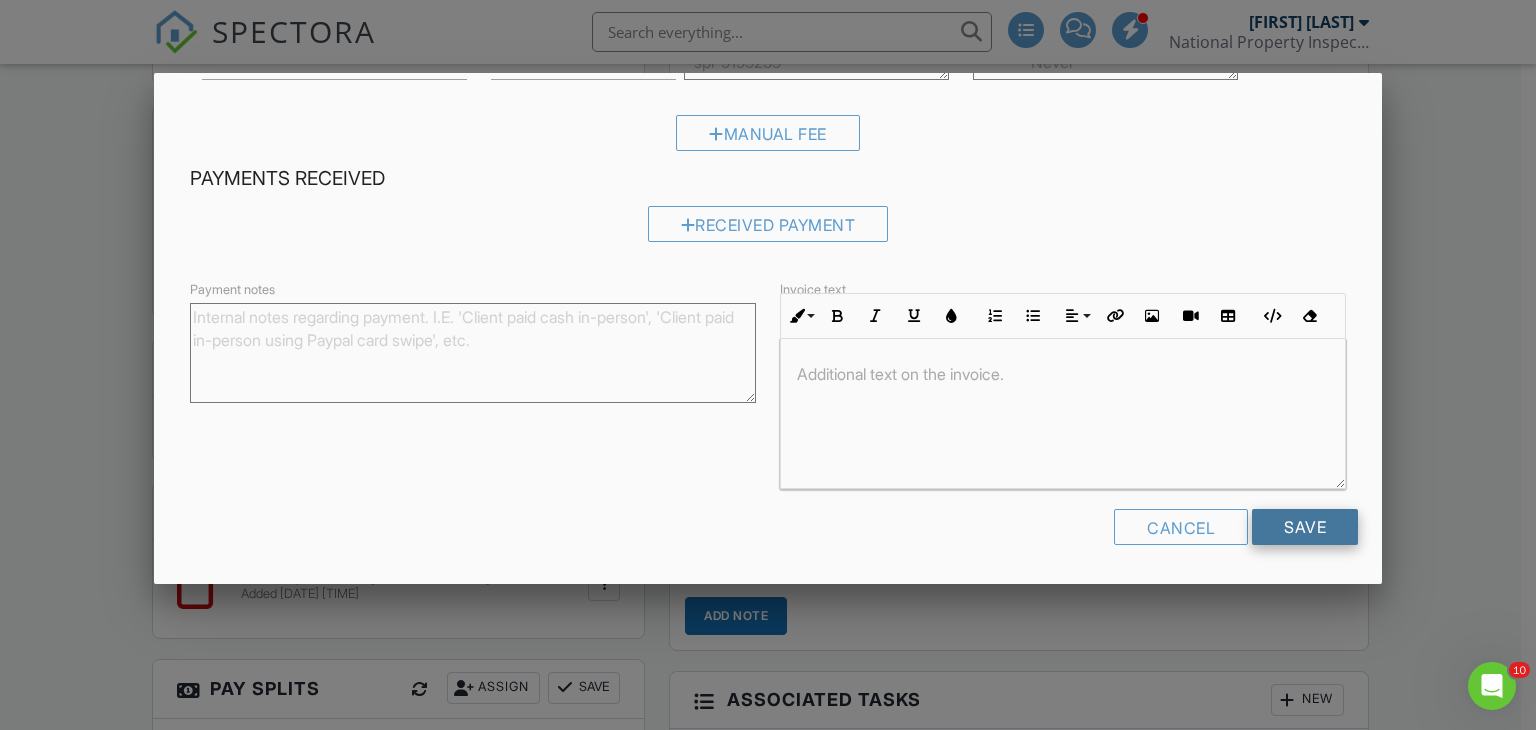 click on "Save" at bounding box center [1305, 527] 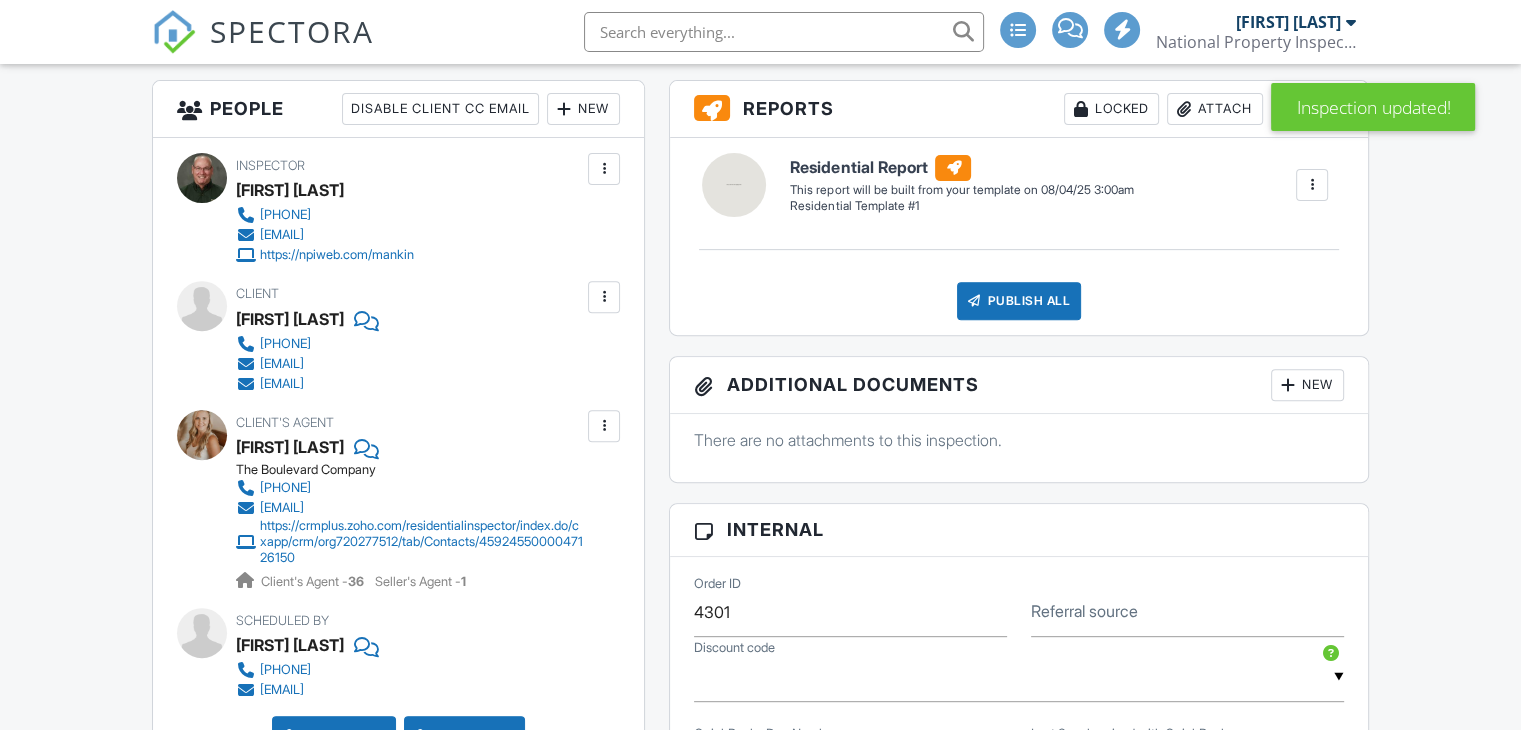 scroll, scrollTop: 736, scrollLeft: 0, axis: vertical 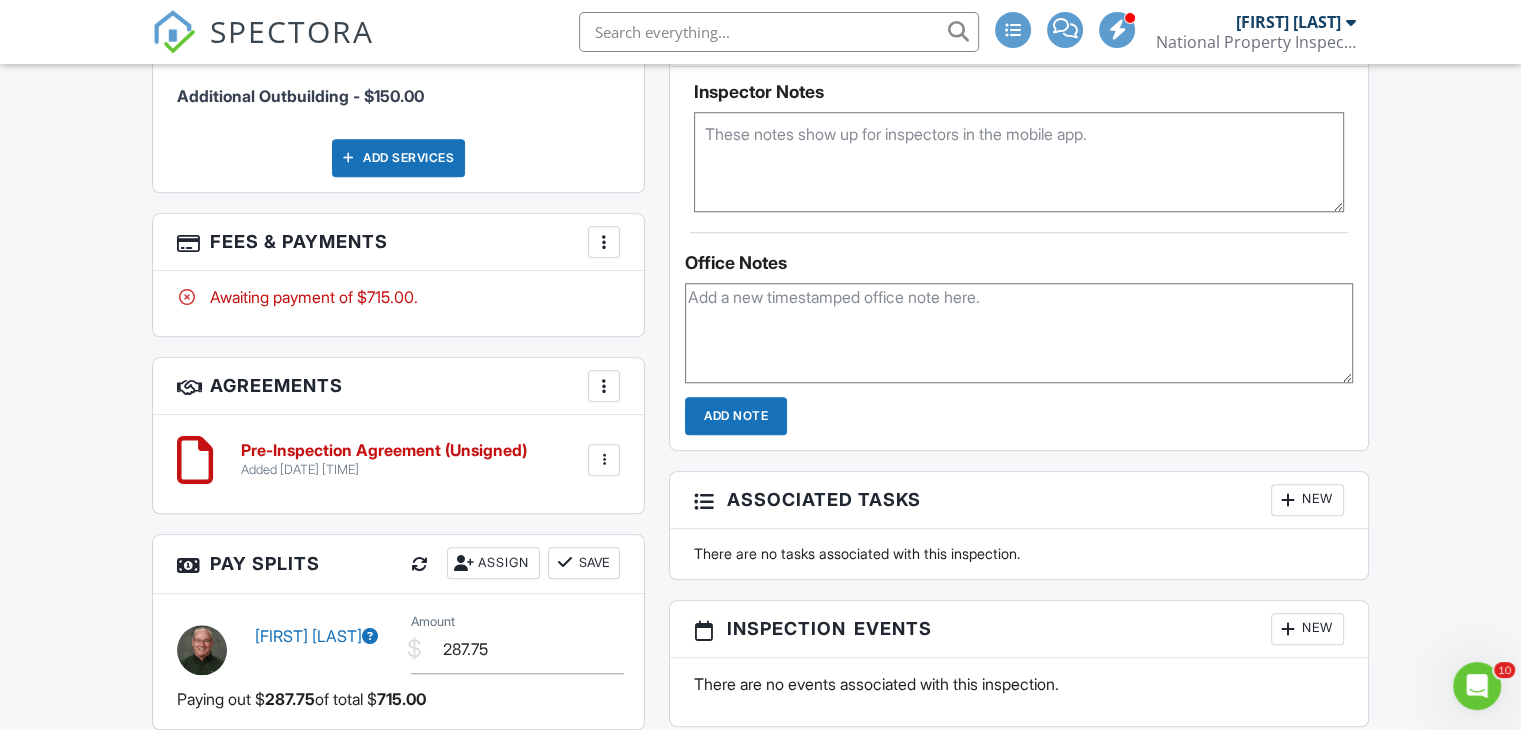 click at bounding box center (604, 242) 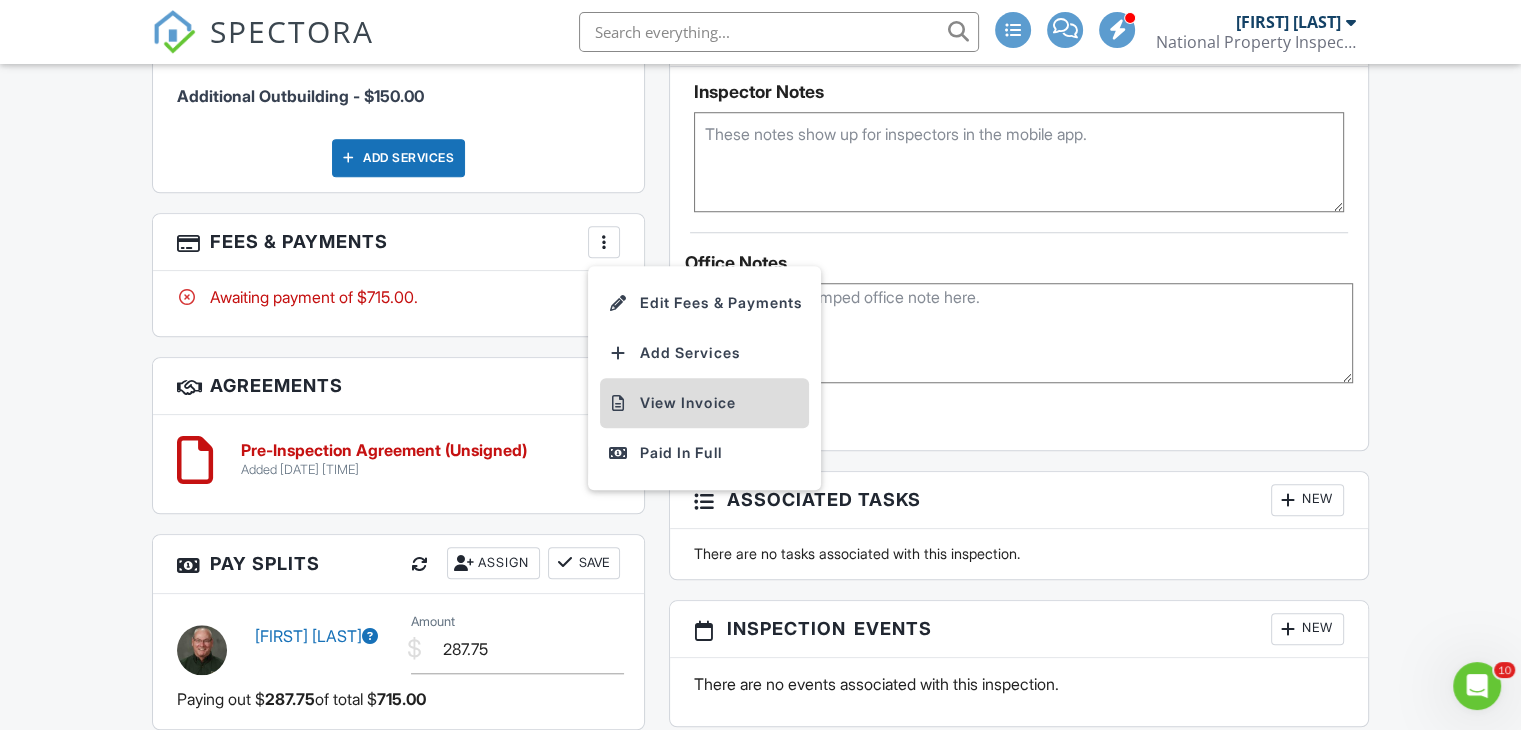 click on "View Invoice" at bounding box center [704, 403] 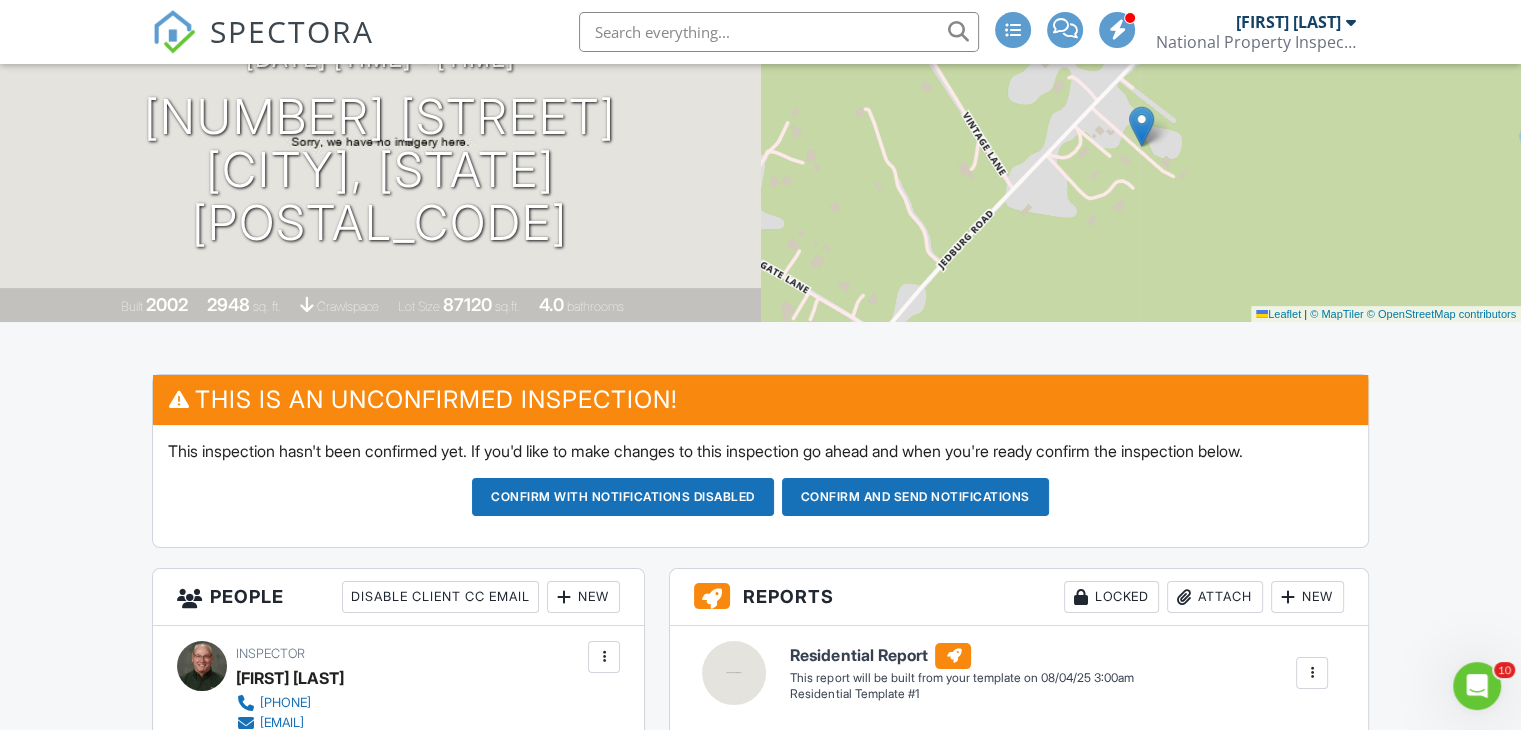 scroll, scrollTop: 200, scrollLeft: 0, axis: vertical 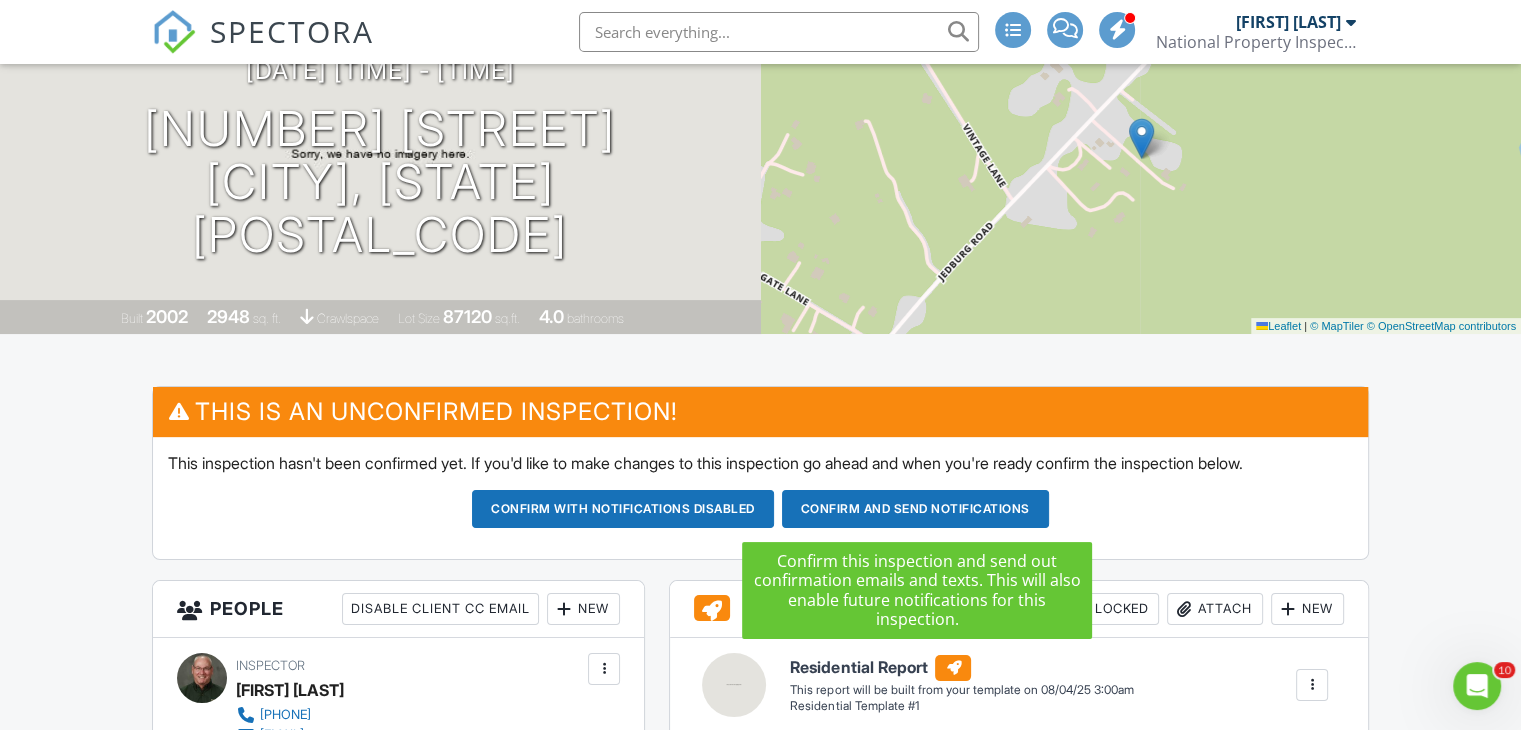 click on "Confirm and send notifications" at bounding box center [623, 509] 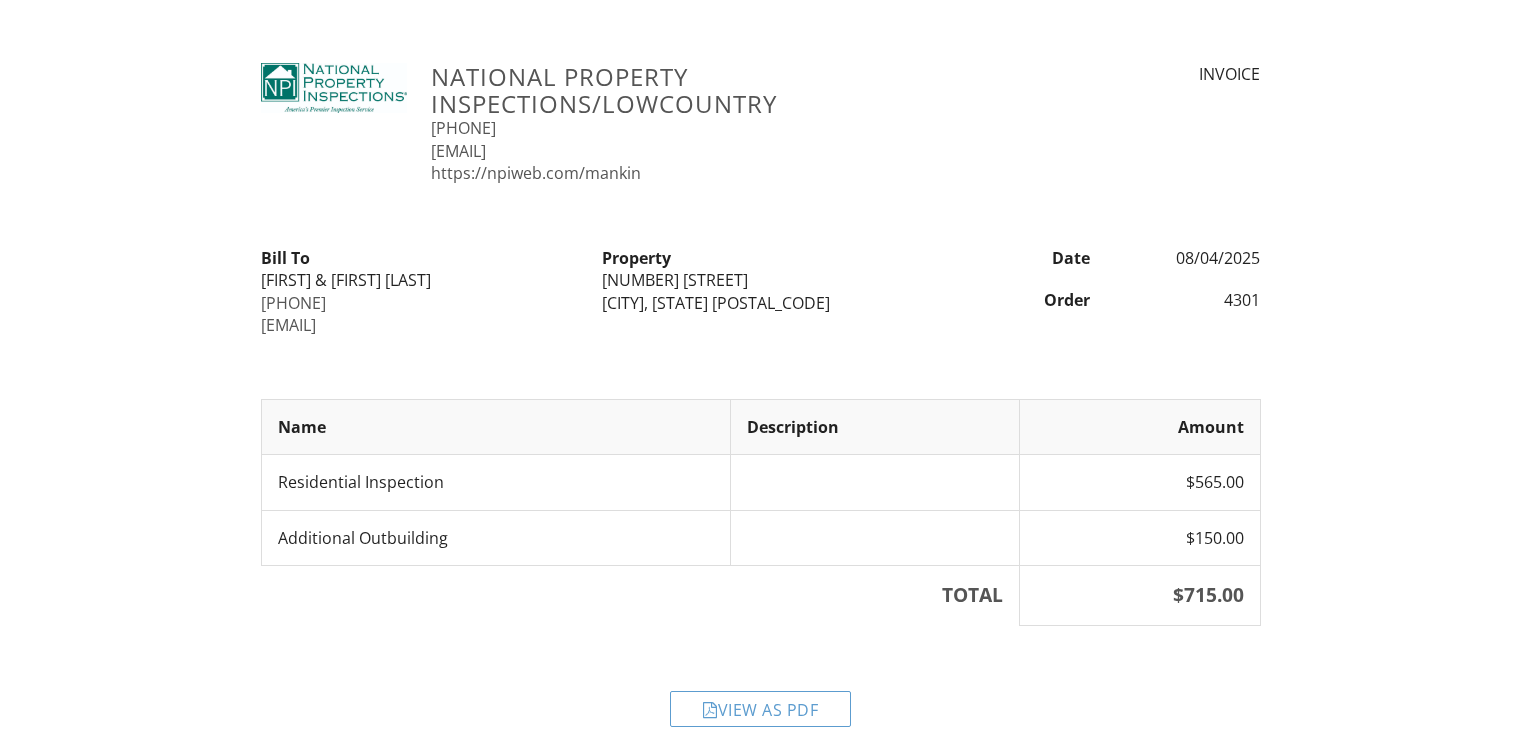 scroll, scrollTop: 0, scrollLeft: 0, axis: both 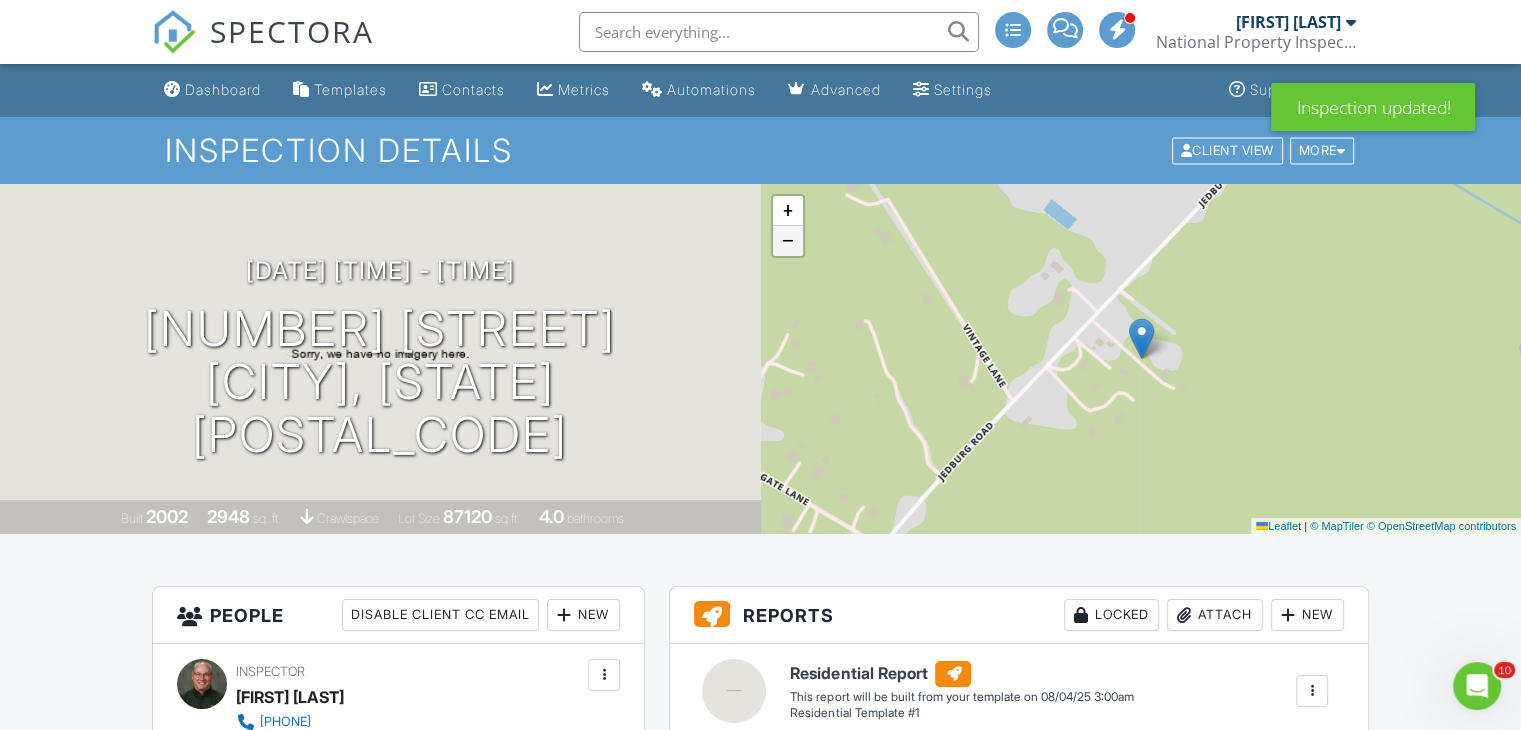 click on "−" at bounding box center [788, 241] 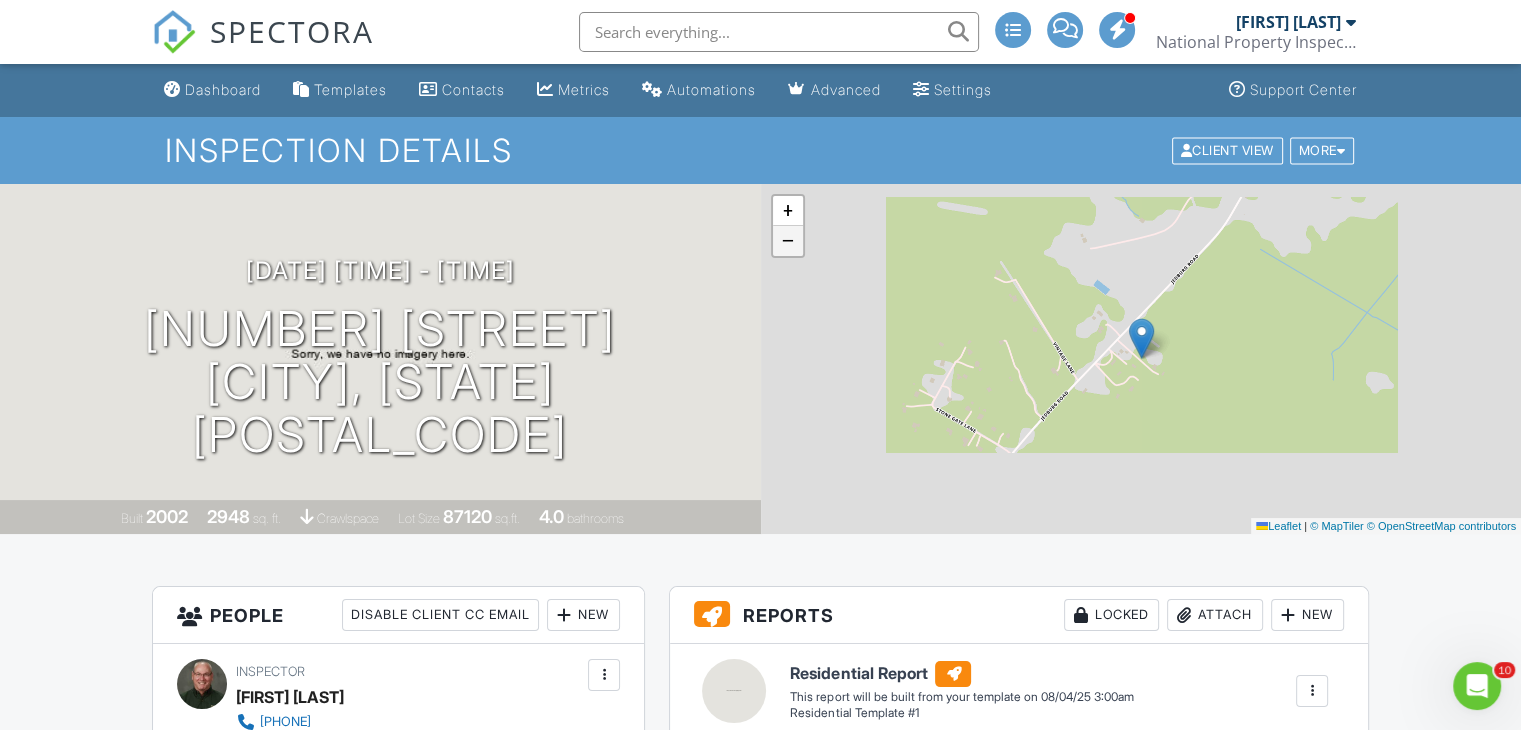 click on "−" at bounding box center [788, 241] 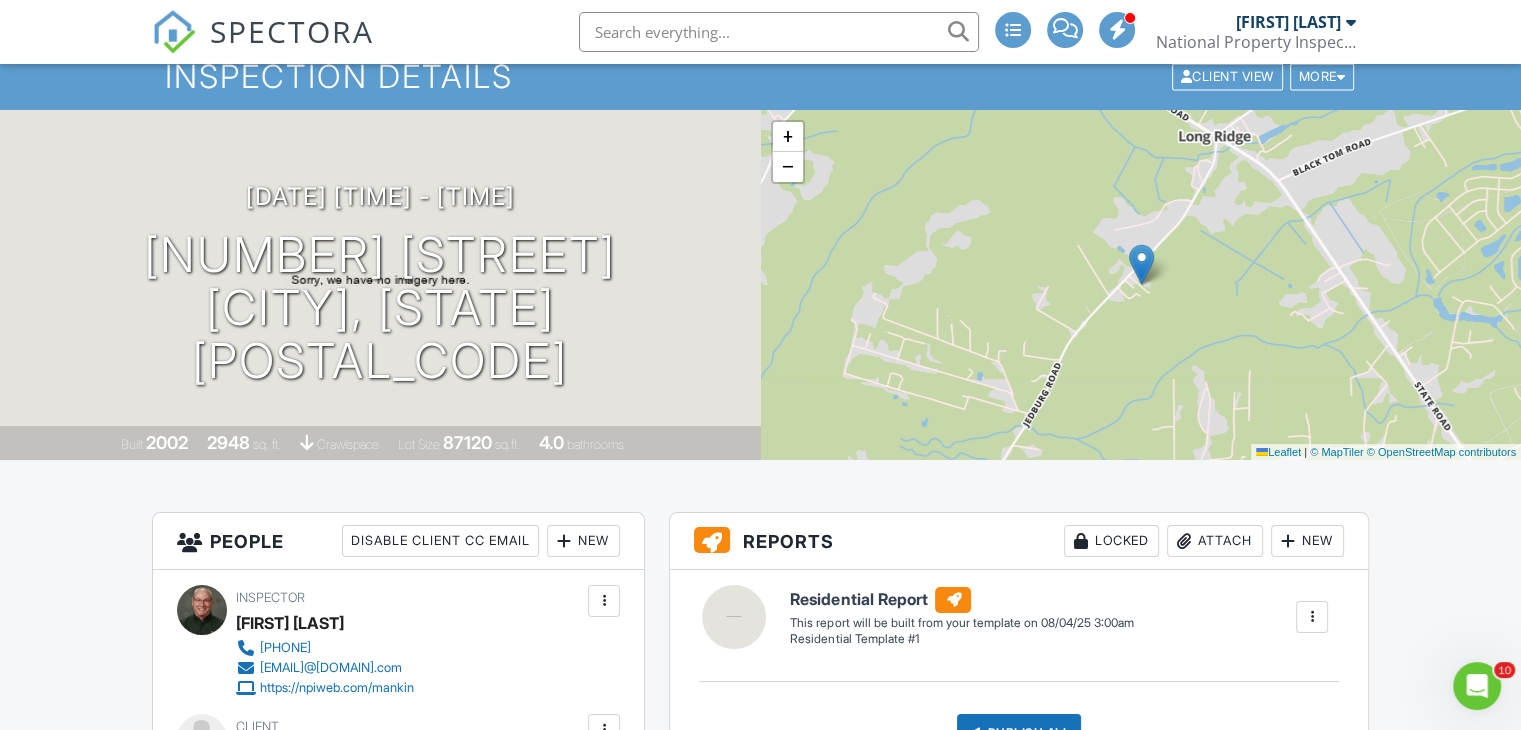 scroll, scrollTop: 0, scrollLeft: 0, axis: both 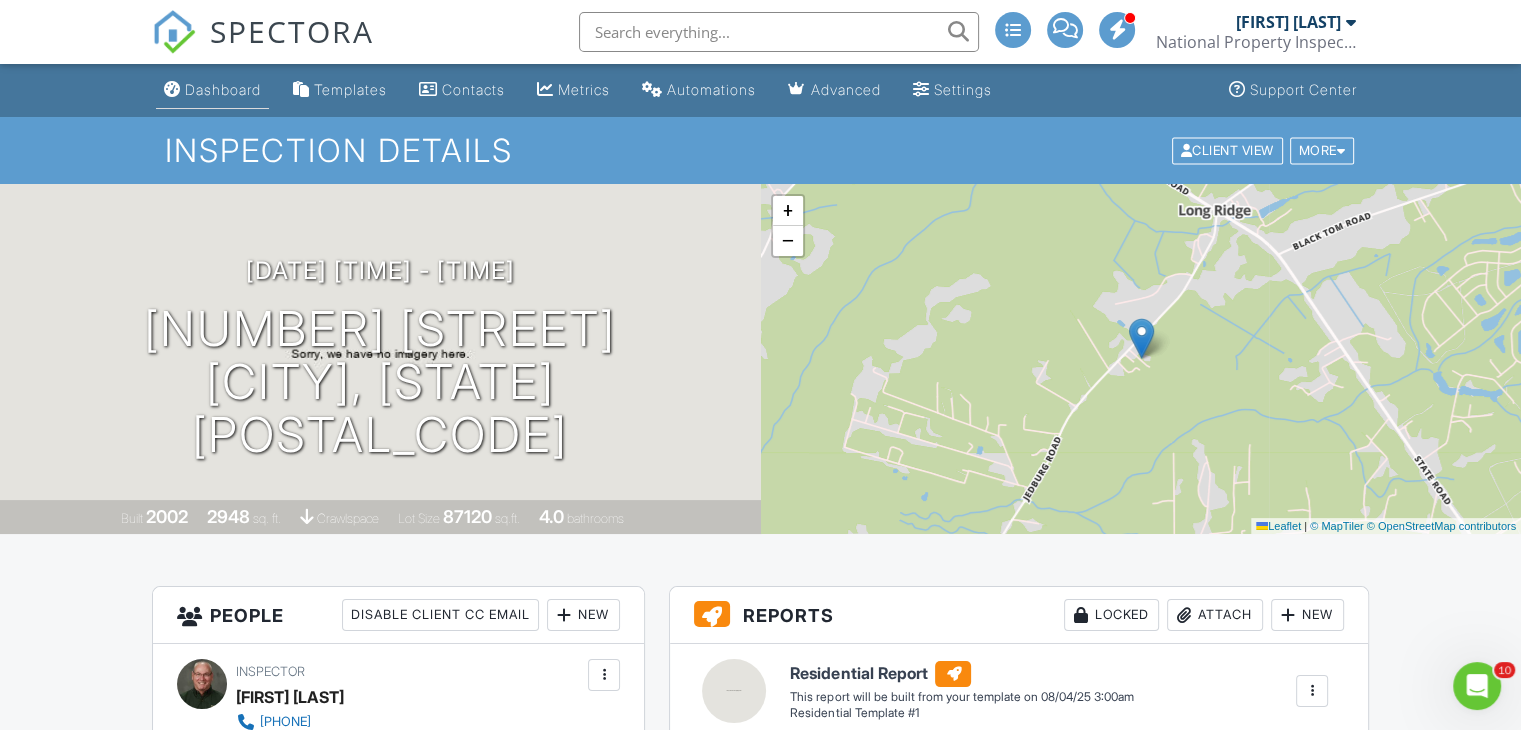 click on "Dashboard" at bounding box center [223, 89] 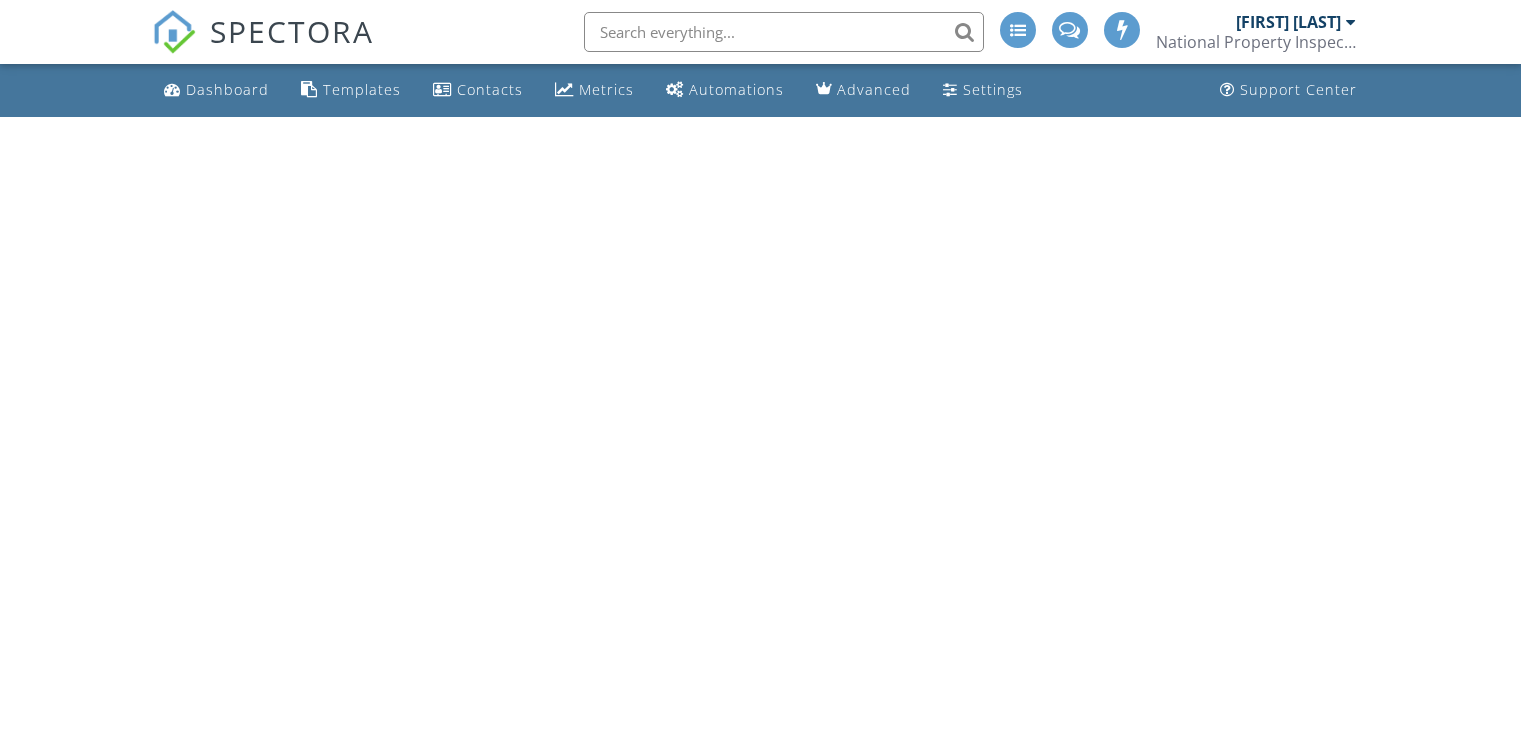 scroll, scrollTop: 0, scrollLeft: 0, axis: both 